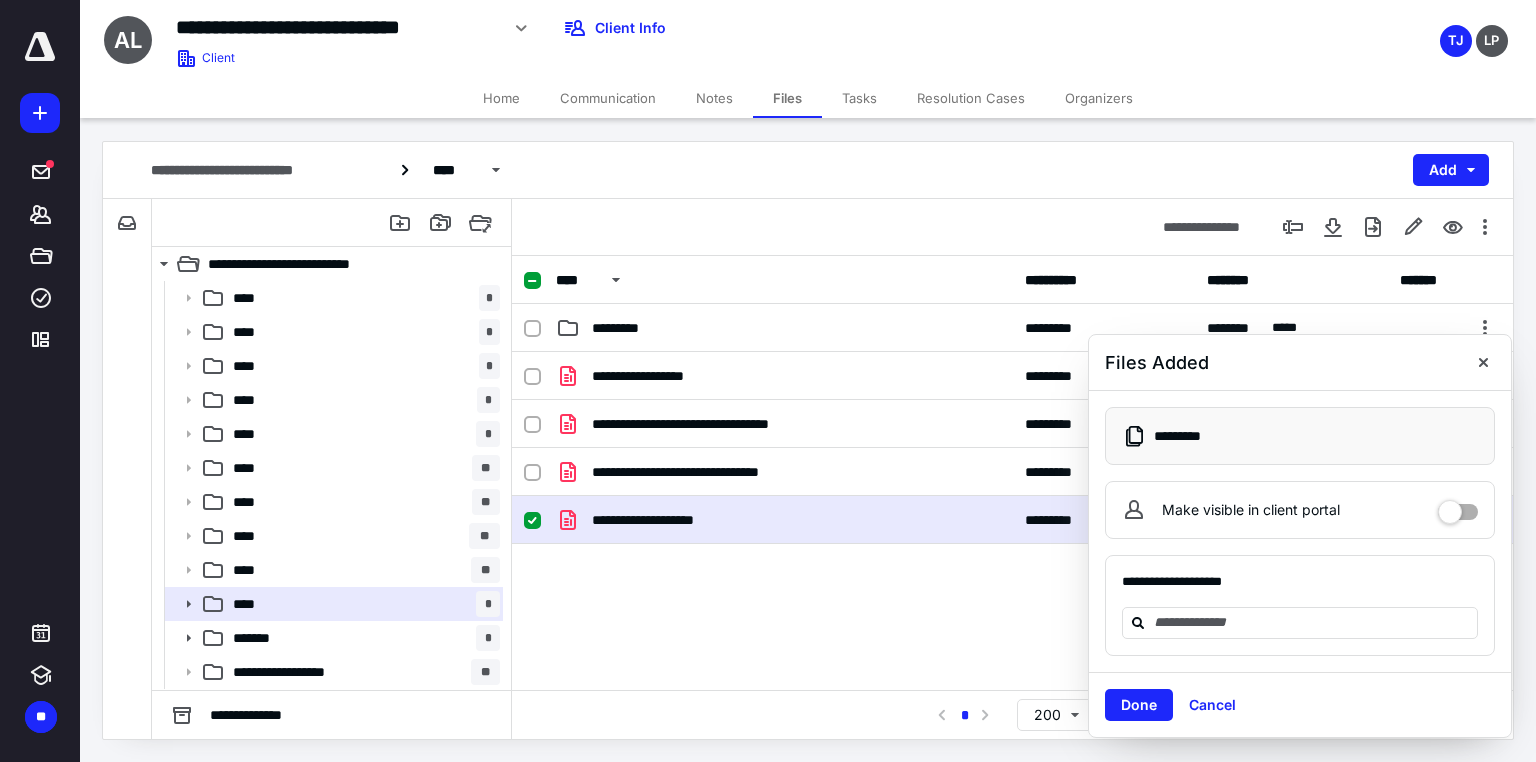 scroll, scrollTop: 0, scrollLeft: 0, axis: both 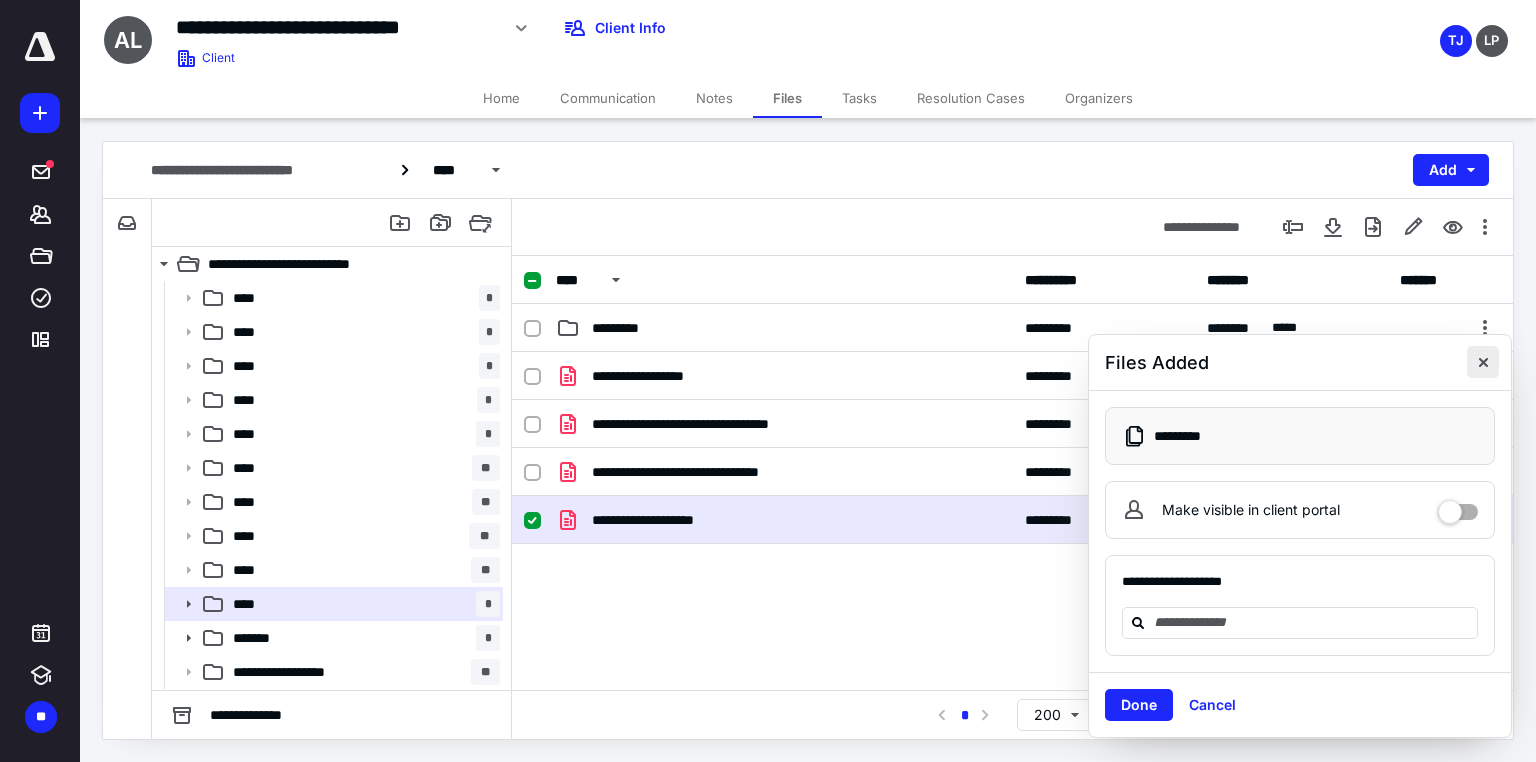 click at bounding box center (1483, 362) 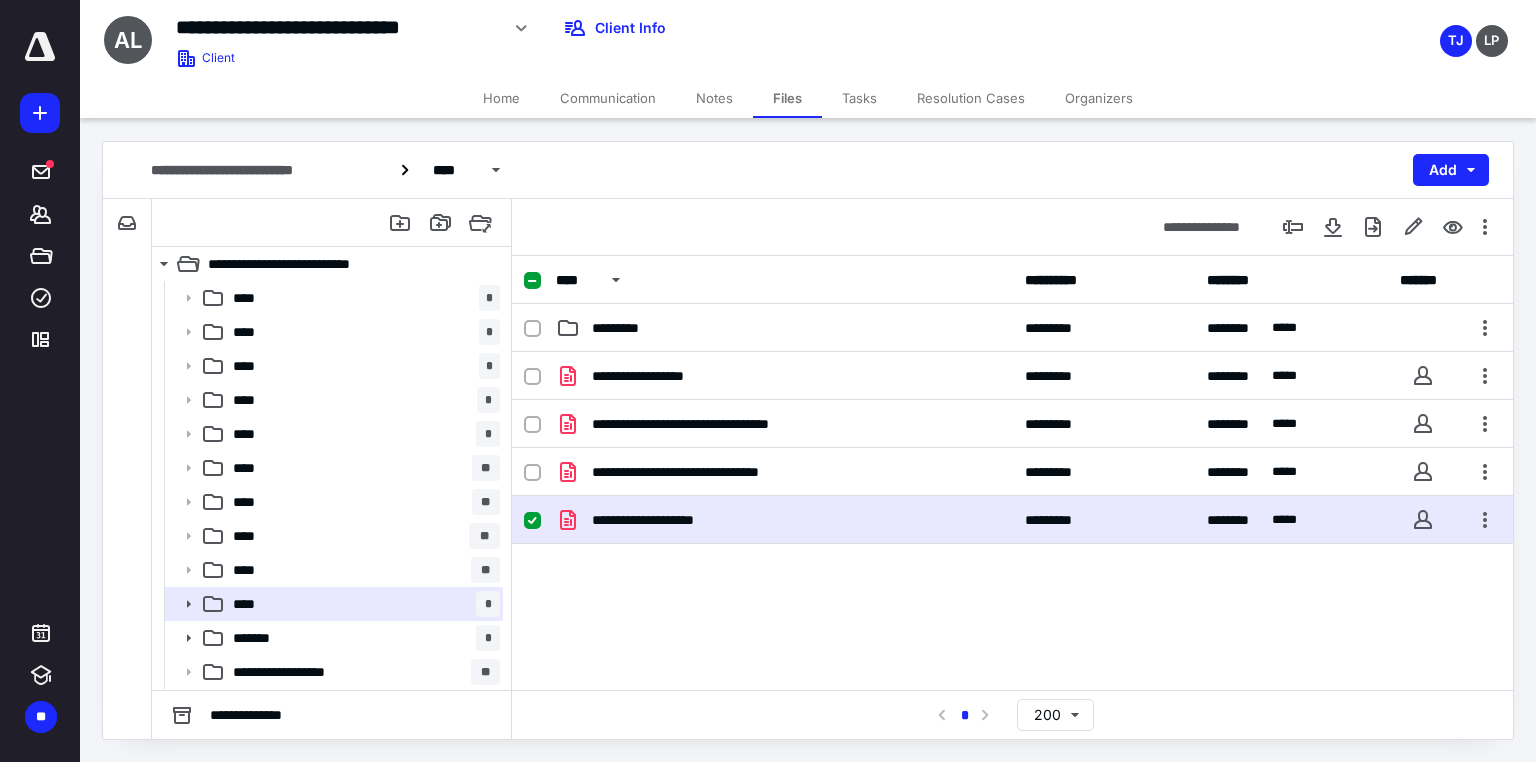 click on "**********" at bounding box center (1012, 502) 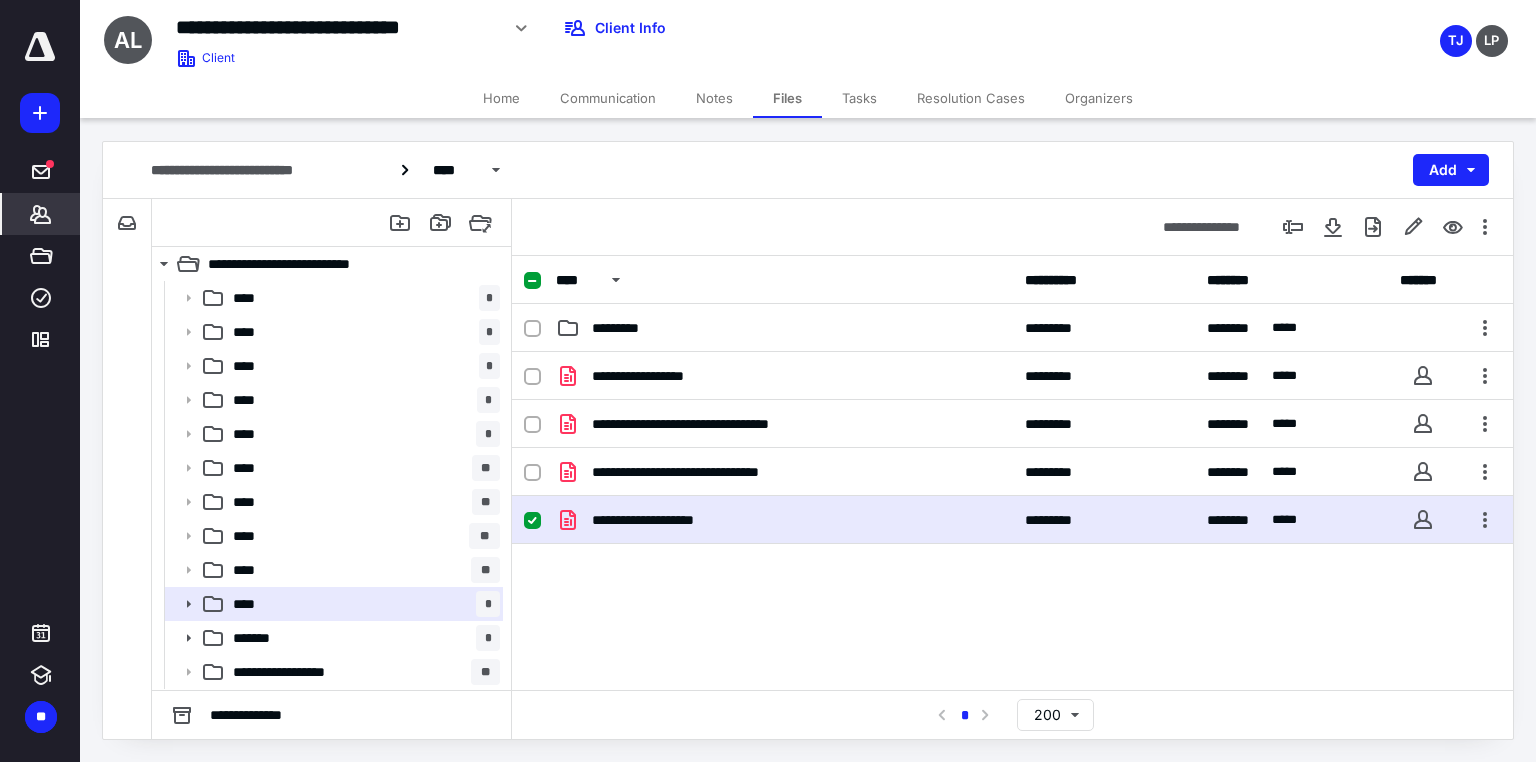 click 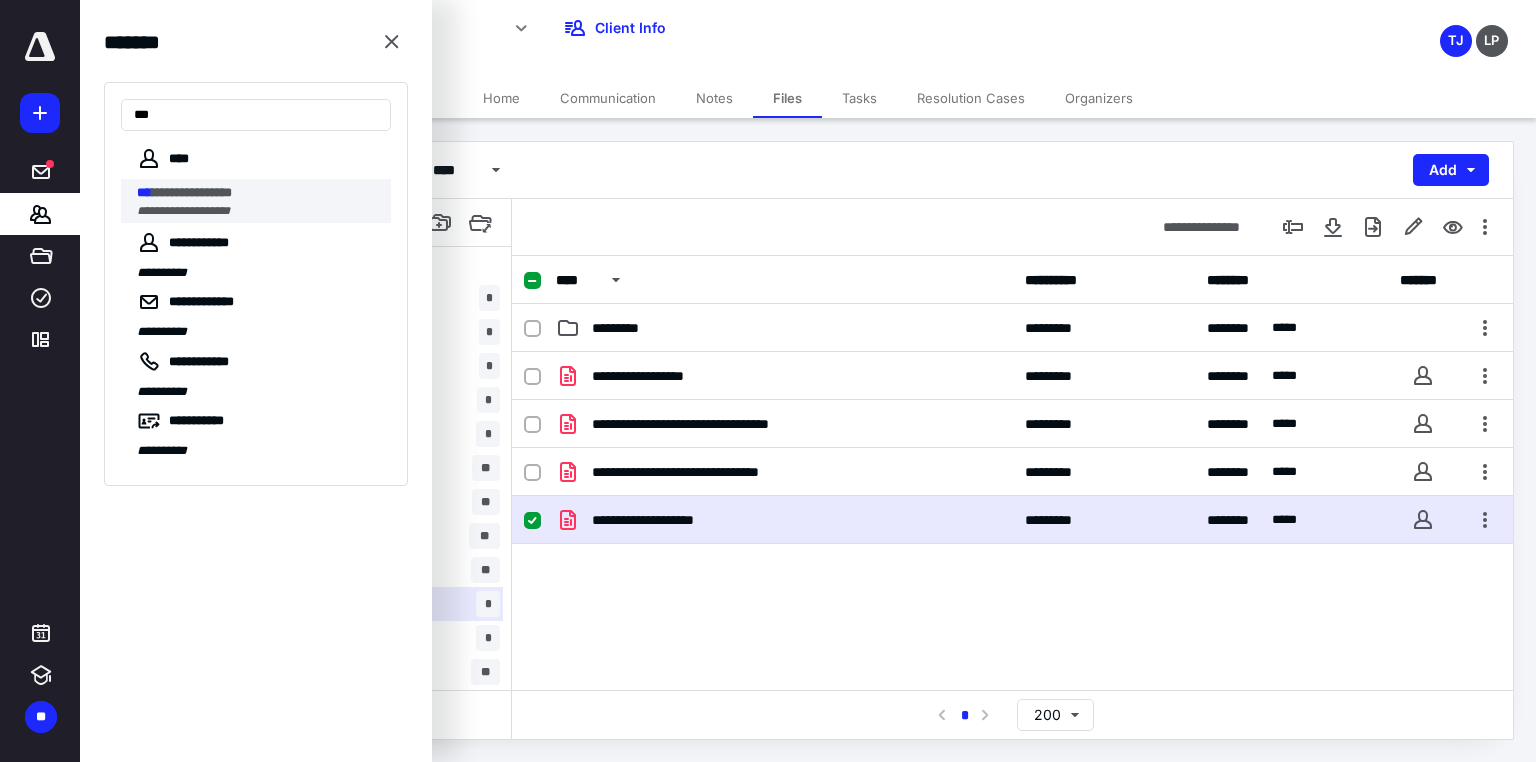 type on "***" 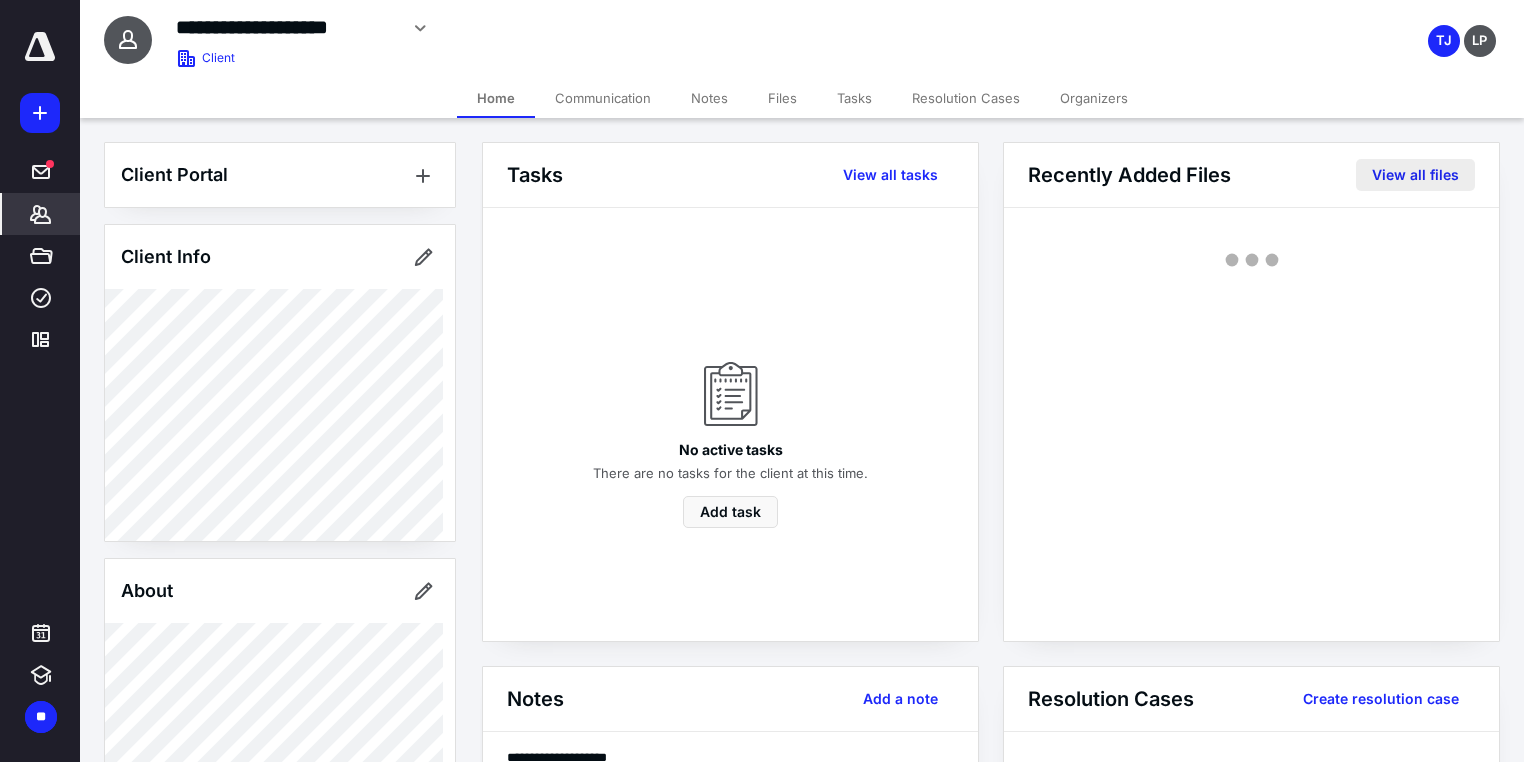 click on "View all files" at bounding box center (1415, 175) 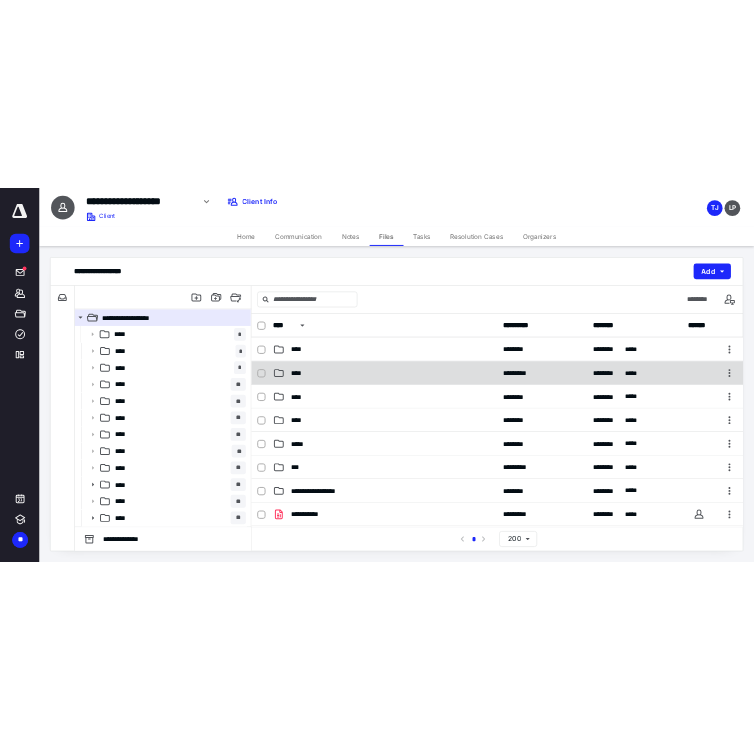 scroll, scrollTop: 480, scrollLeft: 0, axis: vertical 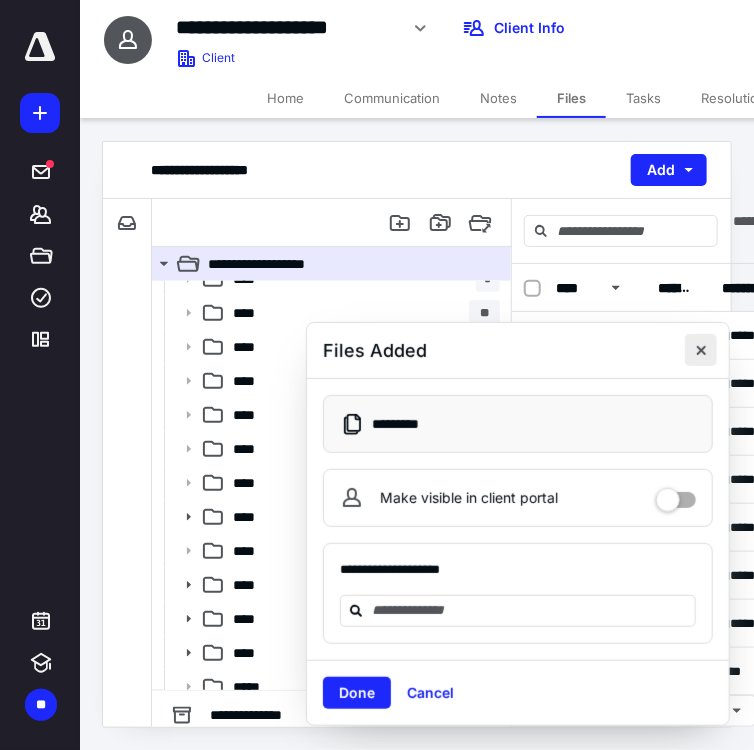 click at bounding box center (701, 350) 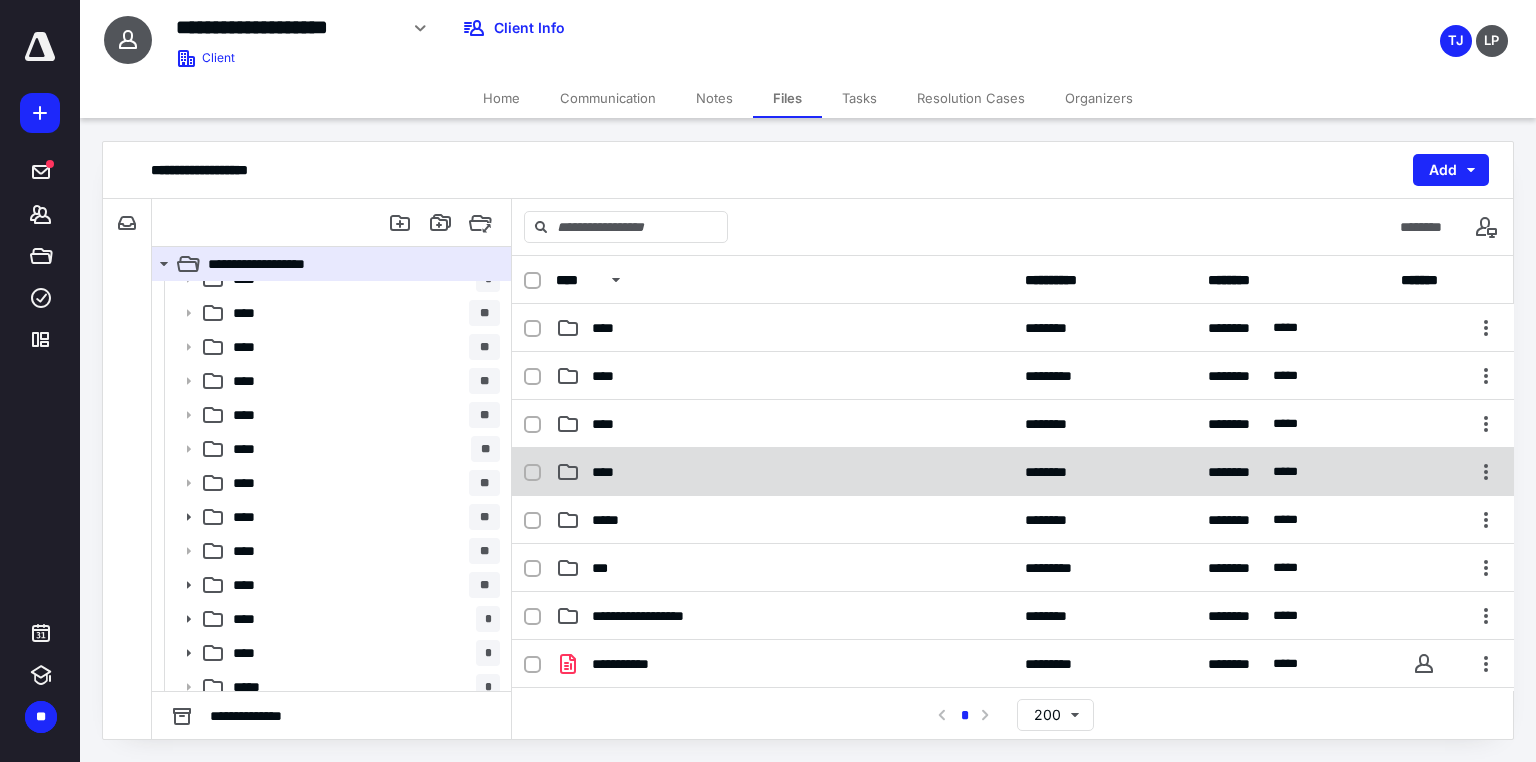 click on "****" at bounding box center [609, 472] 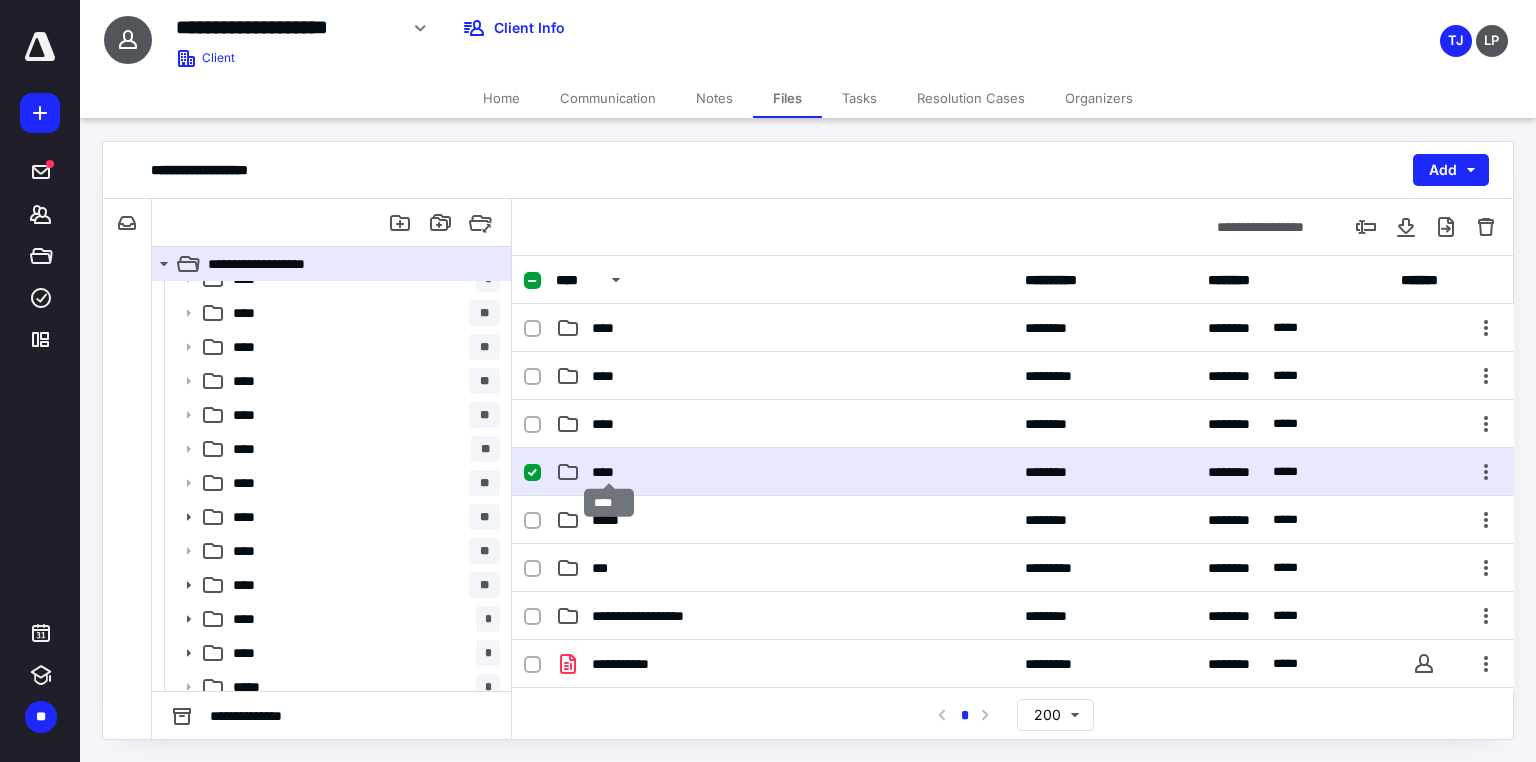 click on "****" at bounding box center [609, 472] 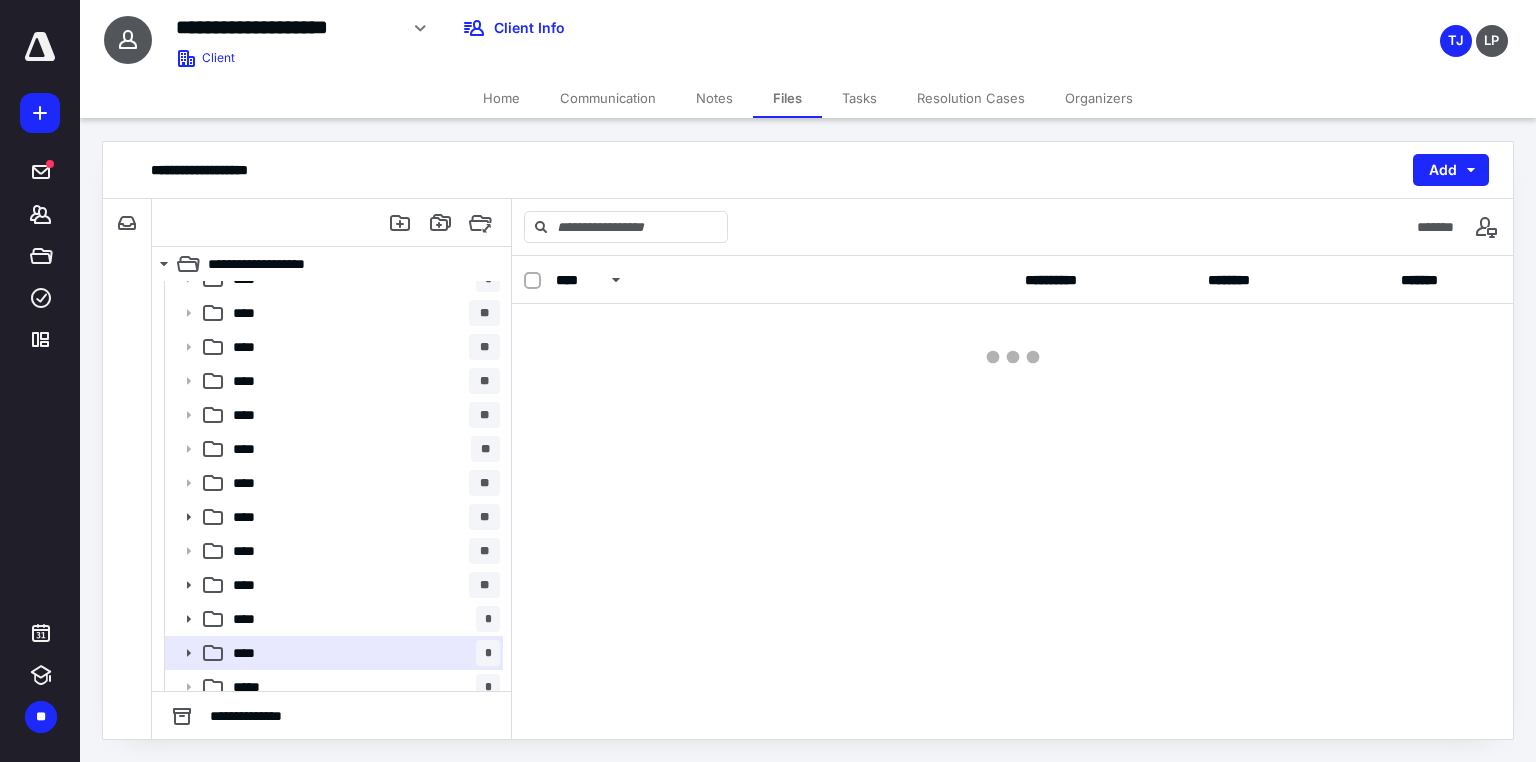 scroll, scrollTop: 0, scrollLeft: 0, axis: both 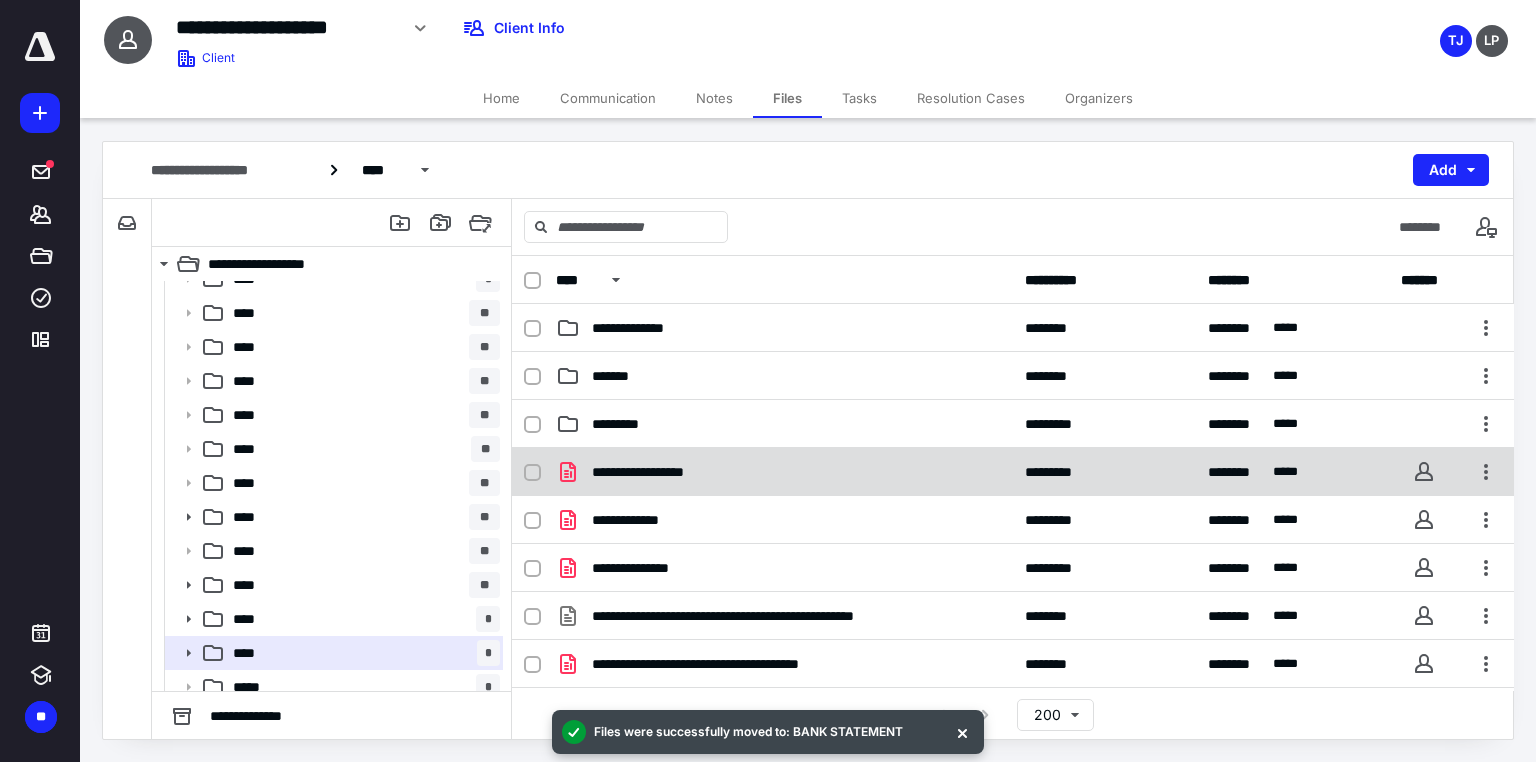 click on "**********" at bounding box center (784, 472) 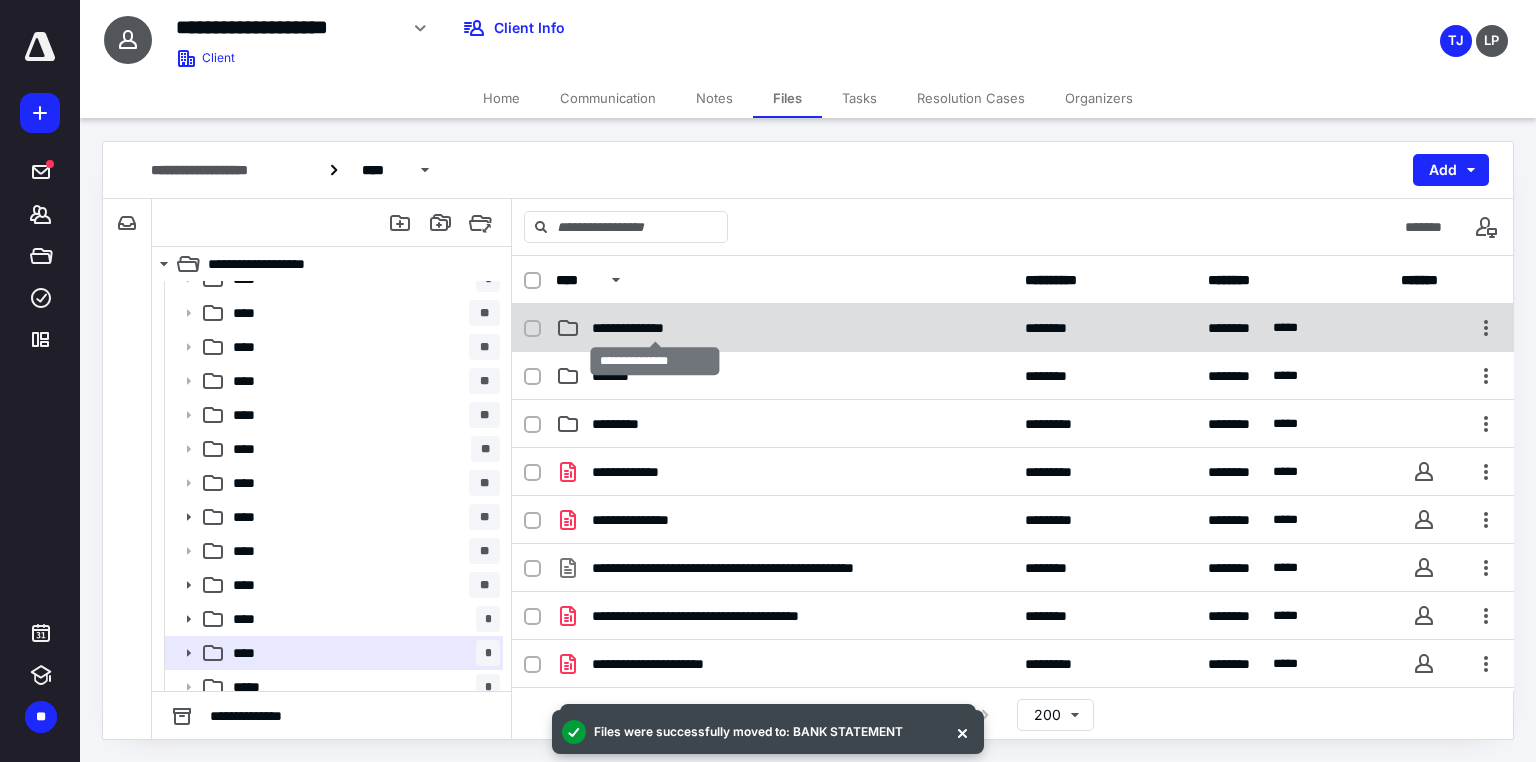 click on "**********" at bounding box center [655, 328] 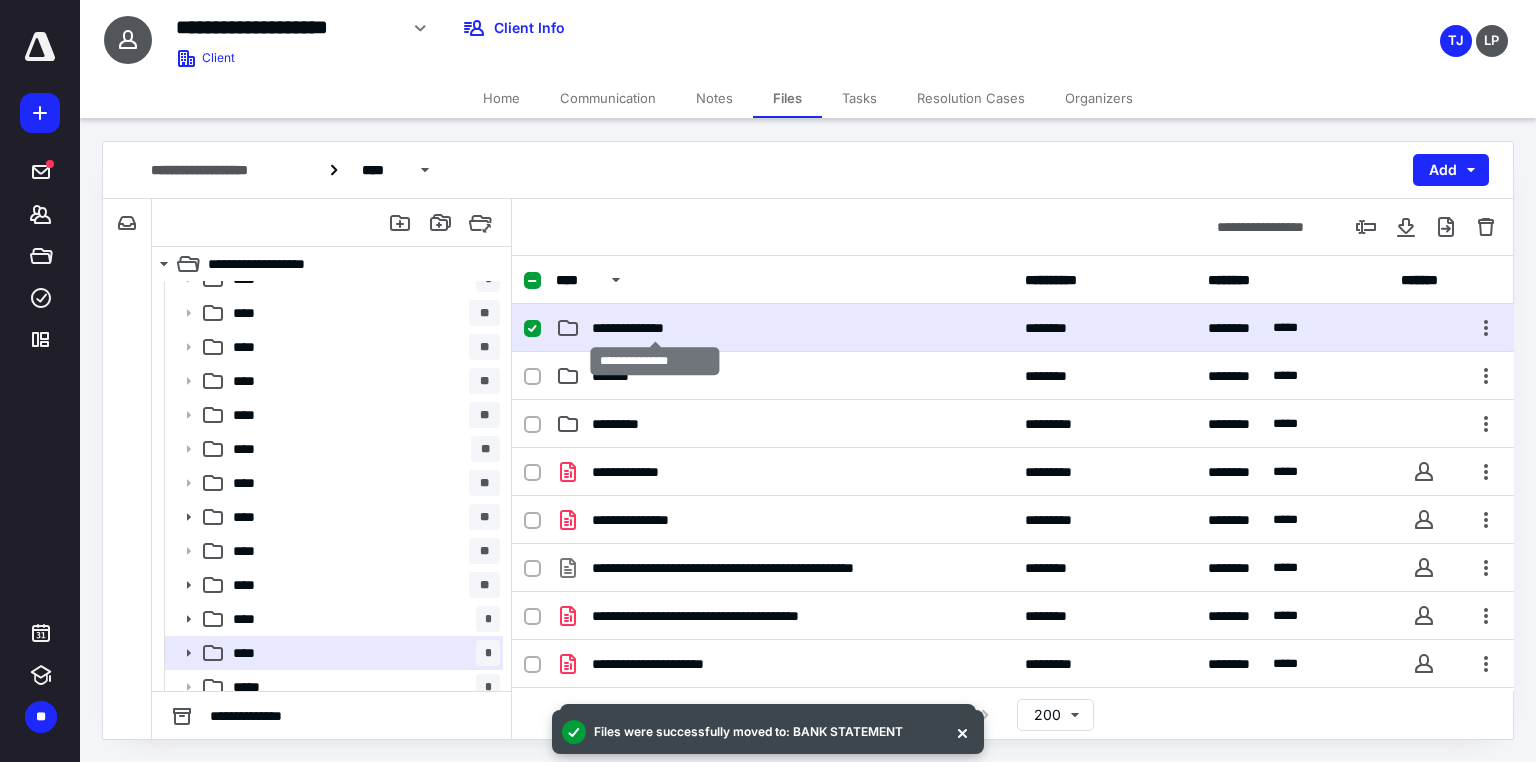 click on "**********" at bounding box center (655, 328) 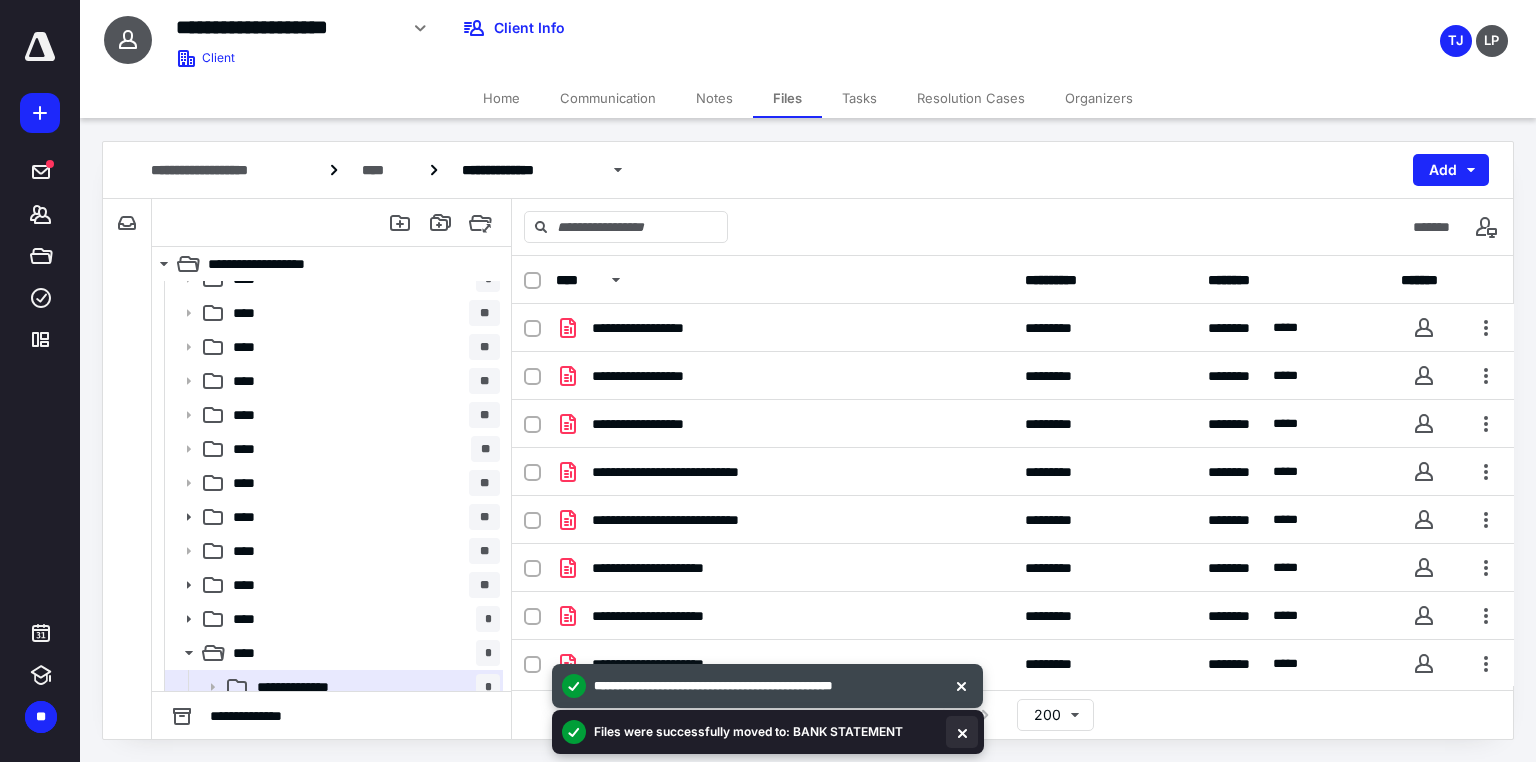 click at bounding box center (962, 732) 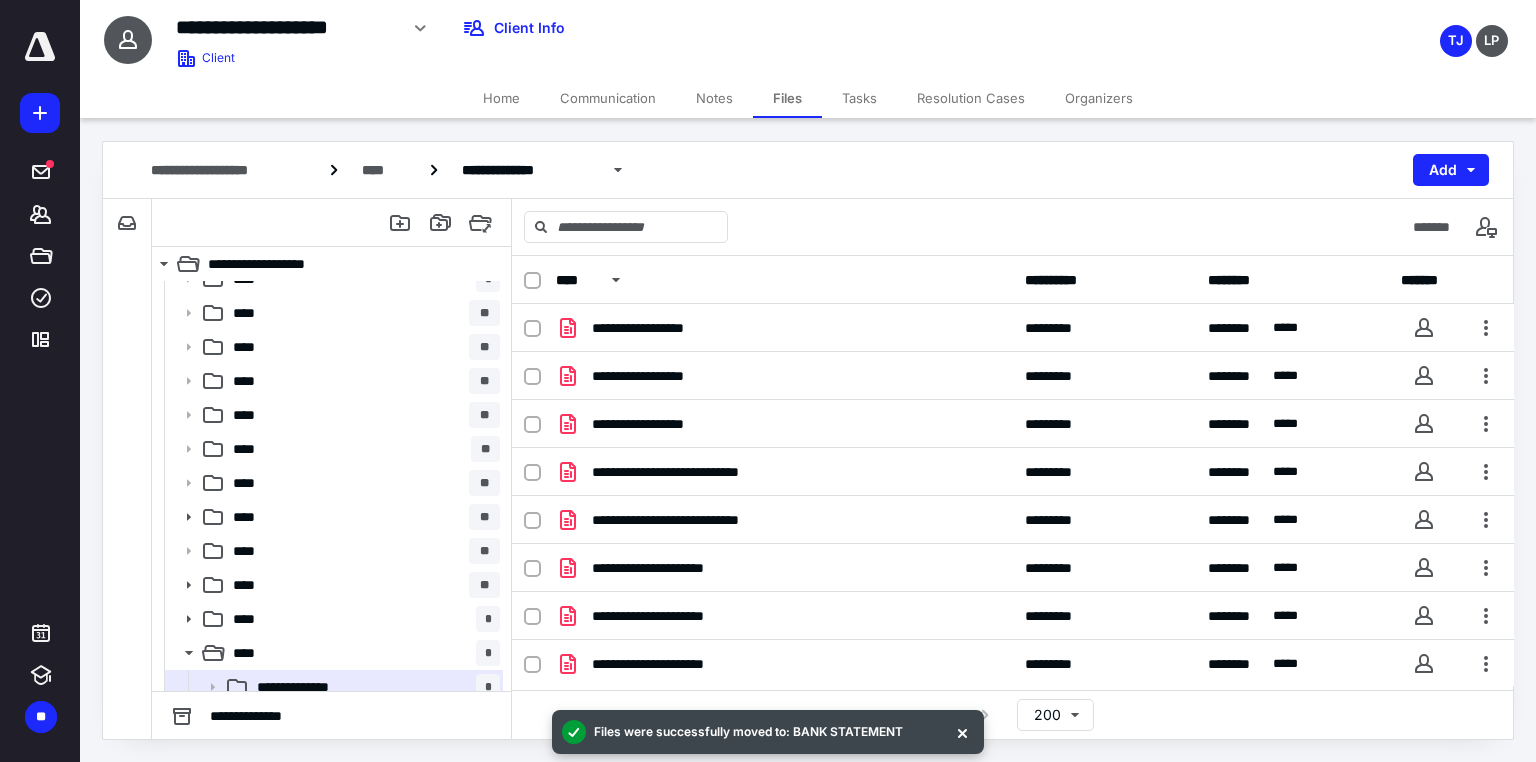 click at bounding box center [962, 732] 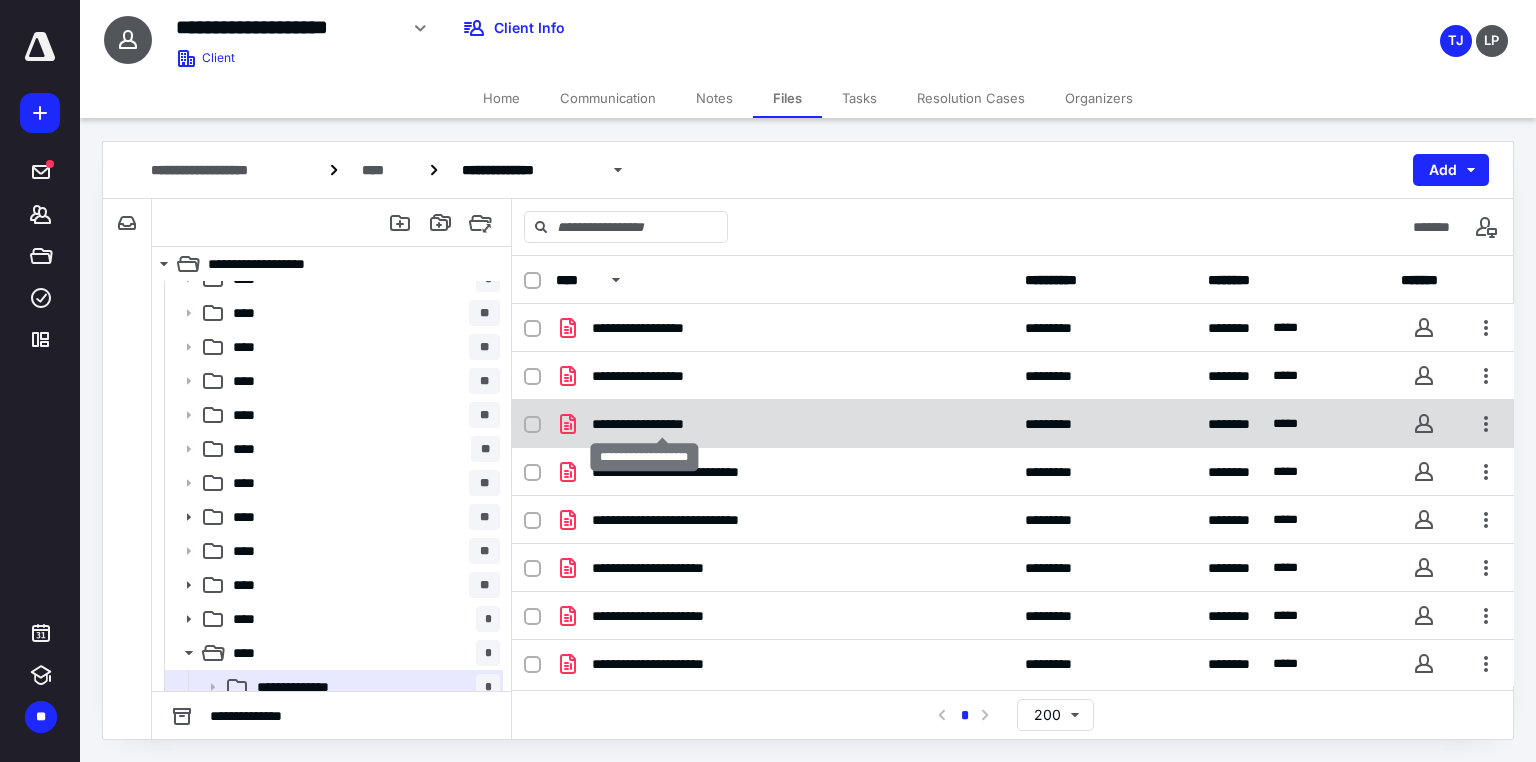click on "**********" at bounding box center [662, 424] 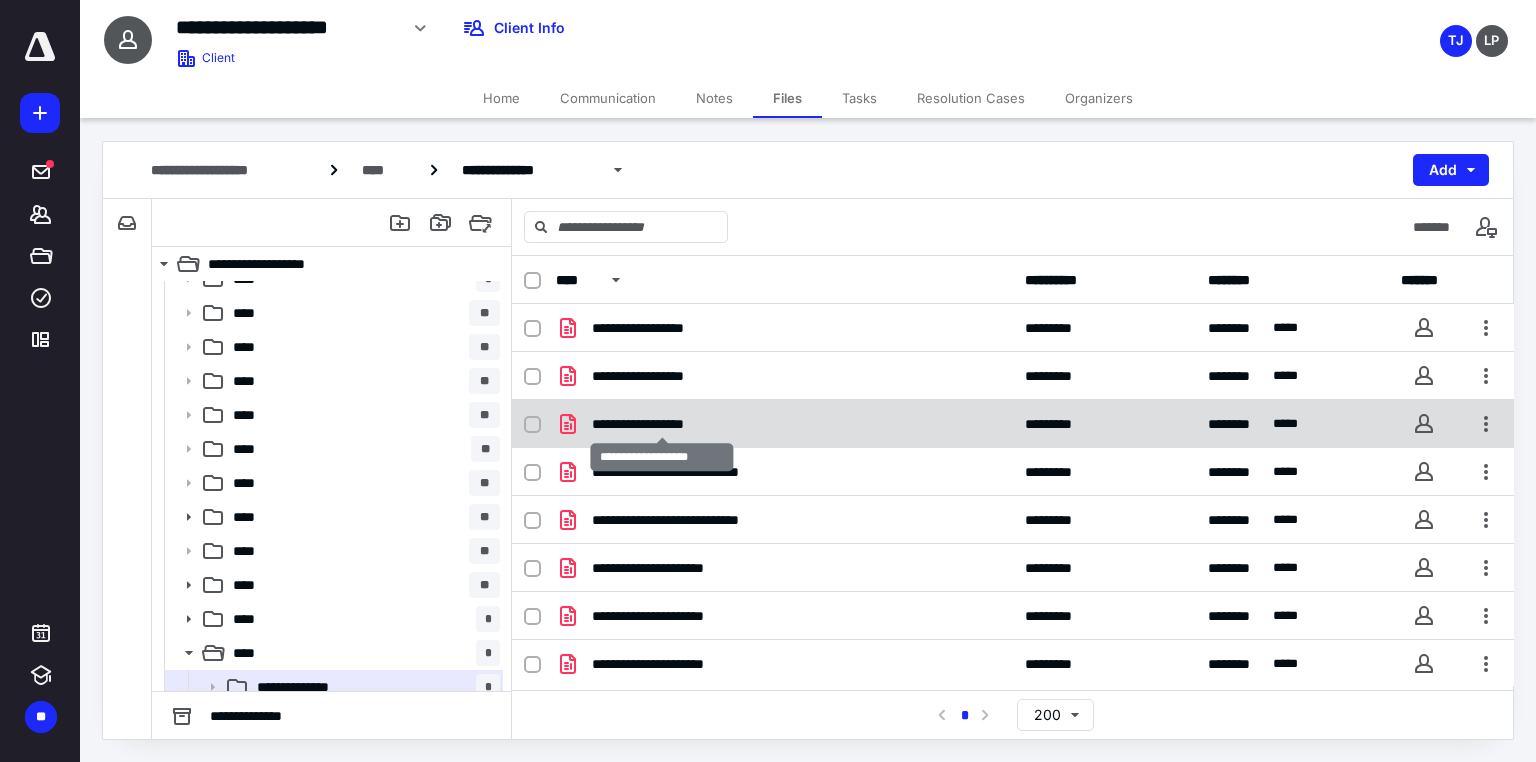click on "**********" at bounding box center (662, 424) 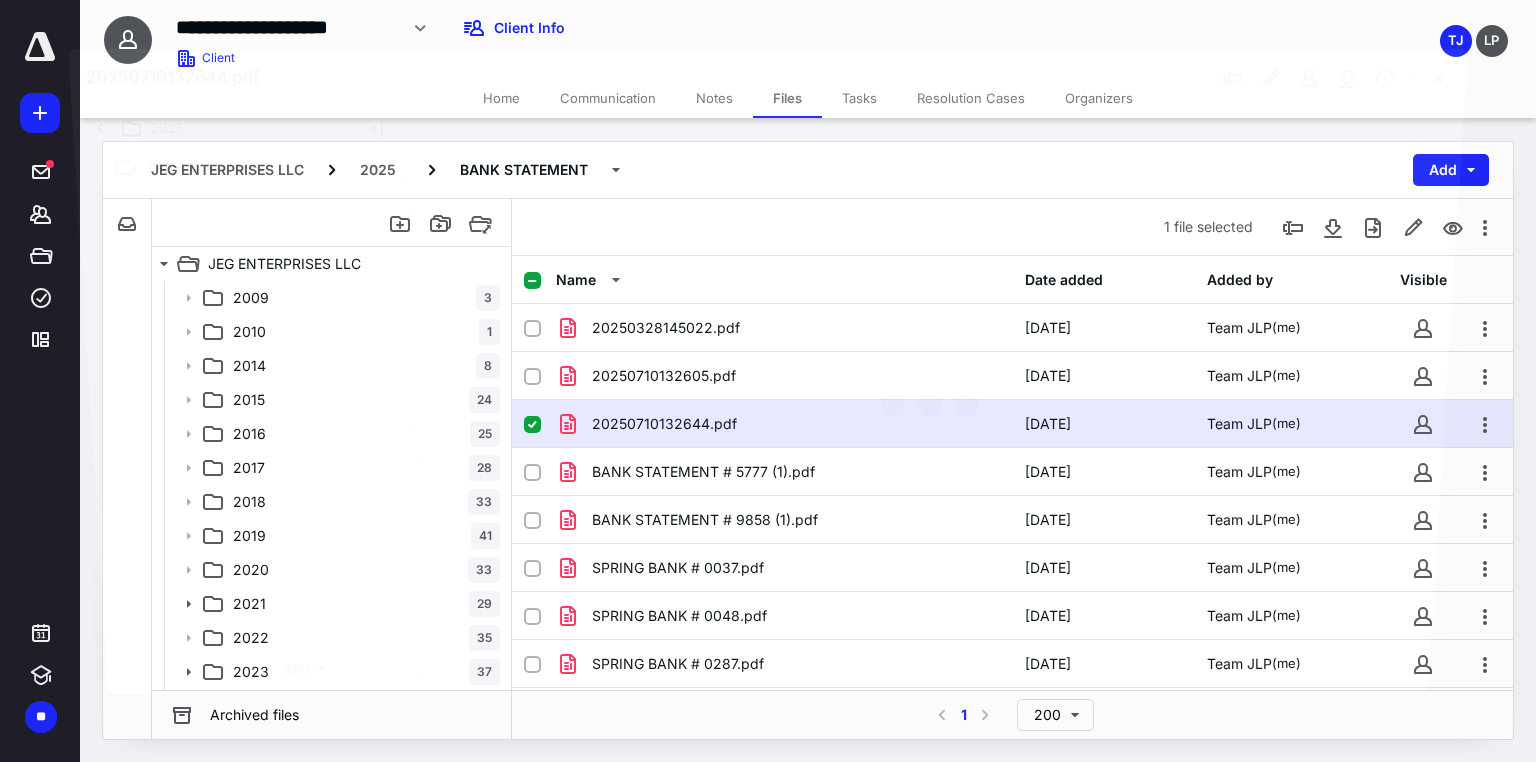scroll, scrollTop: 87, scrollLeft: 0, axis: vertical 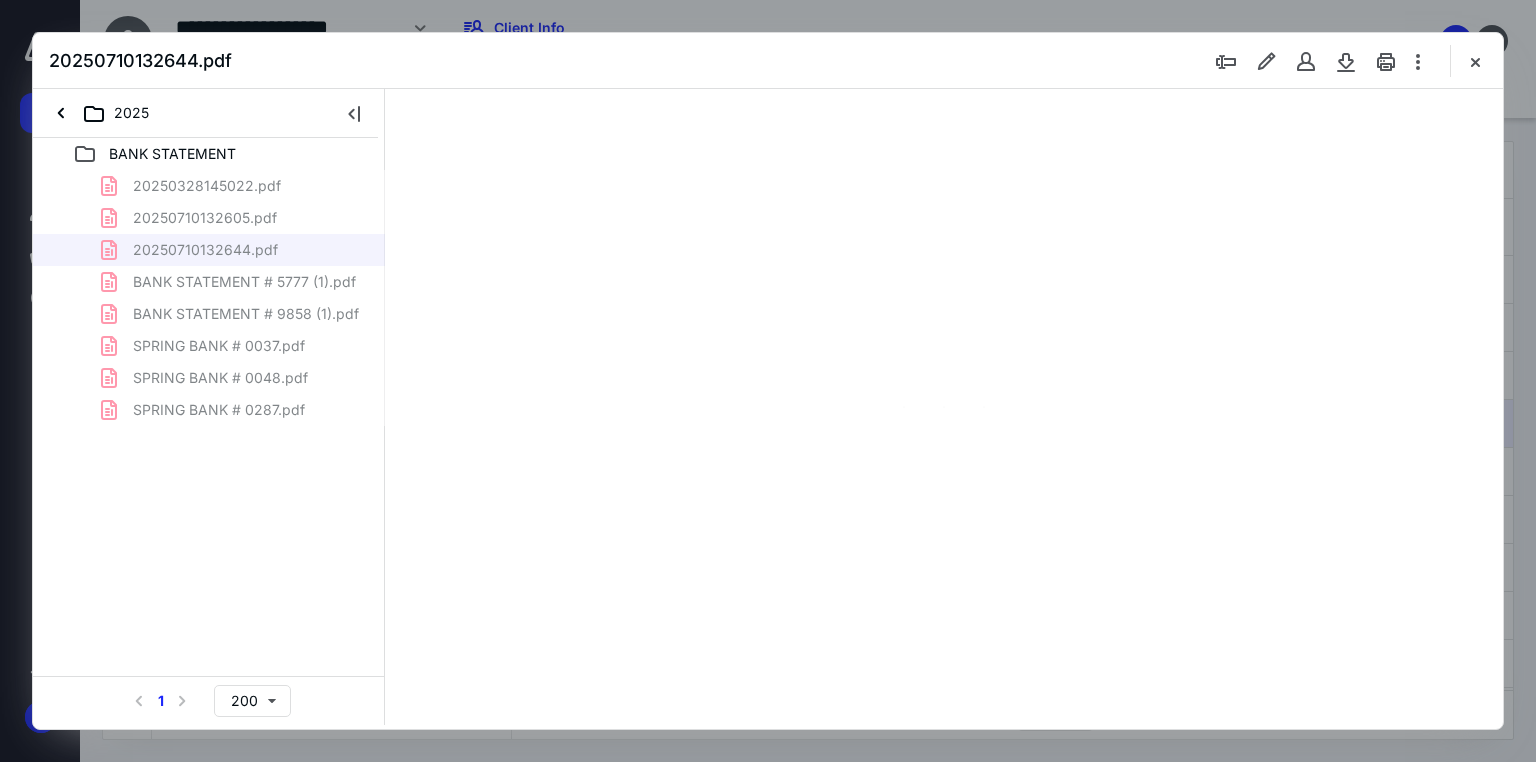 type on "71" 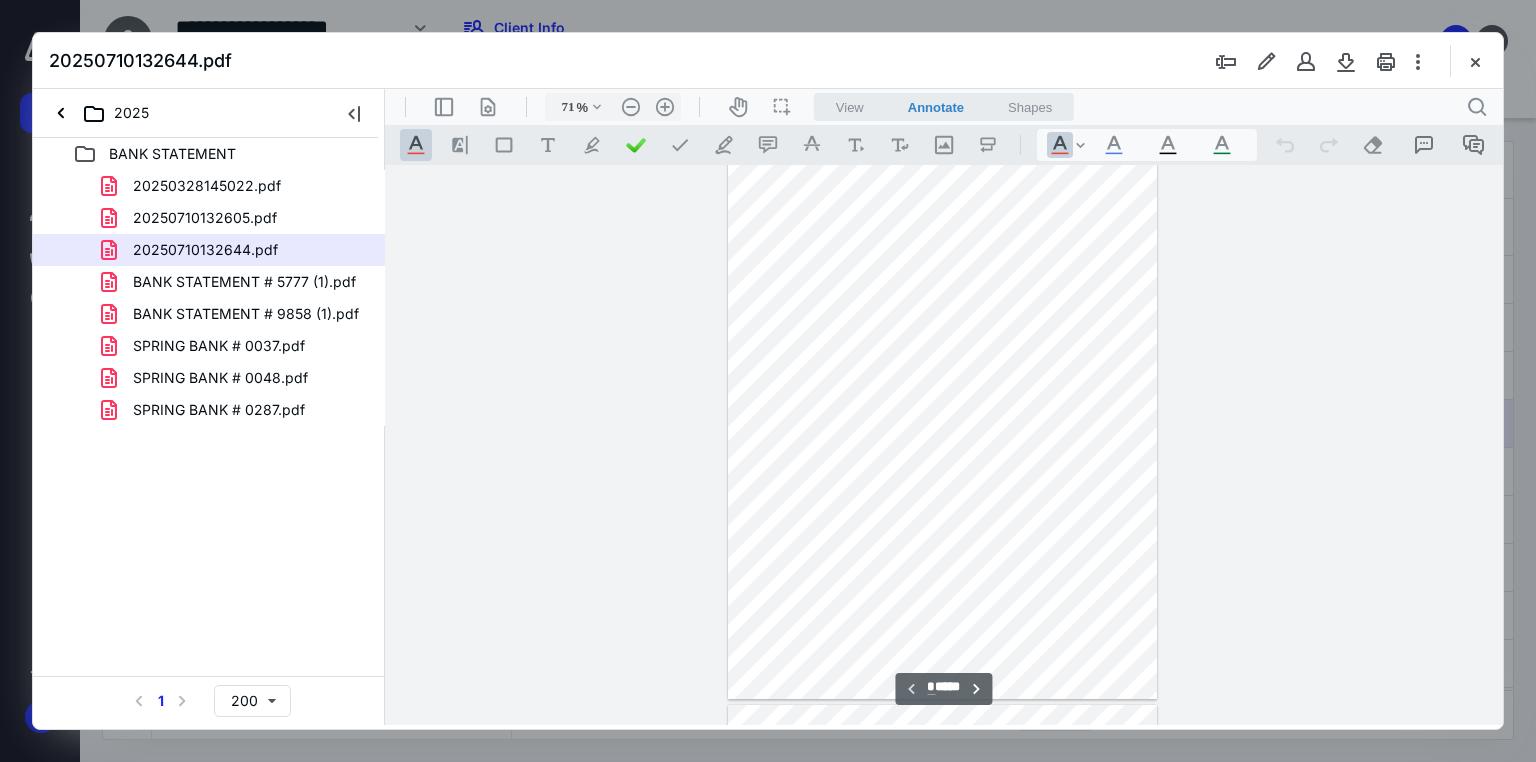 scroll, scrollTop: 0, scrollLeft: 0, axis: both 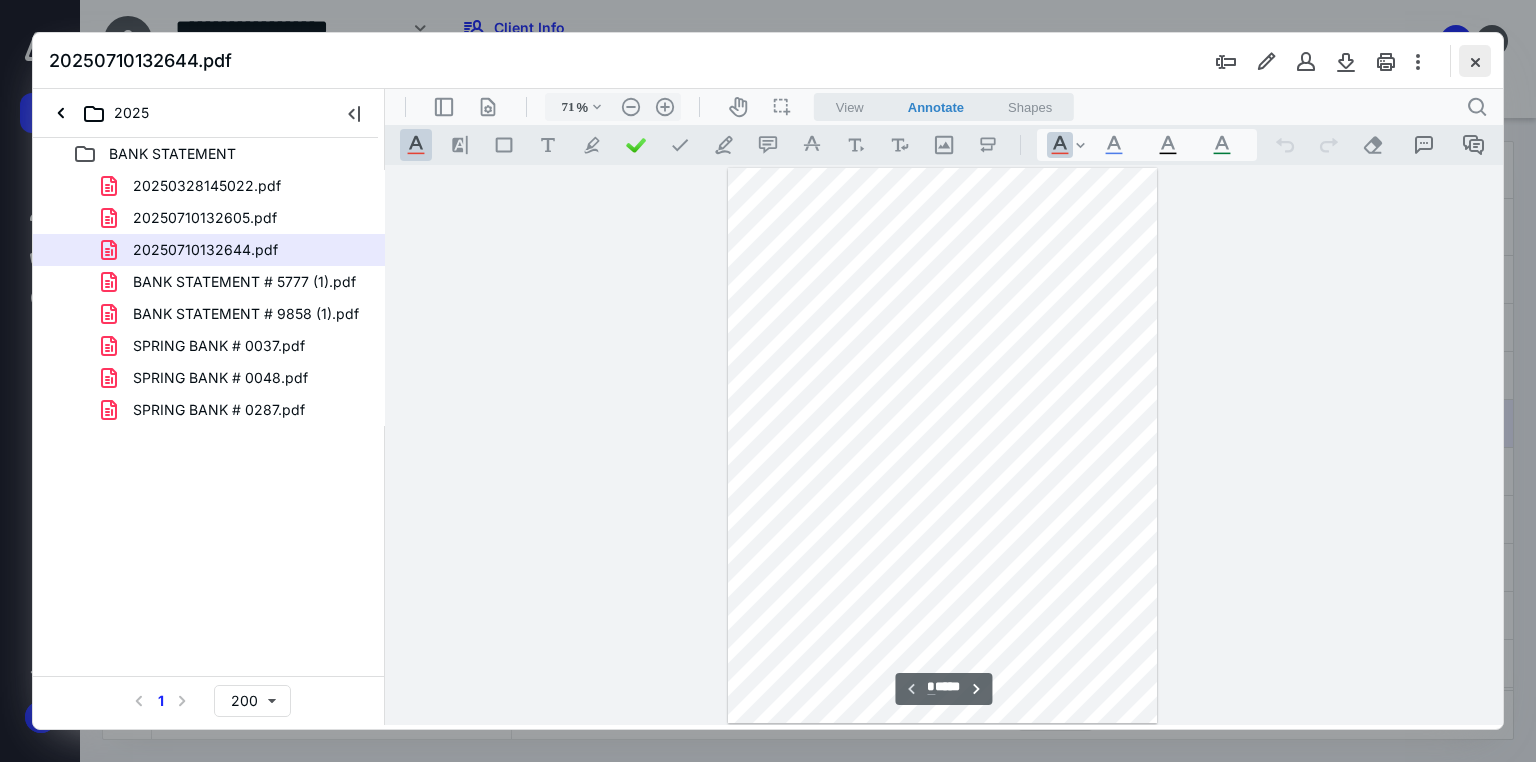 click at bounding box center (1475, 61) 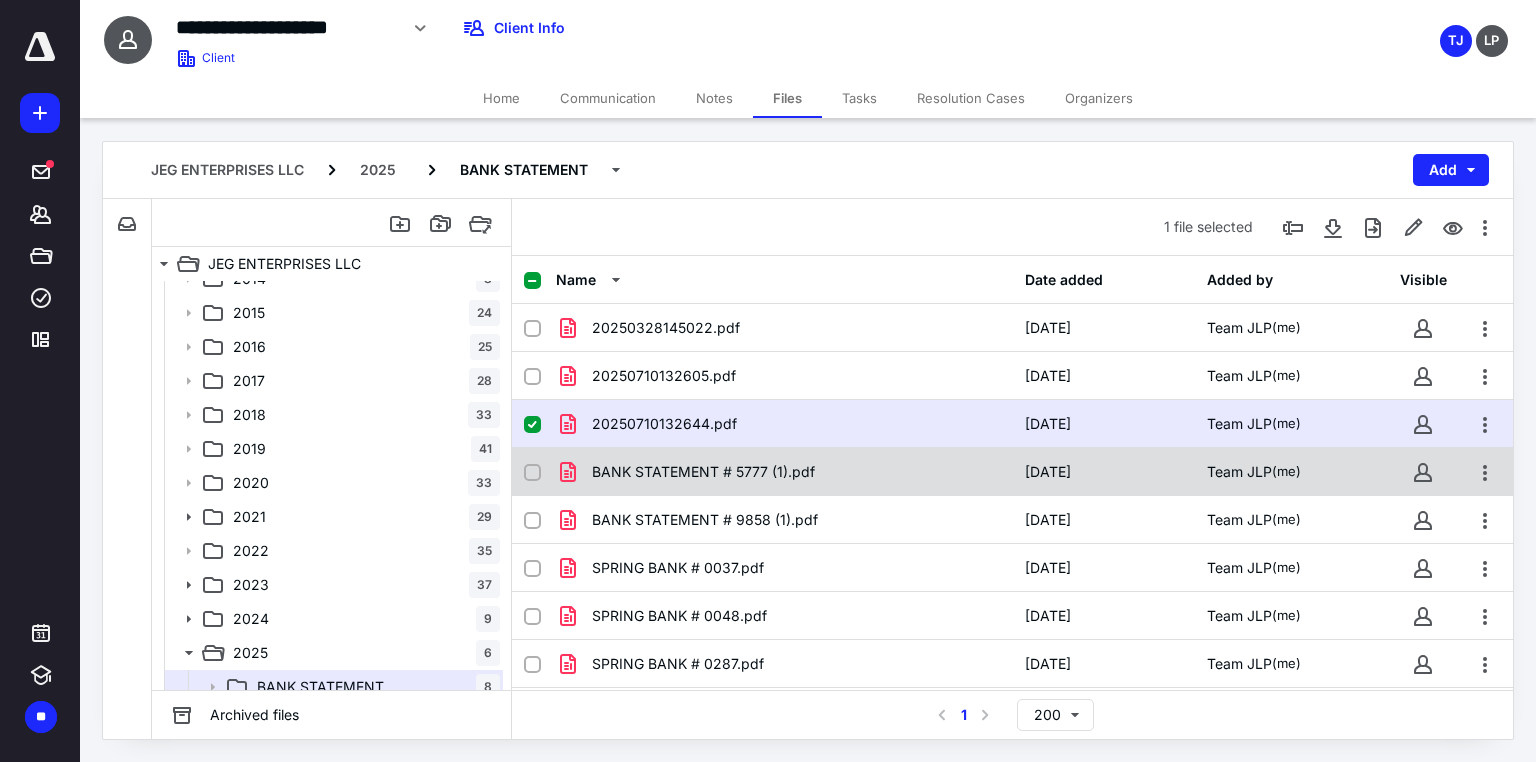 click on "BANK STATEMENT # 5777 (1).pdf" at bounding box center [703, 472] 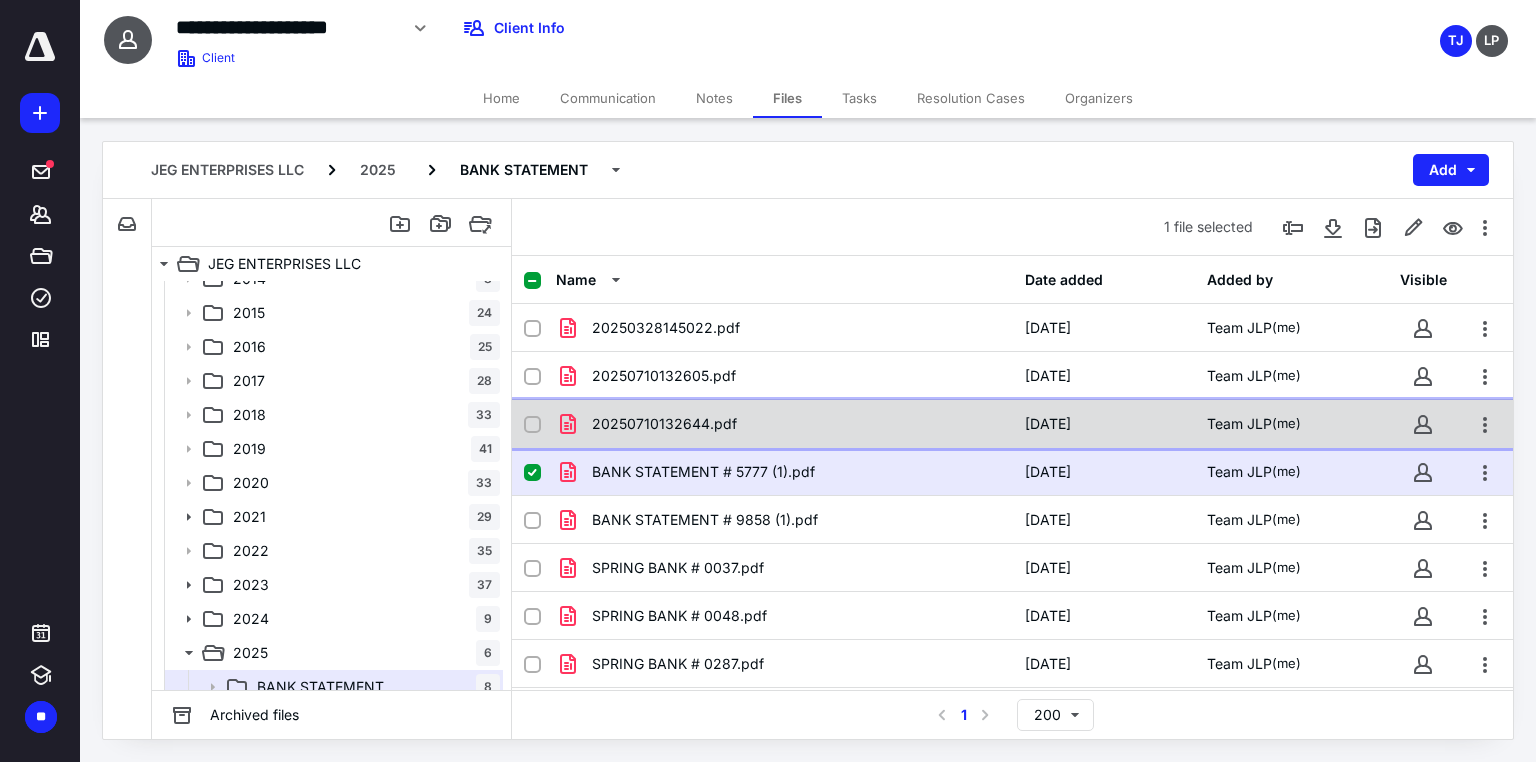 click on "20250710132644.pdf" at bounding box center (784, 424) 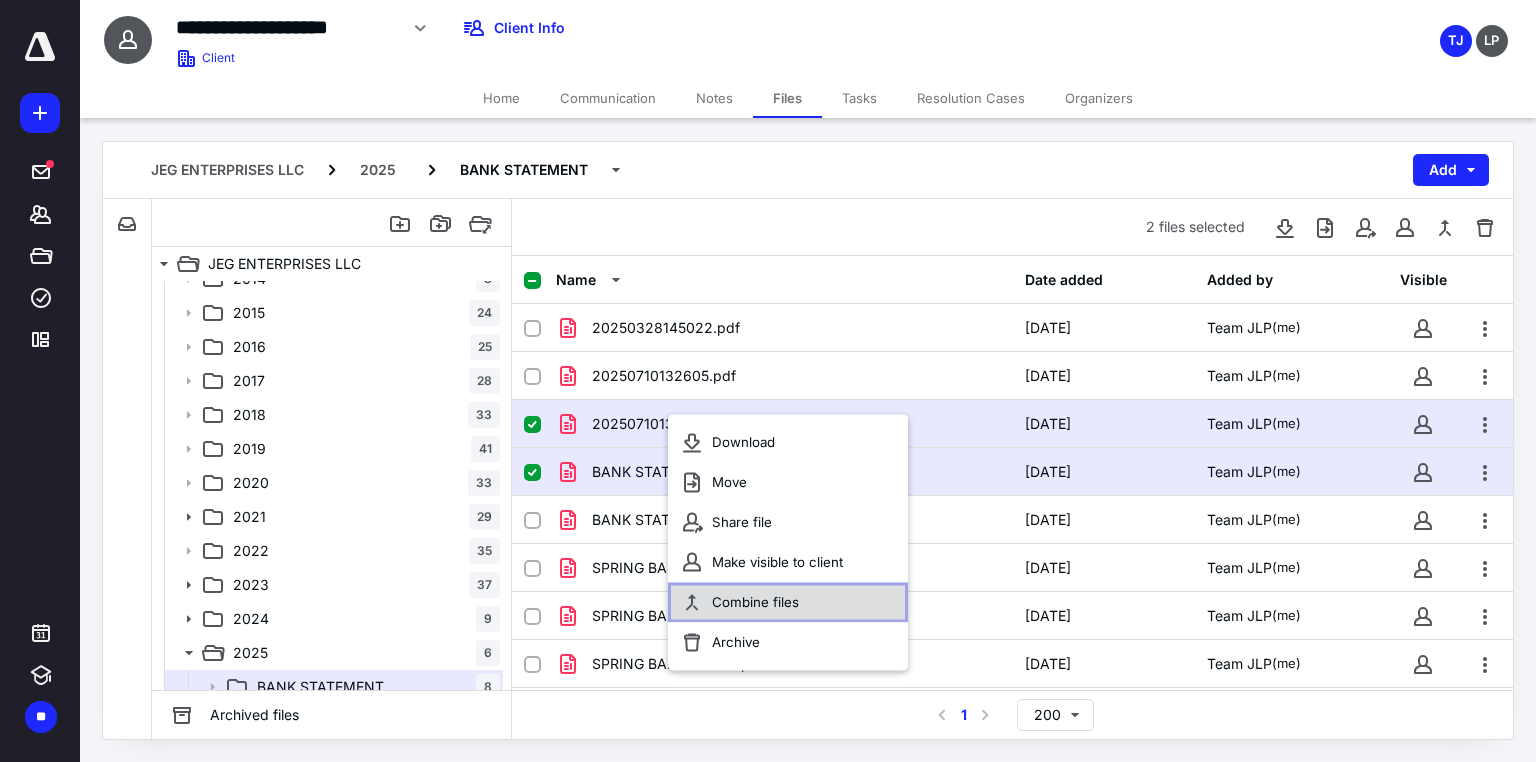 click on "Combine files" at bounding box center [755, 602] 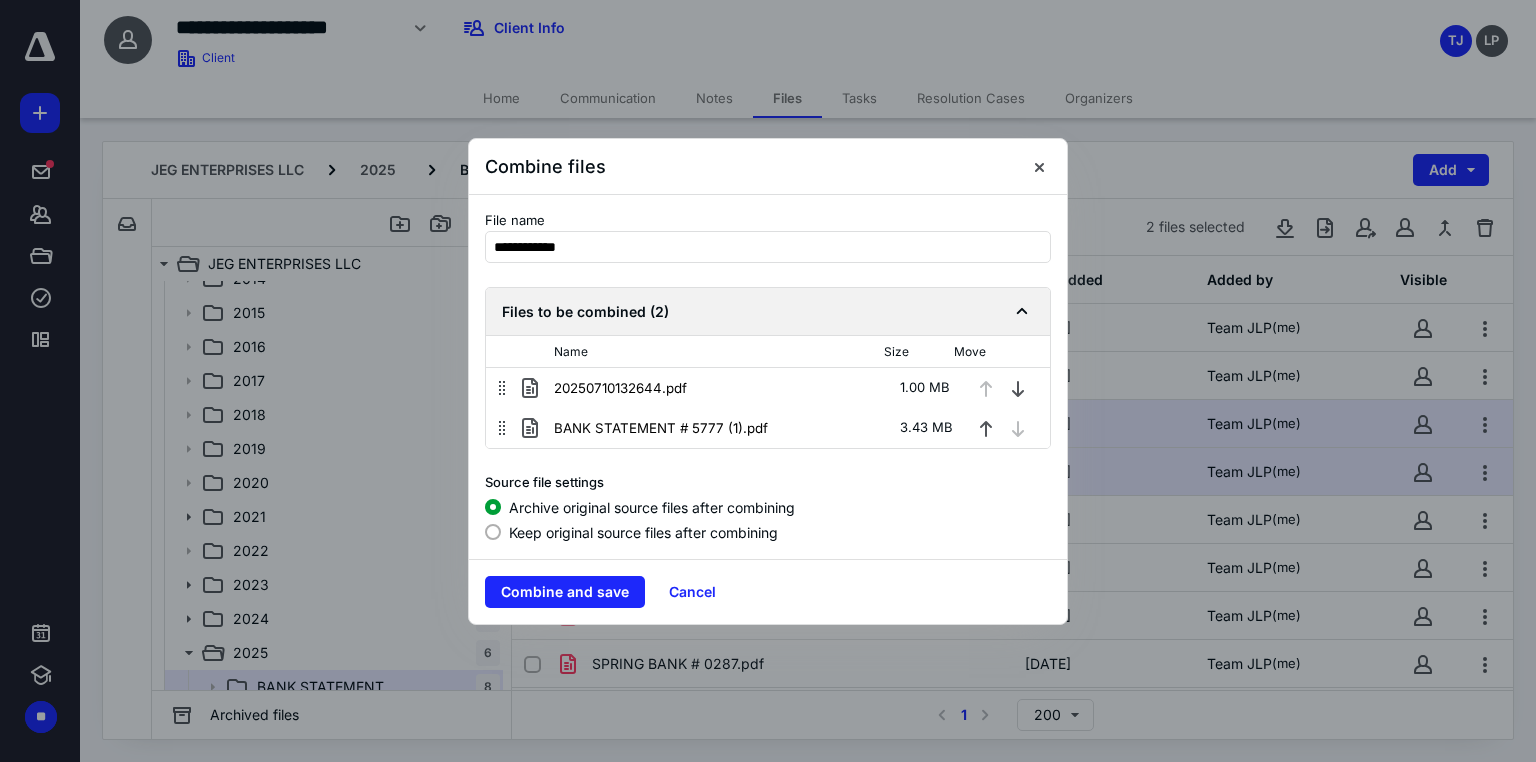 drag, startPoint x: 1001, startPoint y: 390, endPoint x: 928, endPoint y: 388, distance: 73.02739 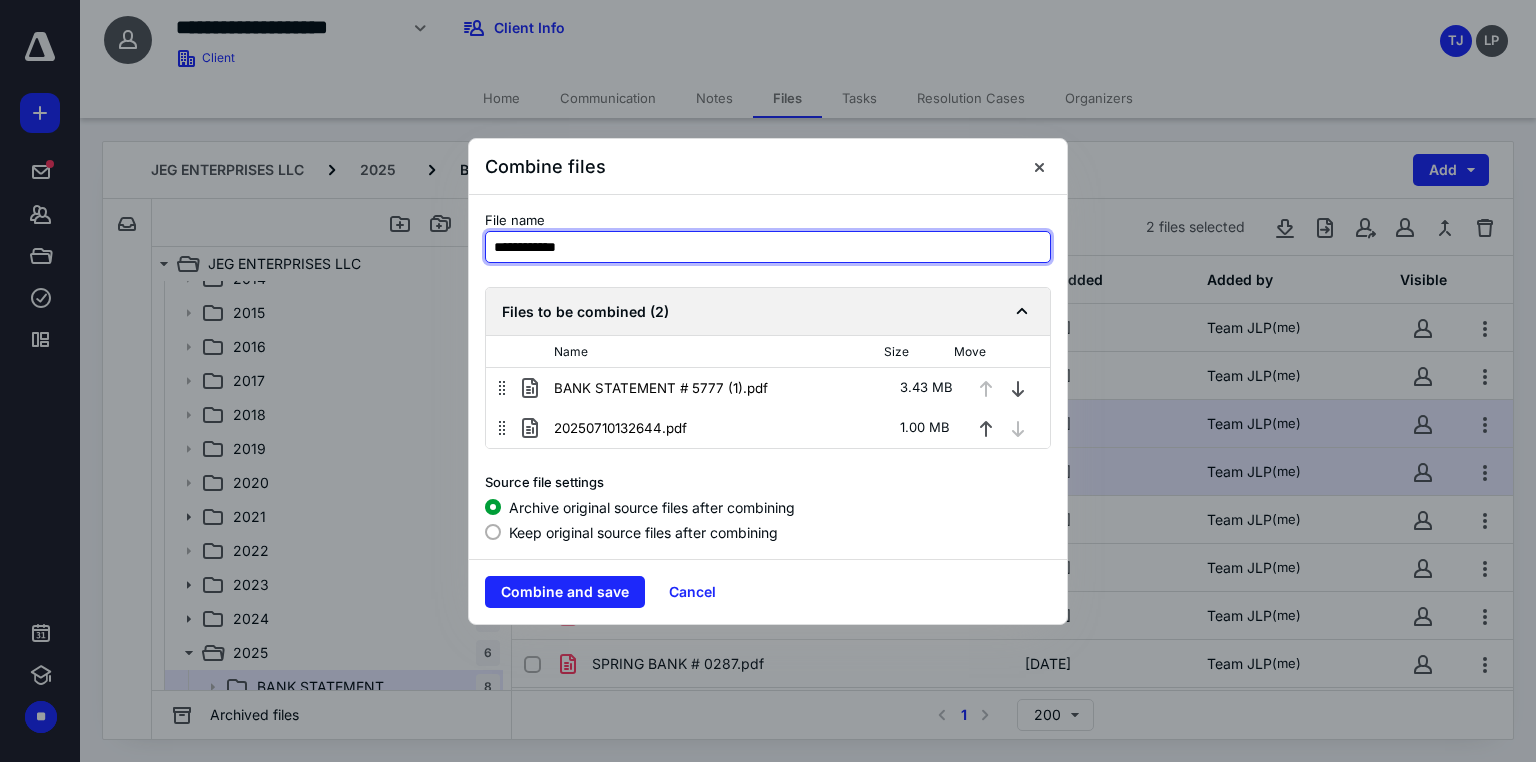 drag, startPoint x: 535, startPoint y: 242, endPoint x: 386, endPoint y: 237, distance: 149.08386 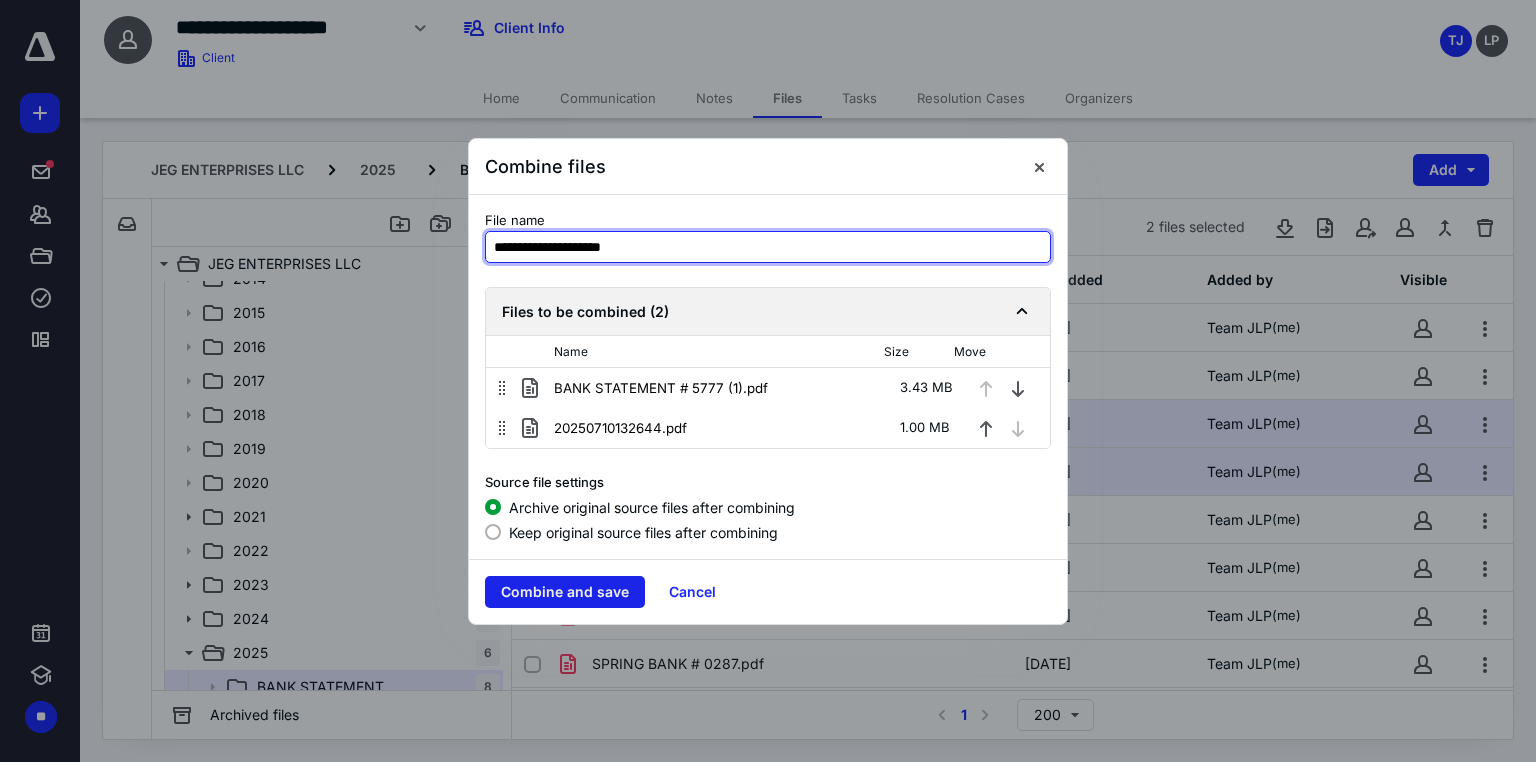 type on "**********" 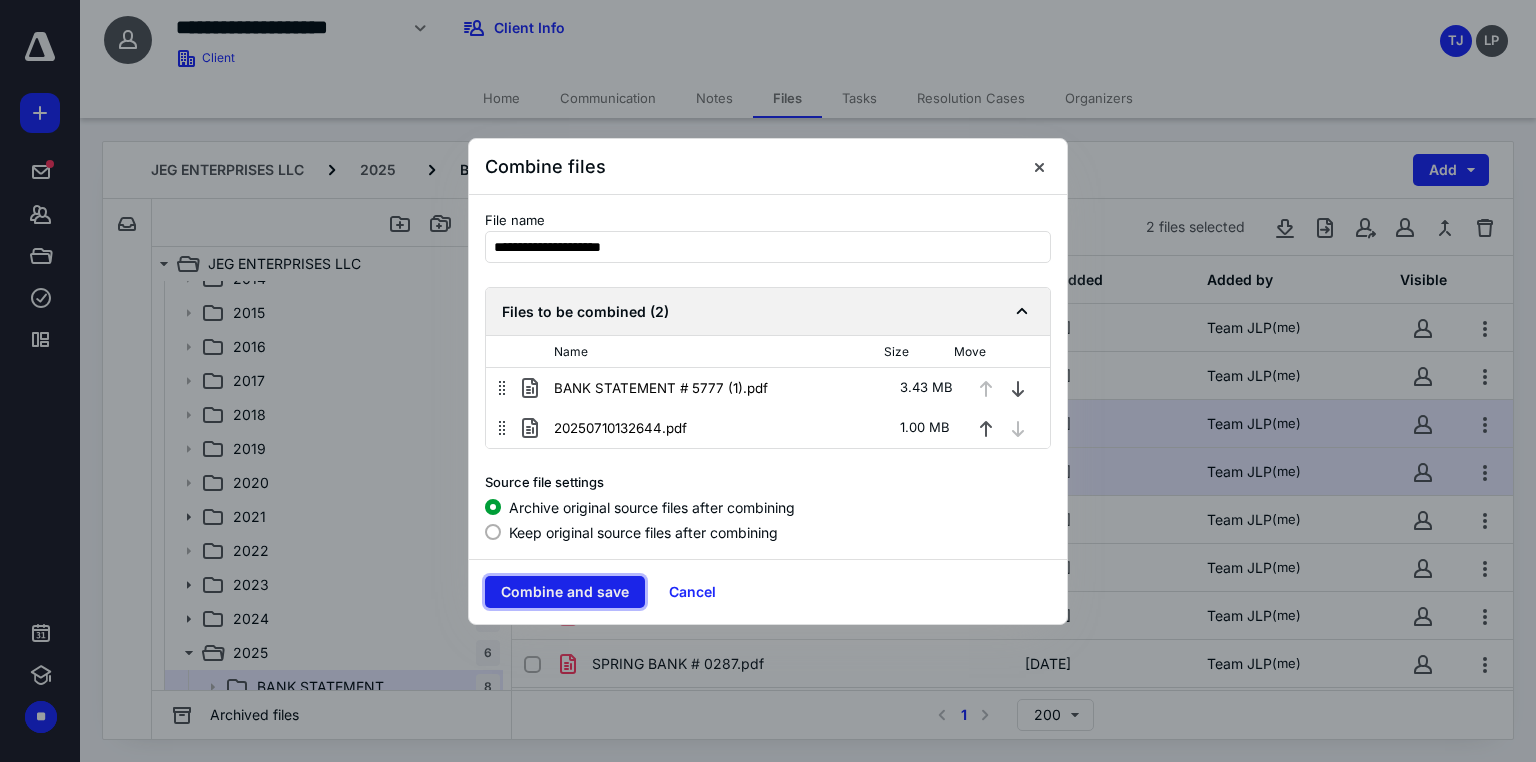 click on "Combine and save" at bounding box center [565, 592] 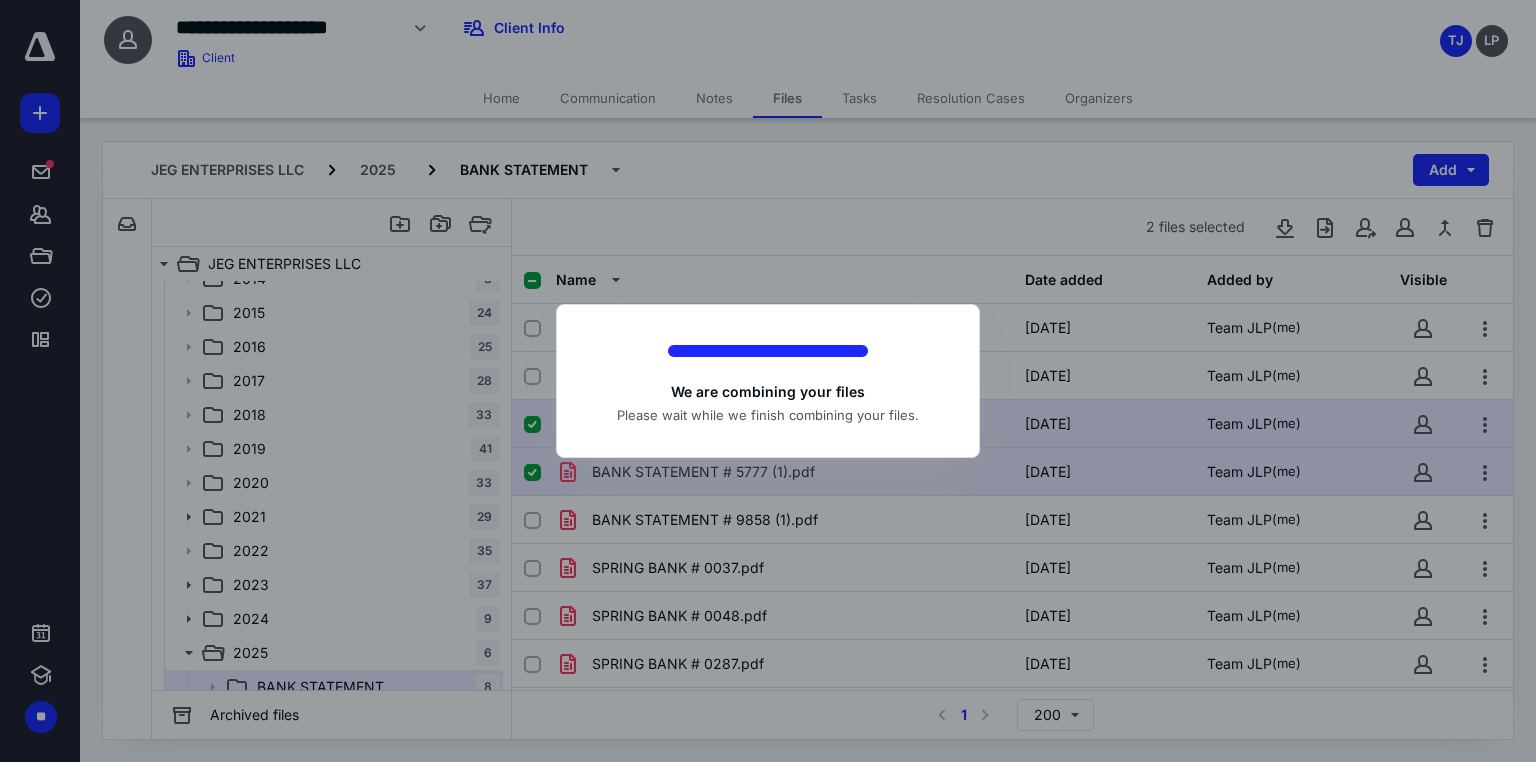 checkbox on "false" 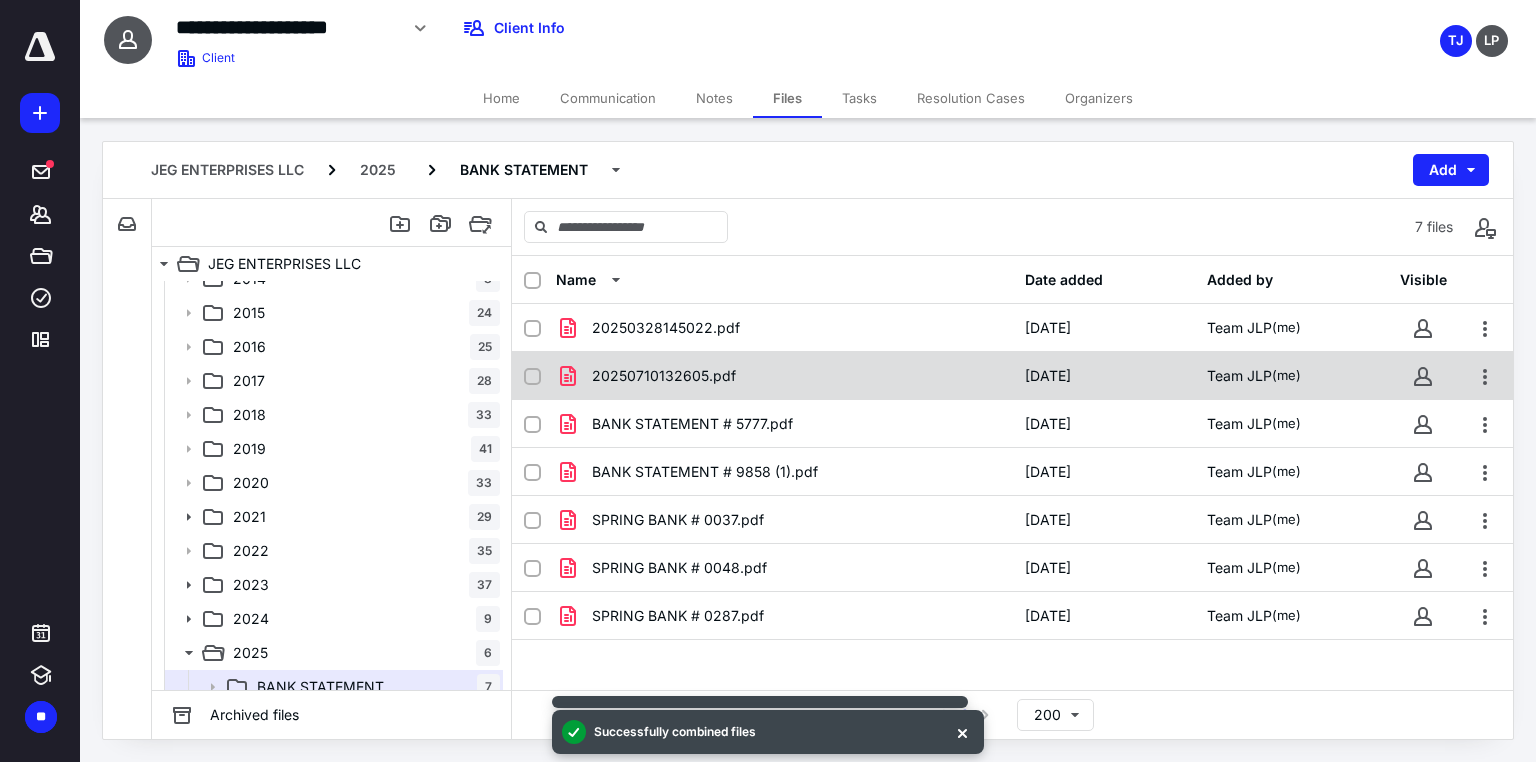 click on "20250710132605.pdf" at bounding box center (664, 376) 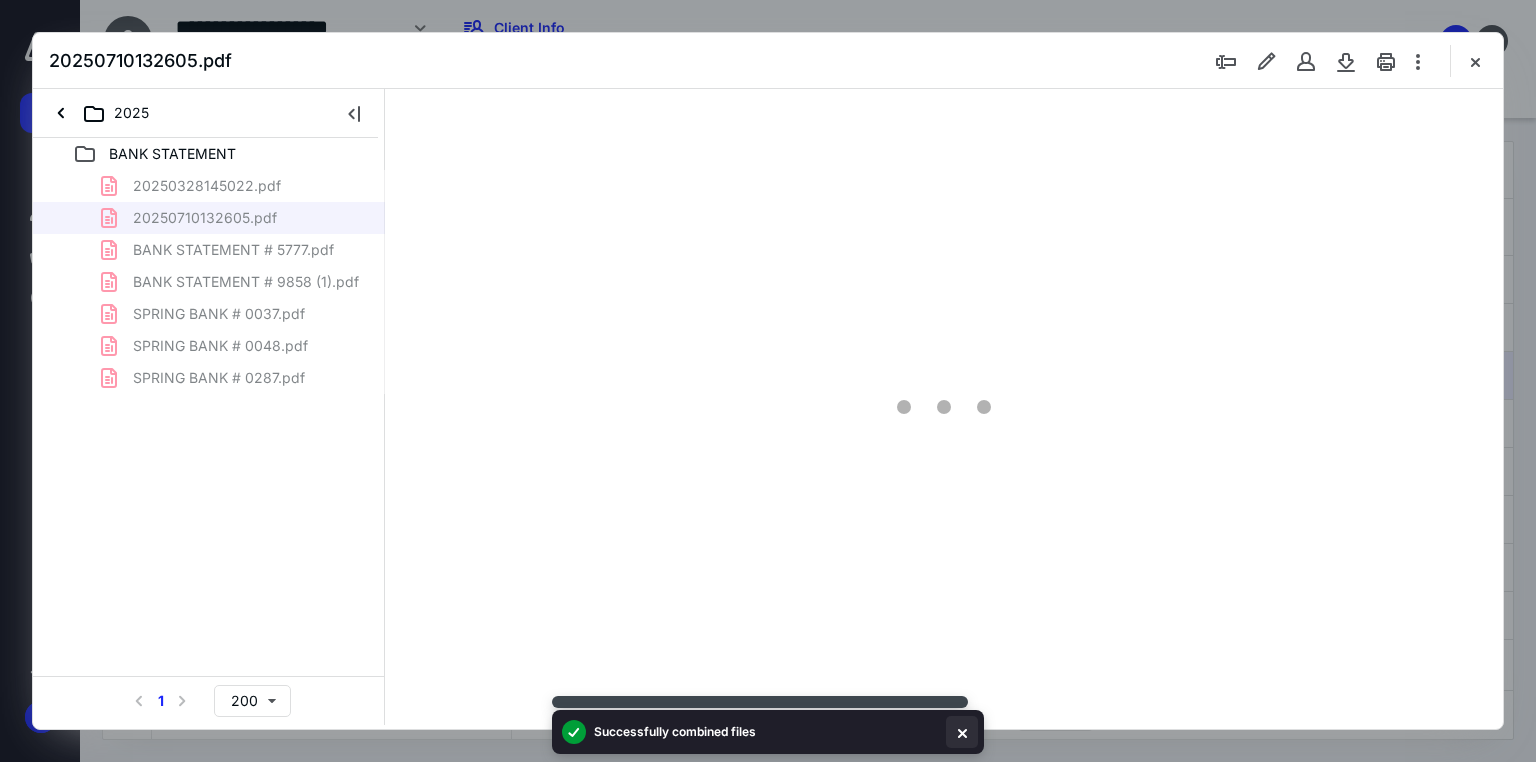 scroll, scrollTop: 0, scrollLeft: 0, axis: both 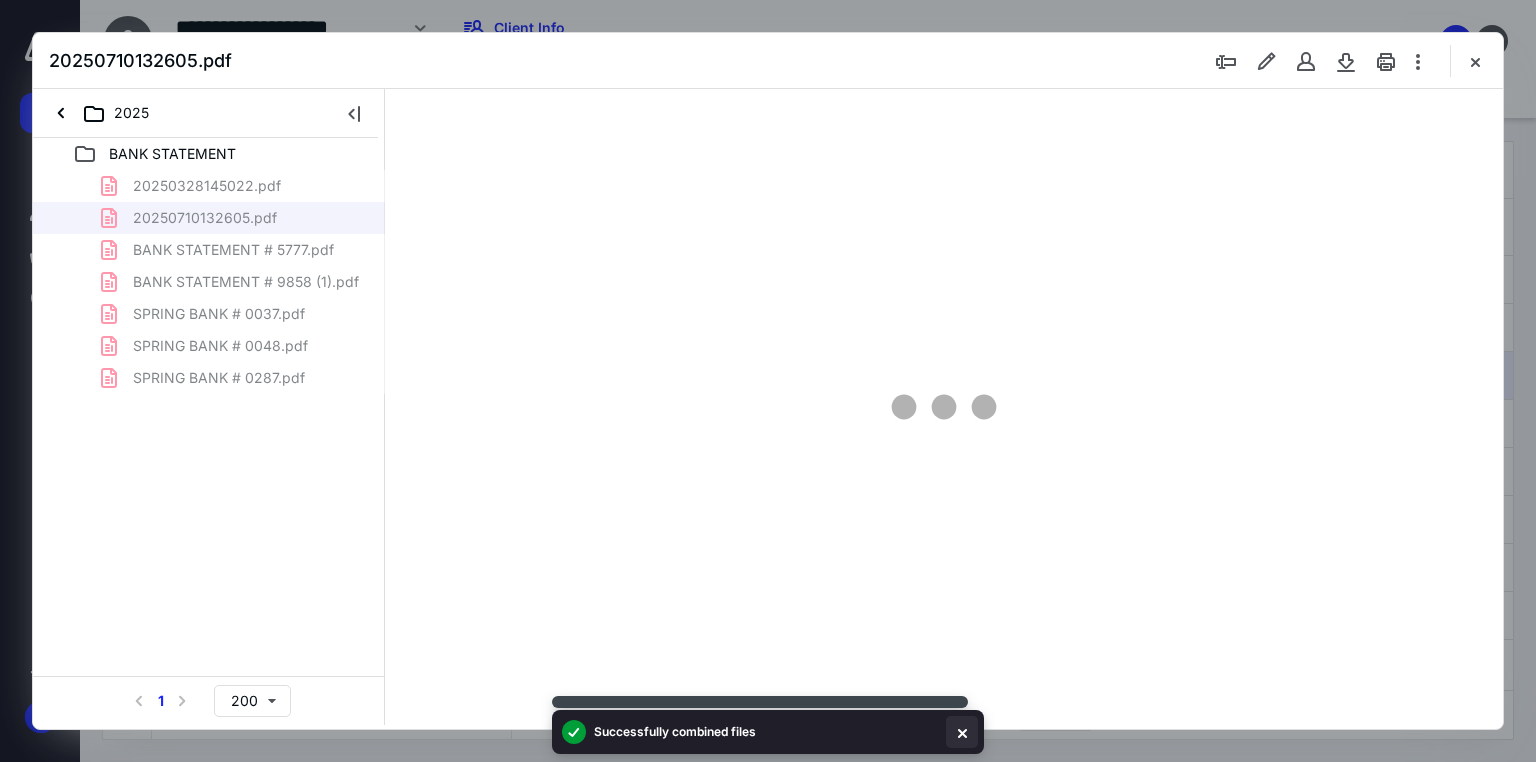 click at bounding box center (962, 732) 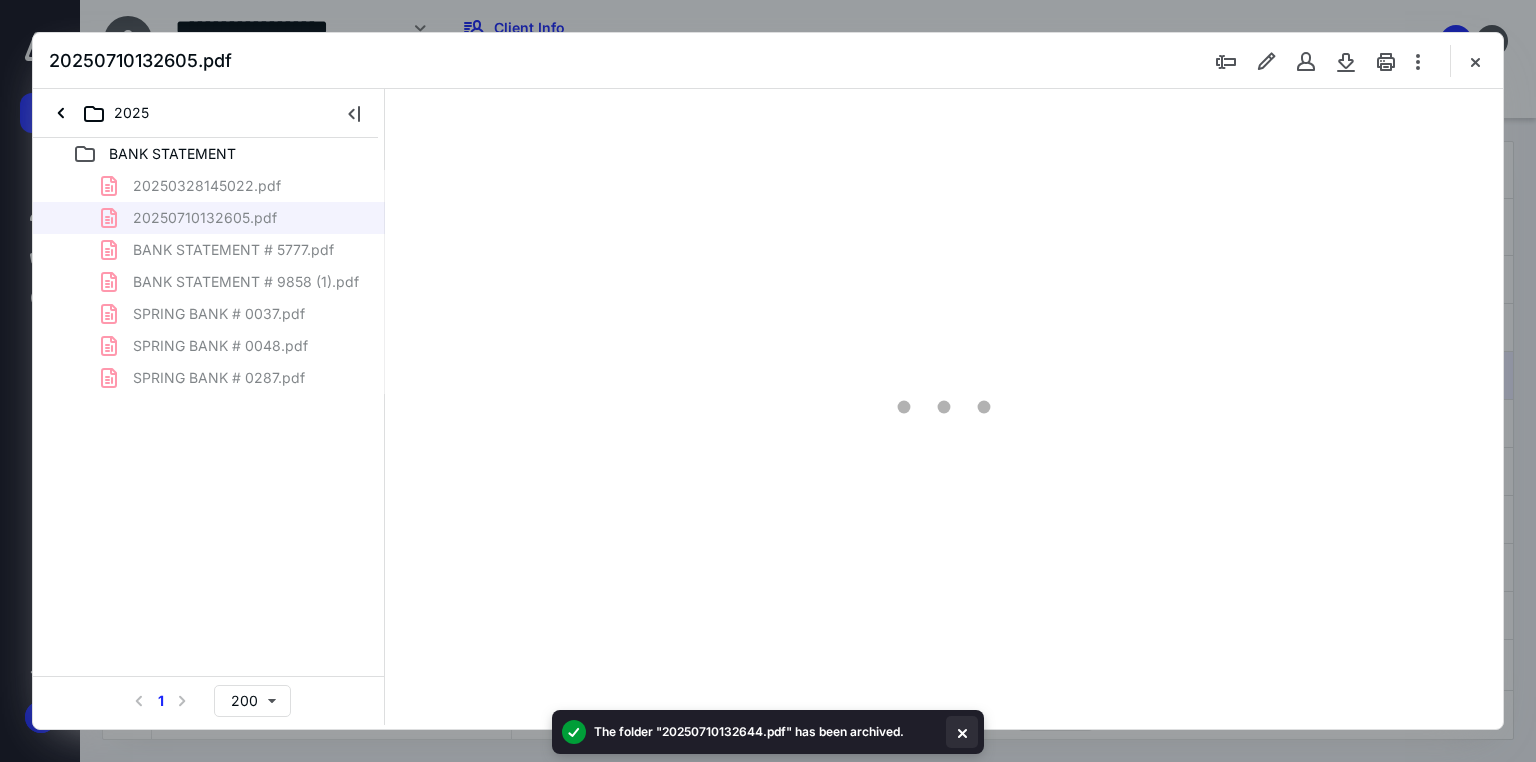click at bounding box center [962, 732] 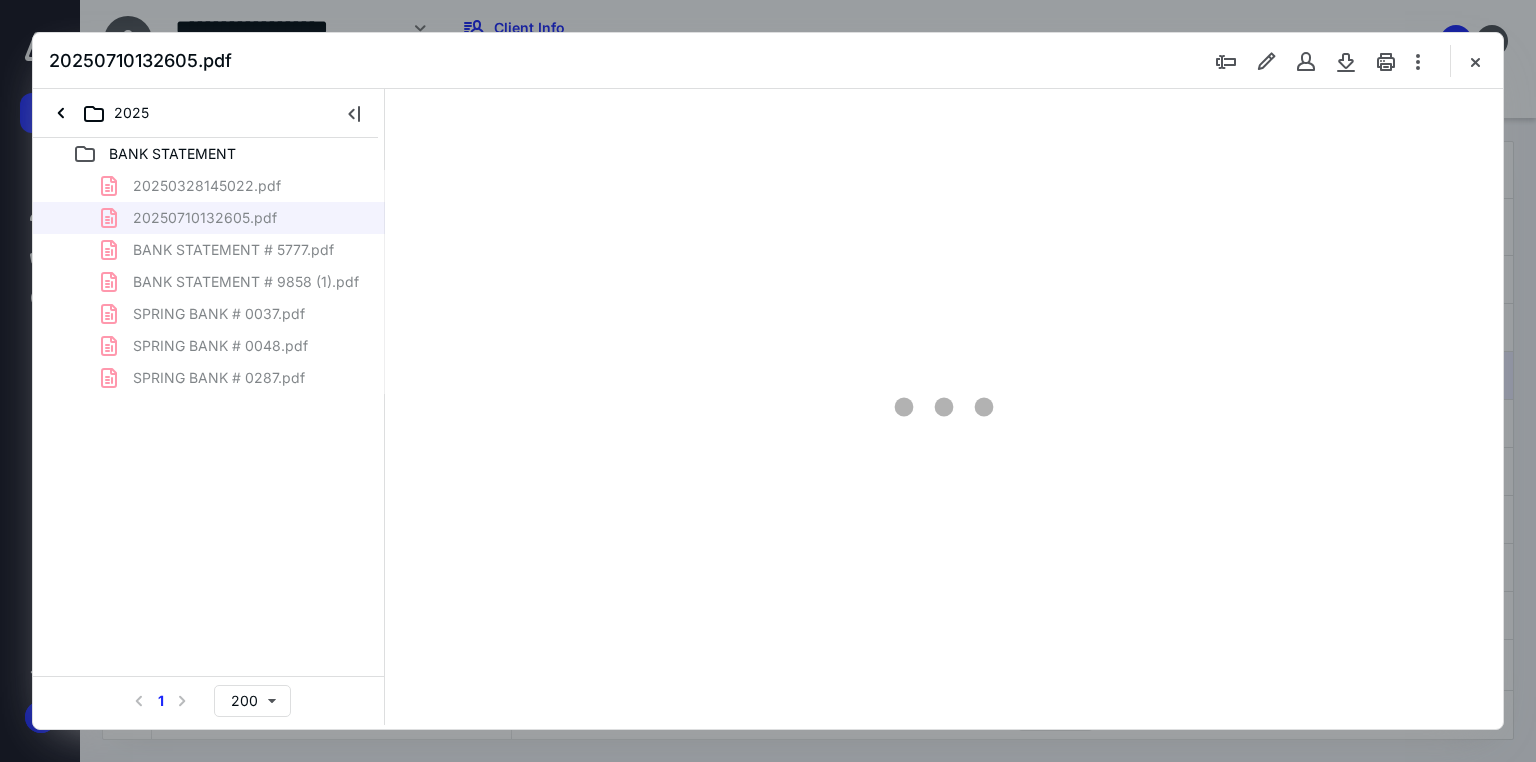type on "71" 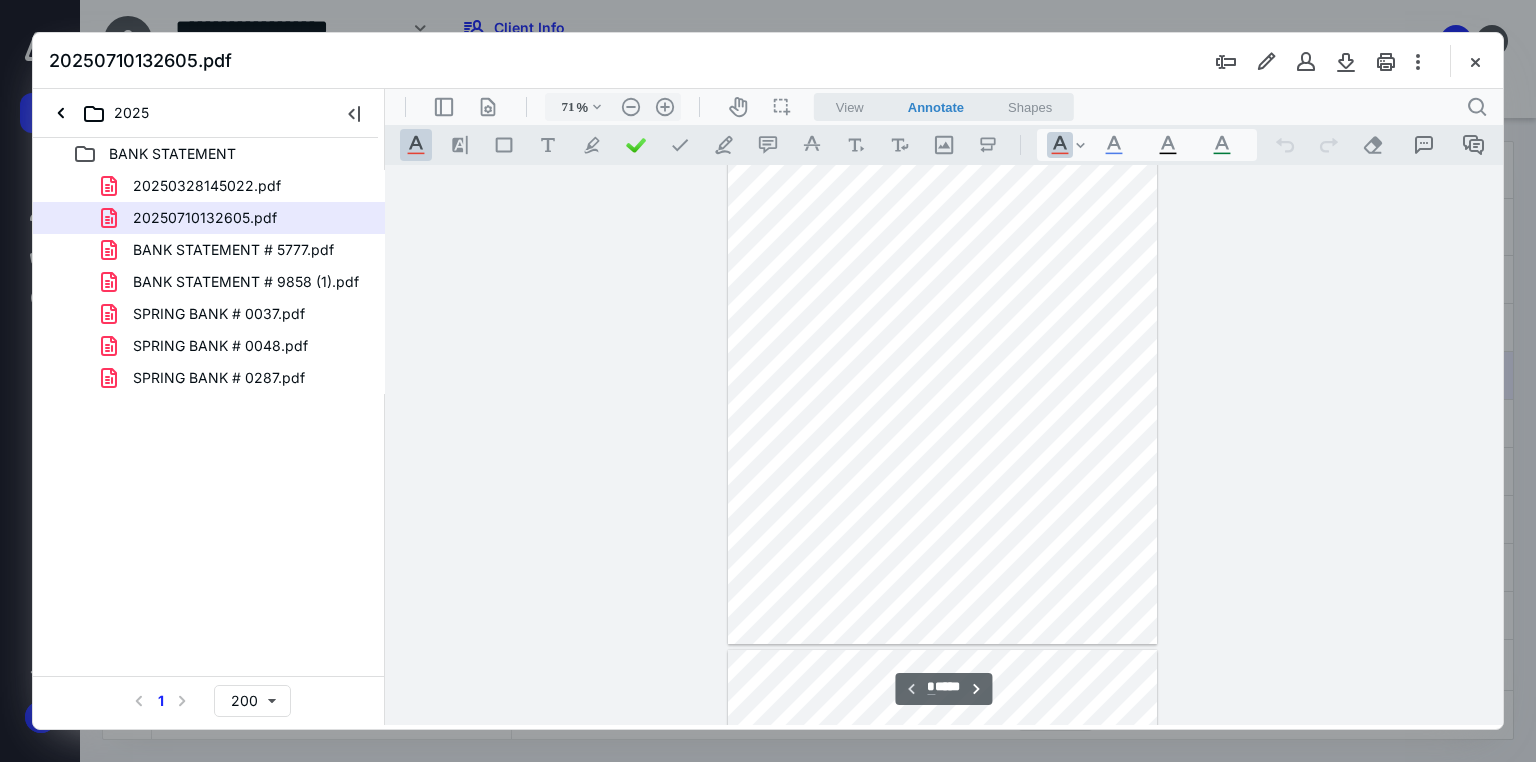 scroll, scrollTop: 0, scrollLeft: 0, axis: both 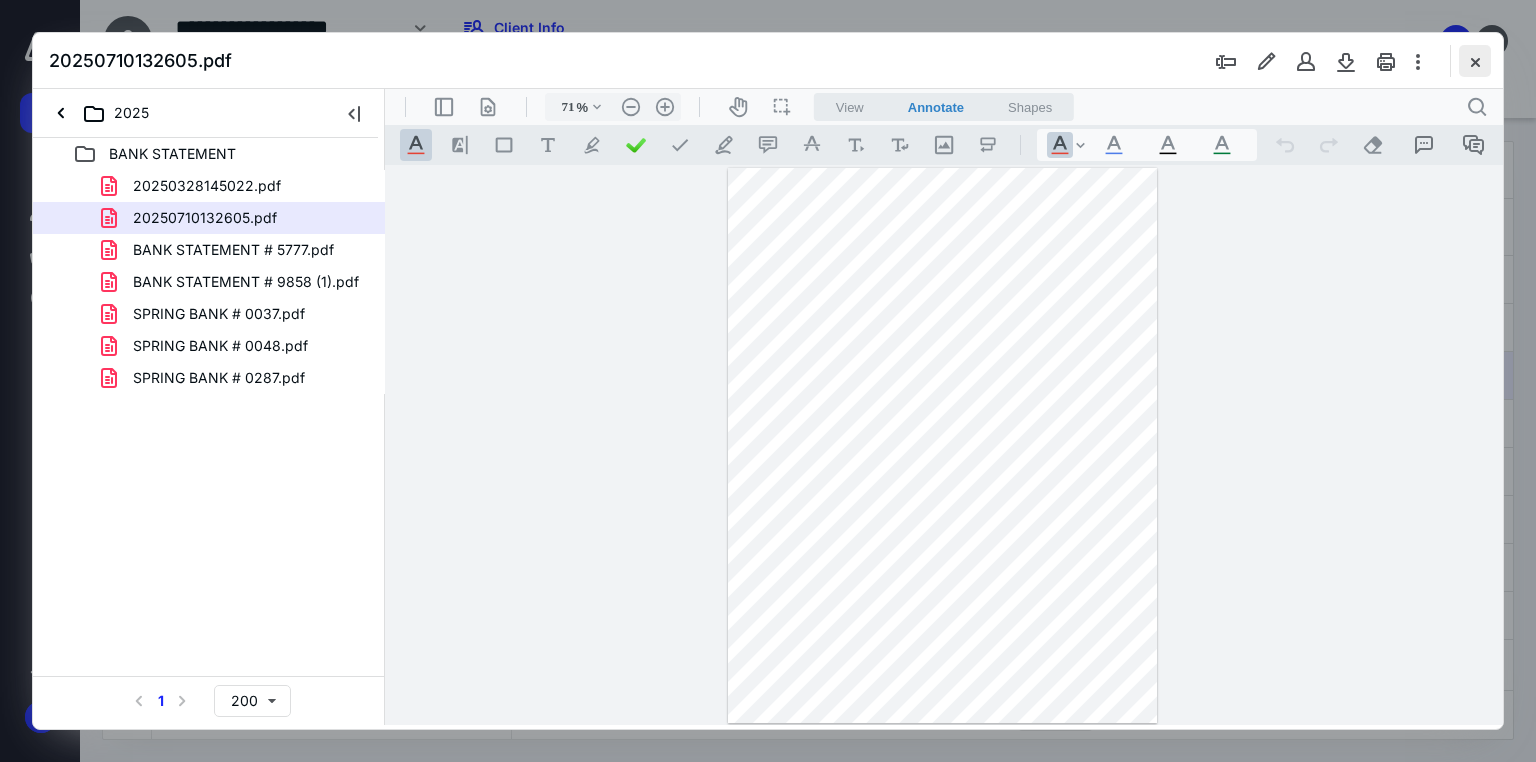click at bounding box center [1475, 61] 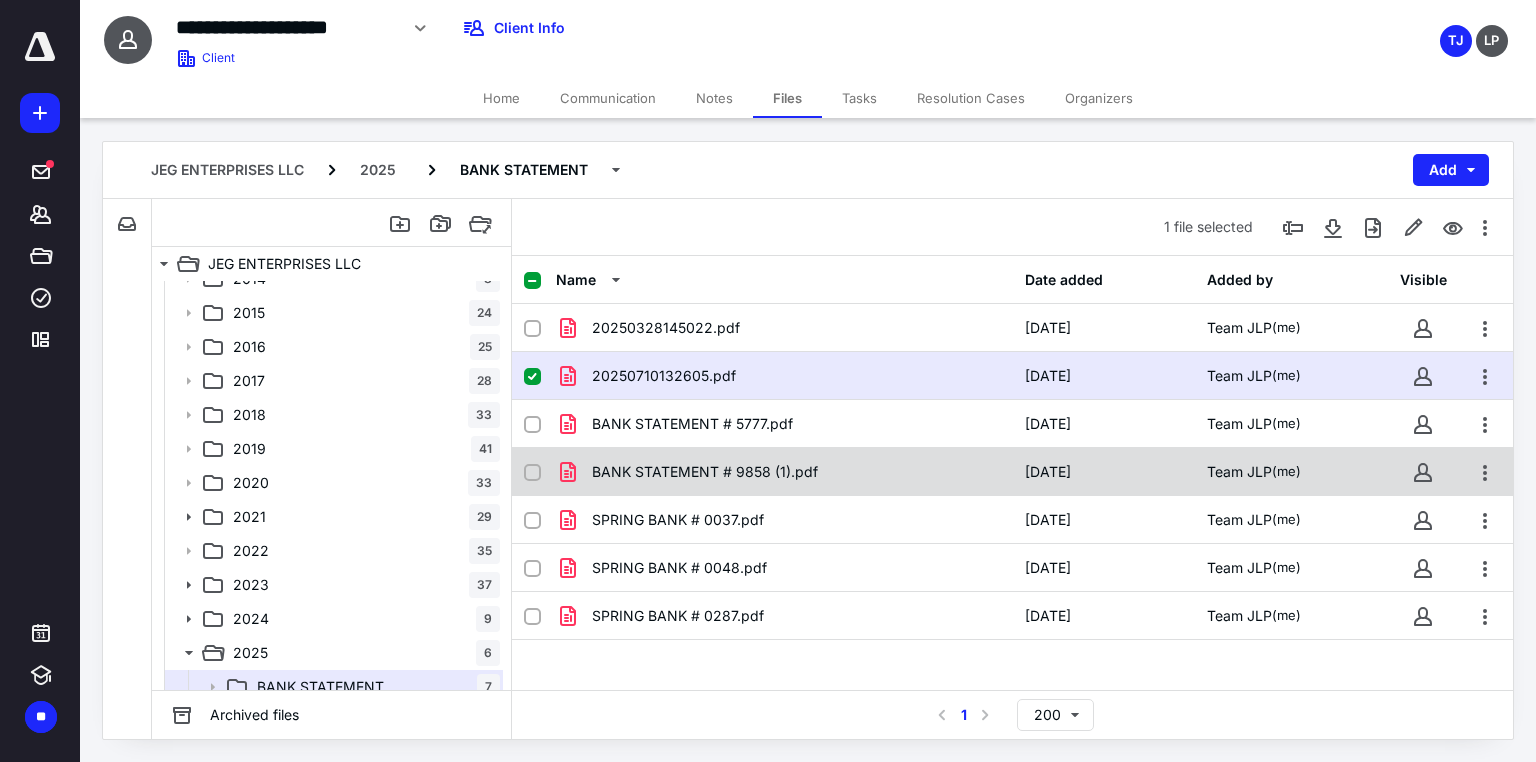 click on "BANK STATEMENT # 9858 (1).pdf" at bounding box center (705, 472) 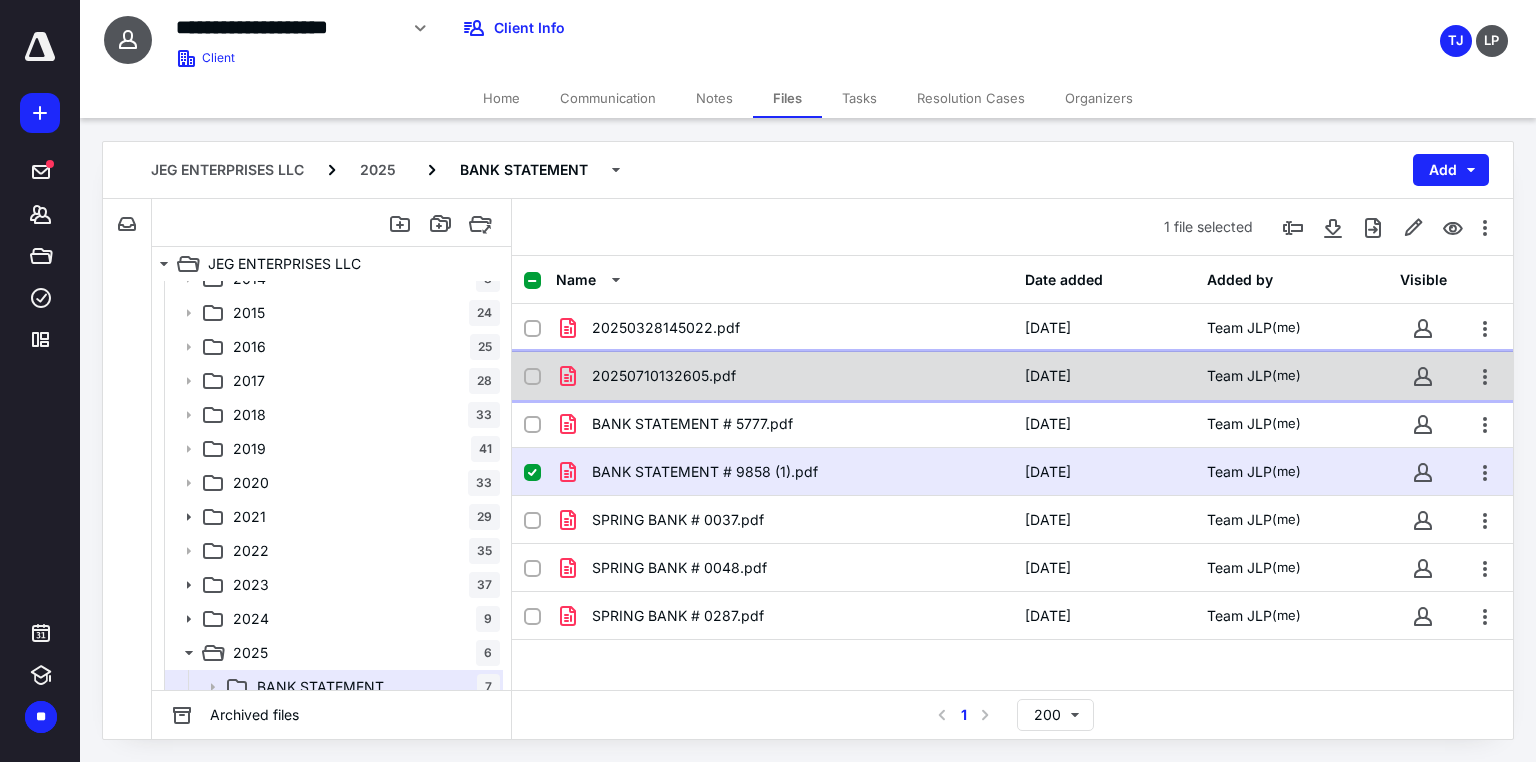 click on "20250710132605.pdf" at bounding box center [664, 376] 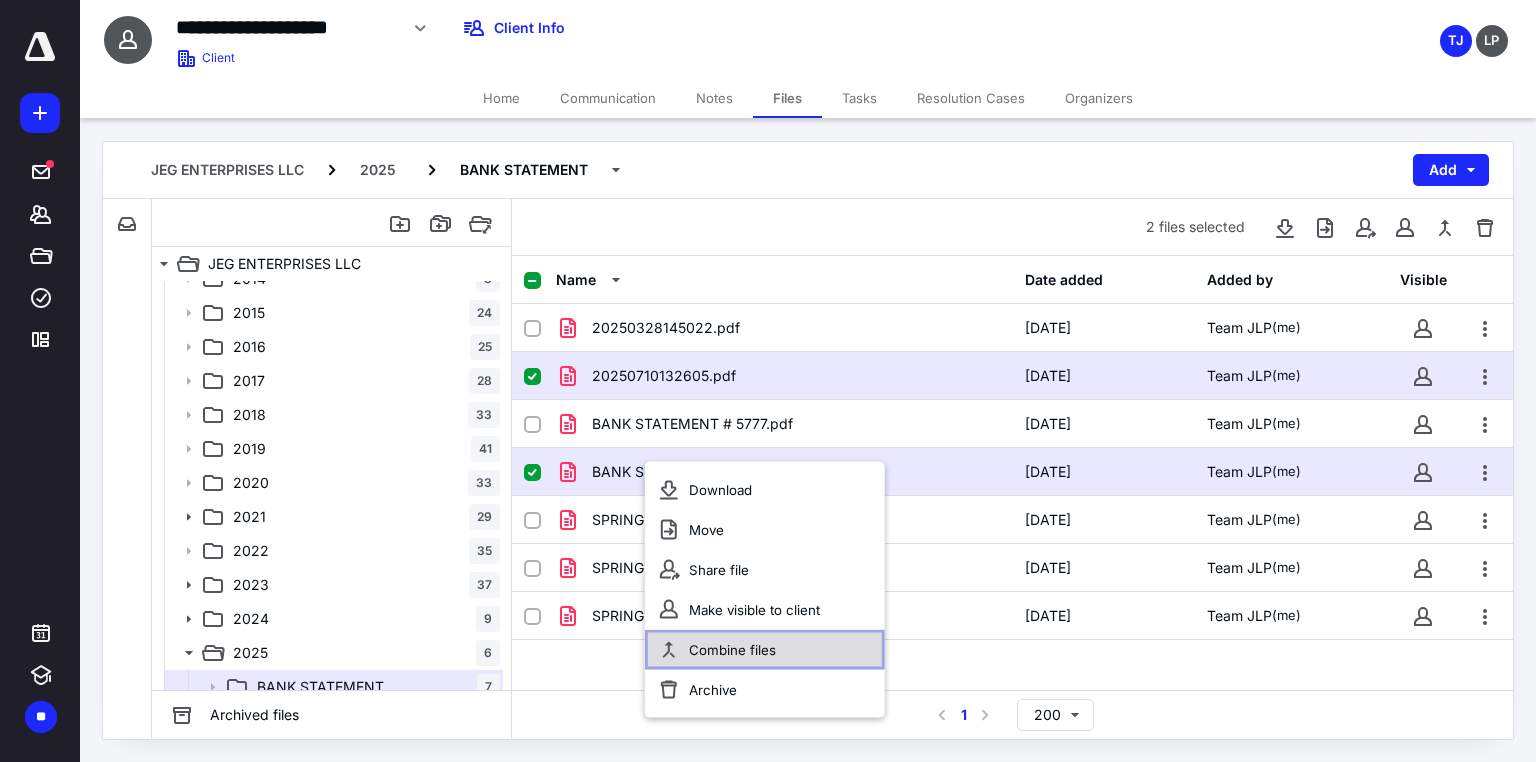 click on "Combine files" at bounding box center [765, 650] 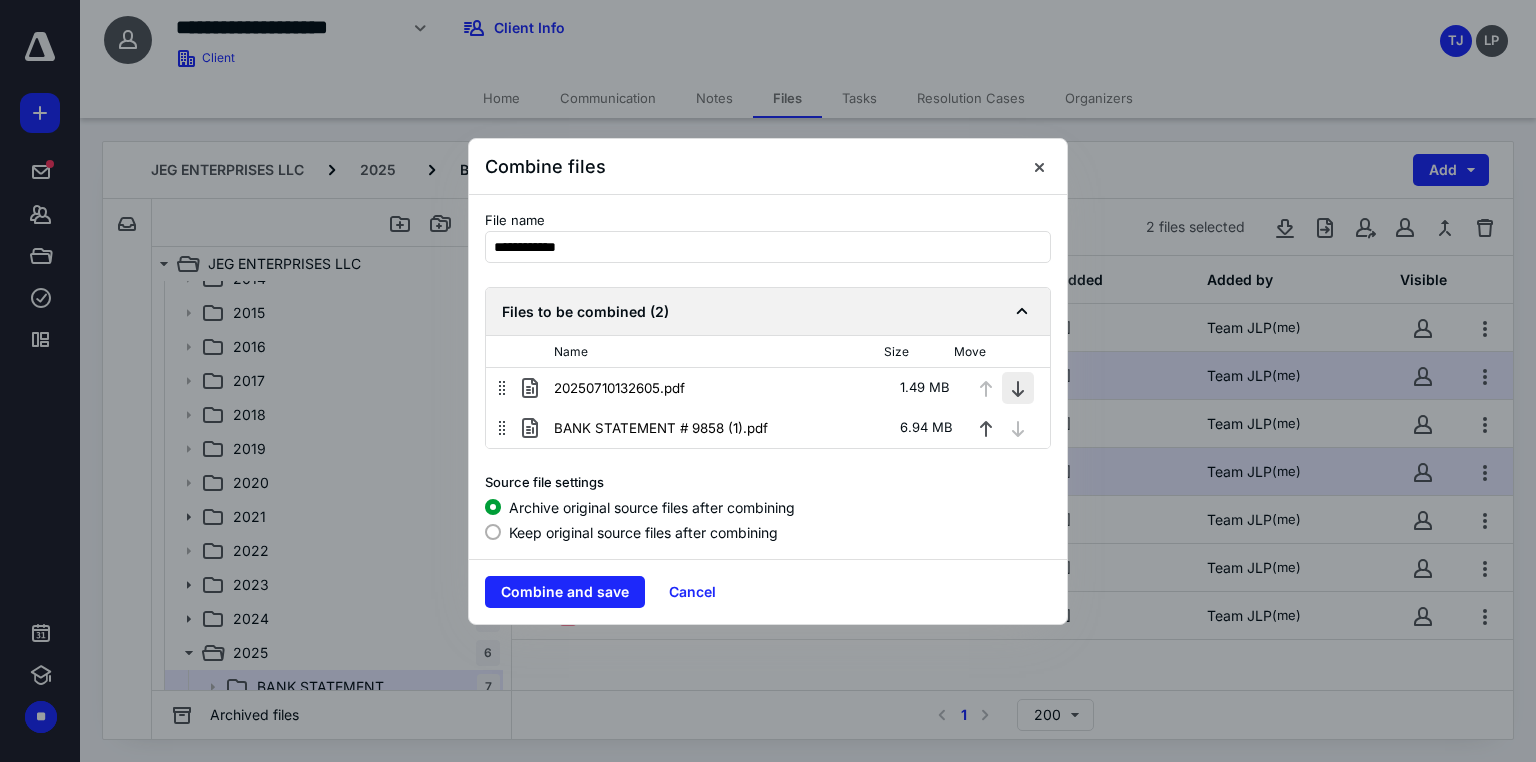 click at bounding box center [1018, 388] 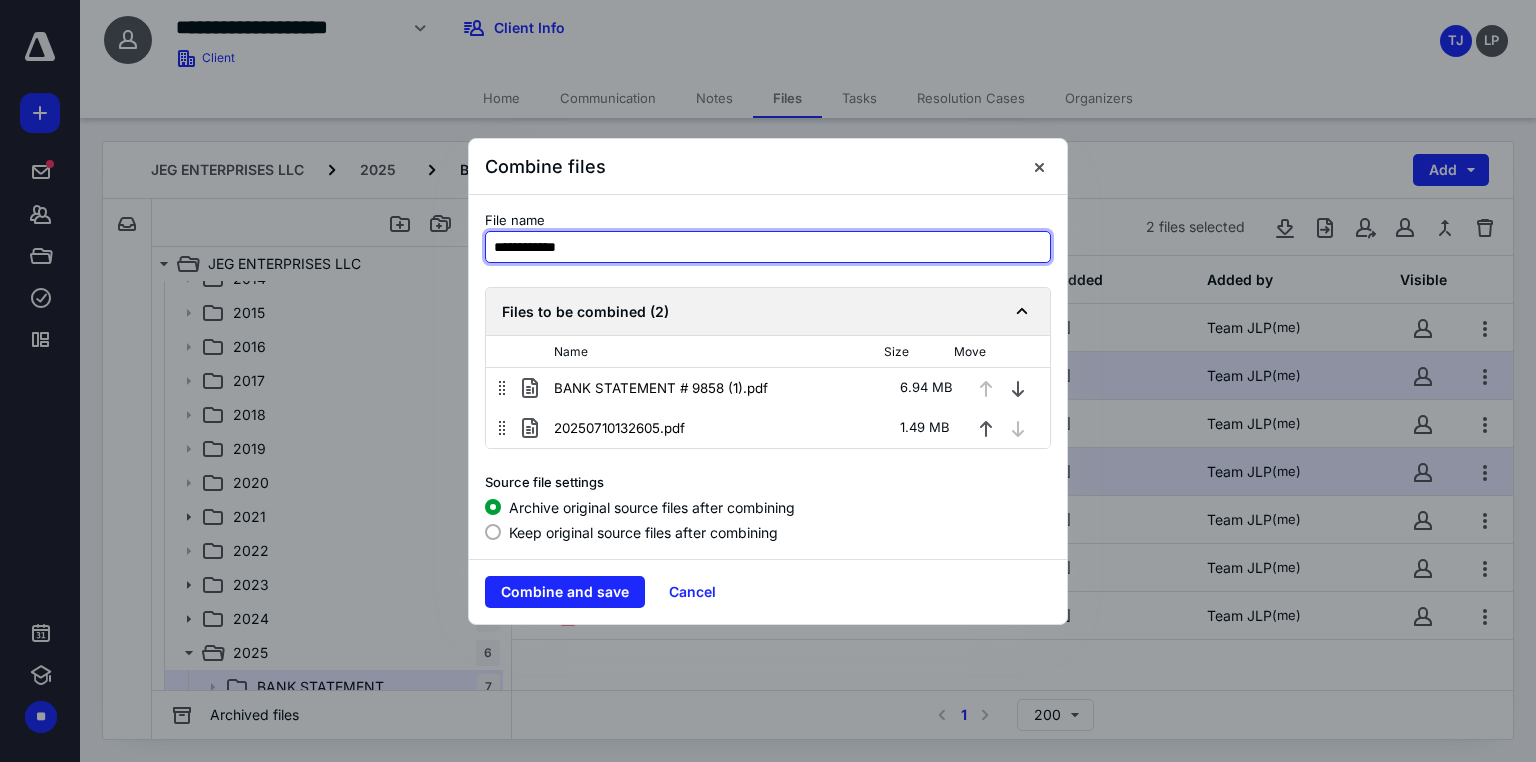 drag, startPoint x: 539, startPoint y: 249, endPoint x: 336, endPoint y: 249, distance: 203 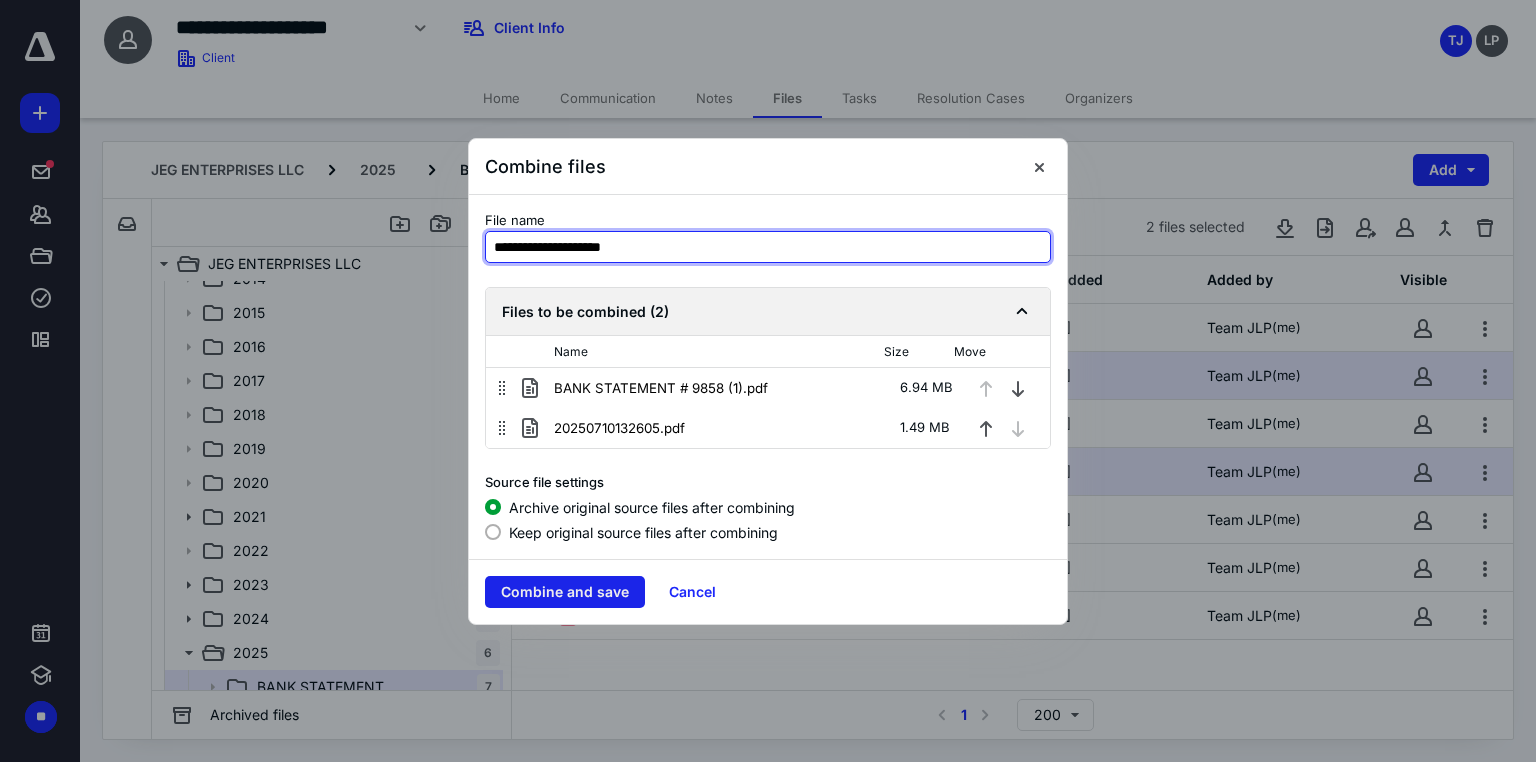 type on "**********" 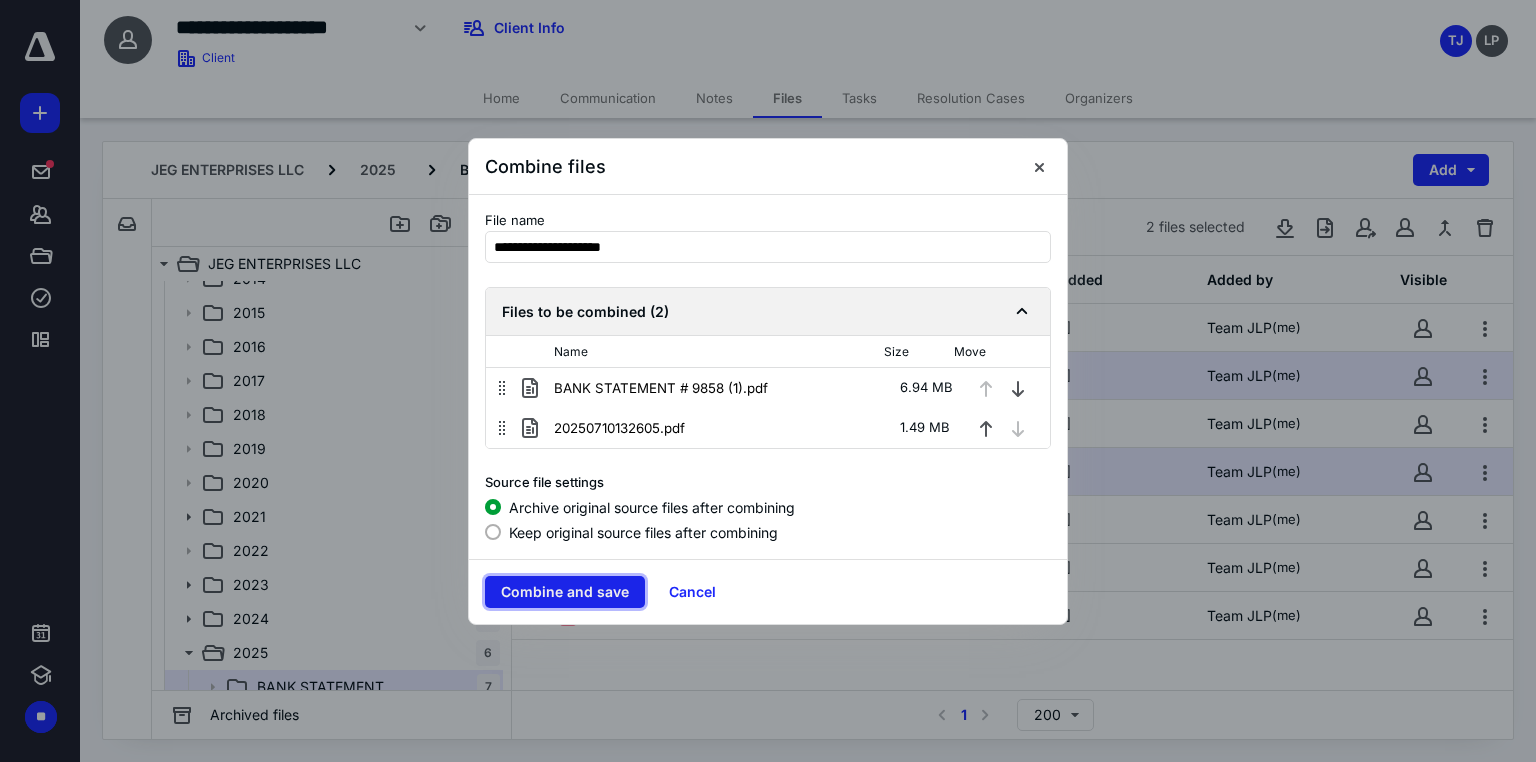 click on "Combine and save" at bounding box center (565, 592) 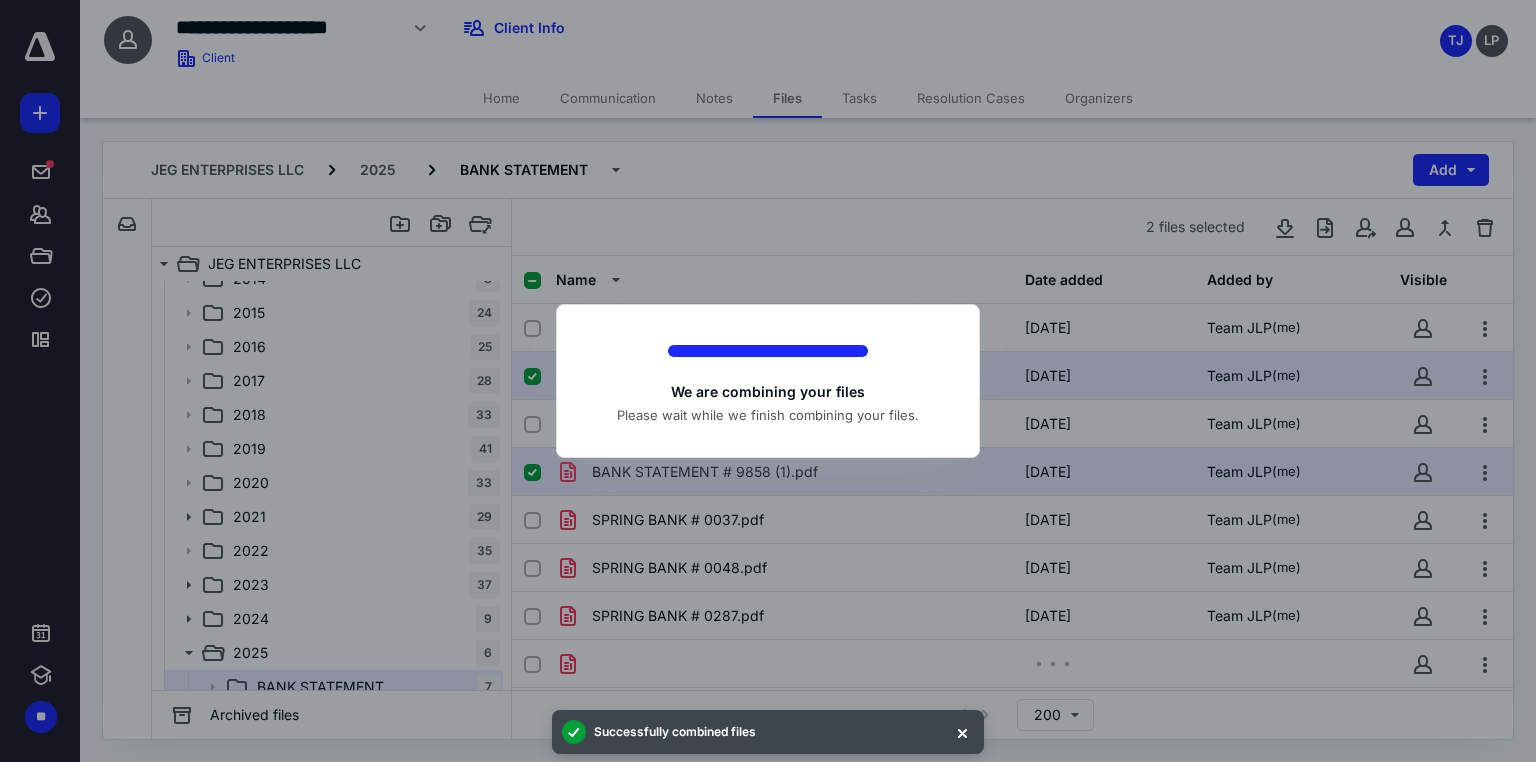 checkbox on "false" 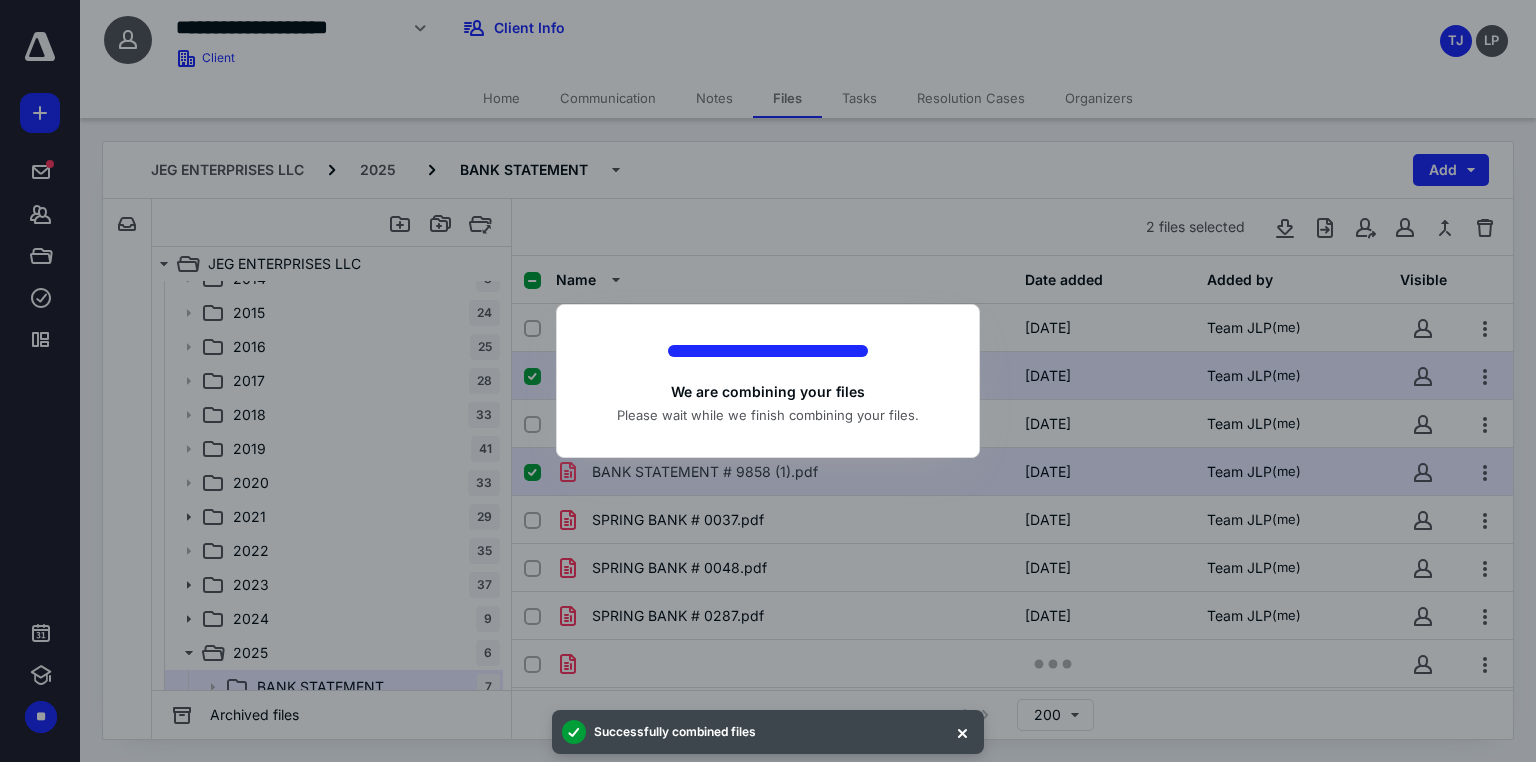 checkbox on "false" 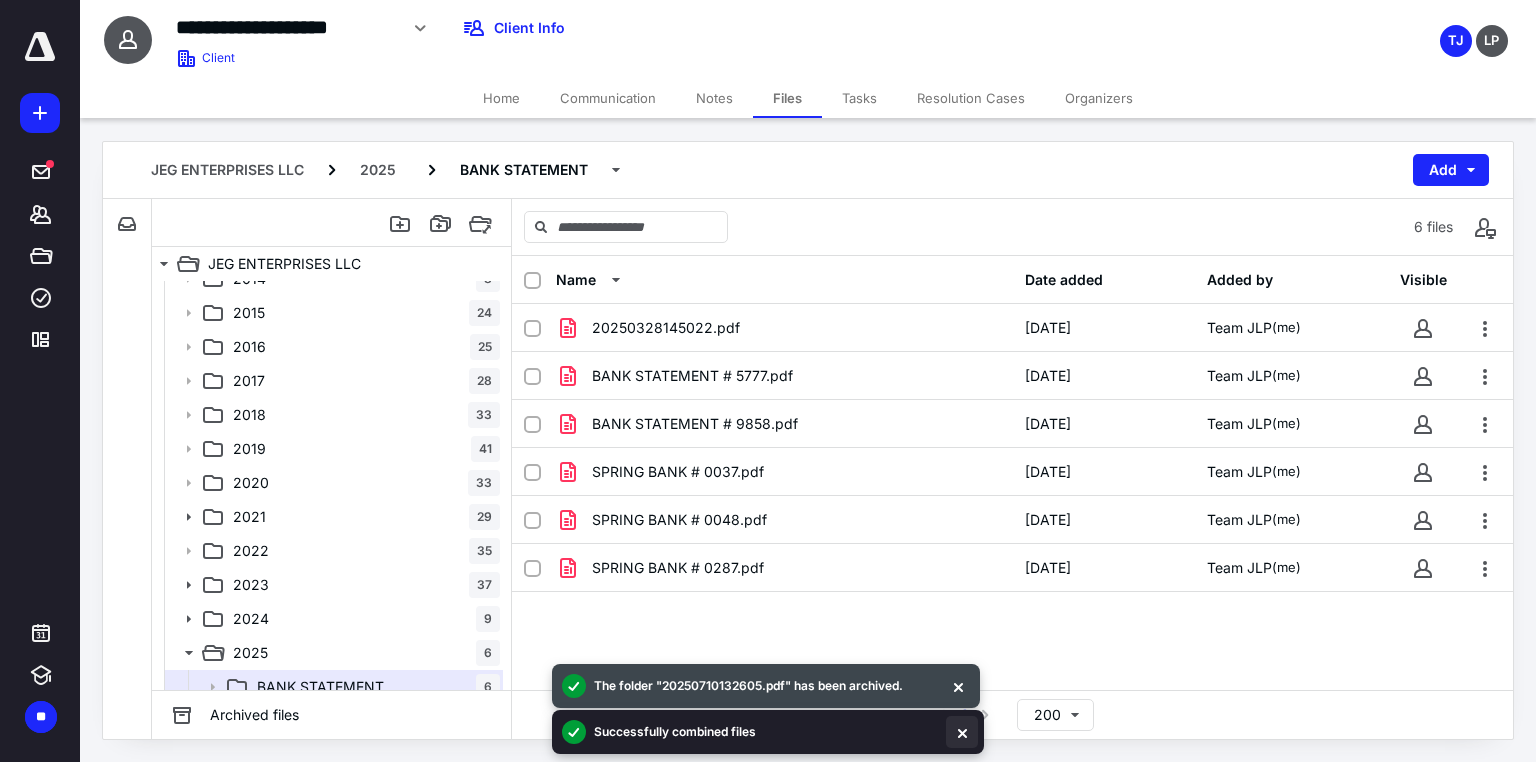 click at bounding box center (962, 732) 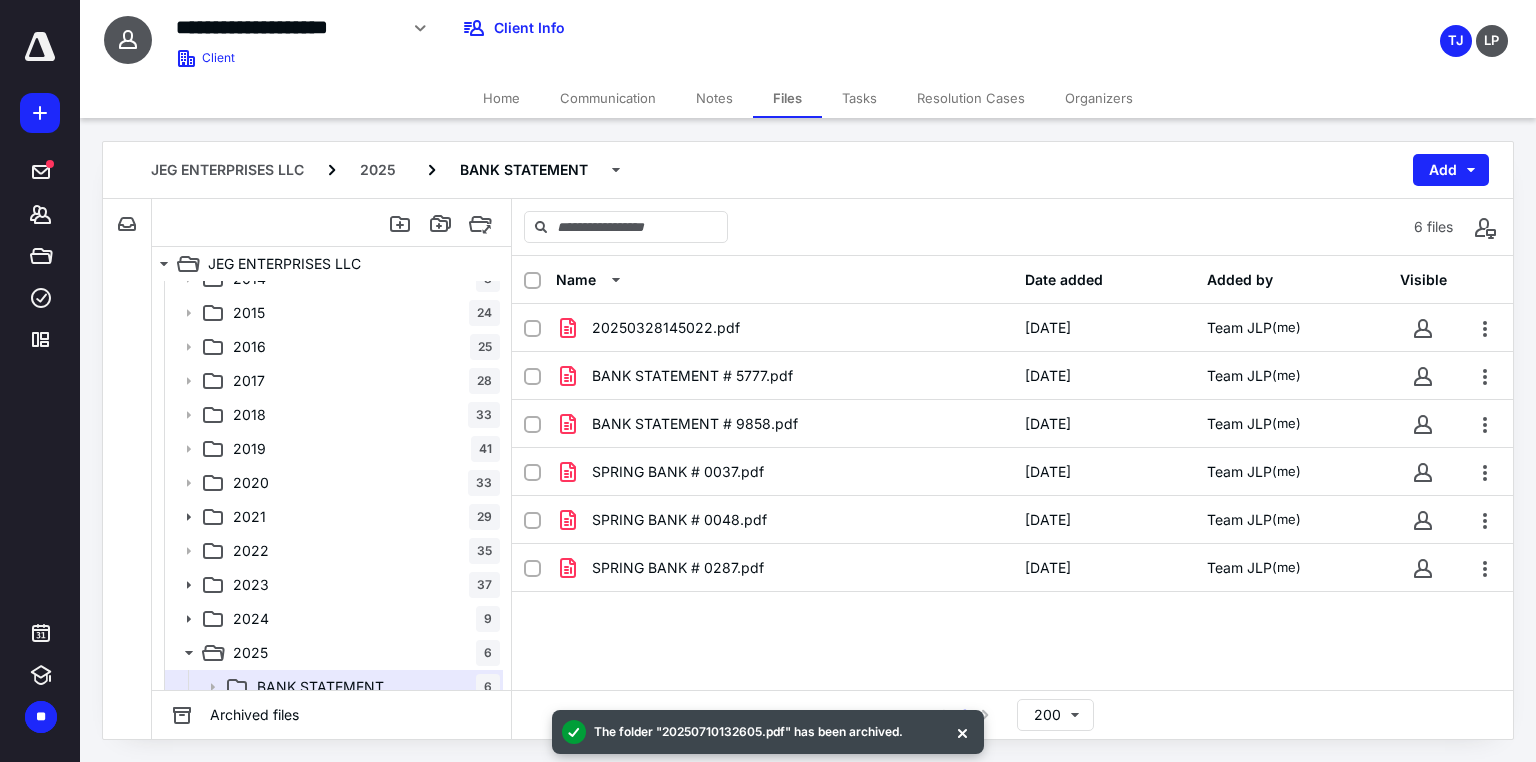 click at bounding box center (962, 732) 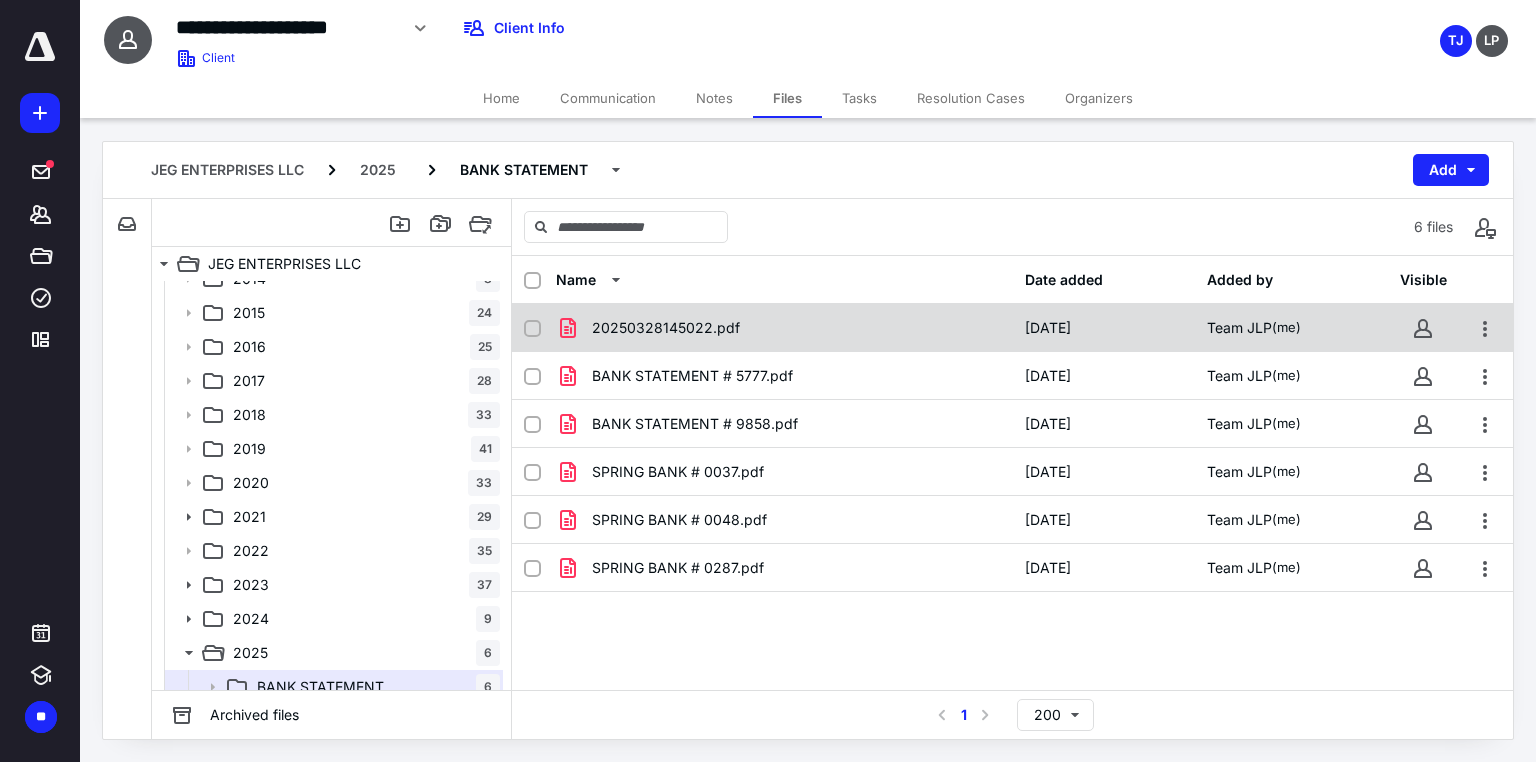 click on "20250328145022.pdf" at bounding box center (666, 328) 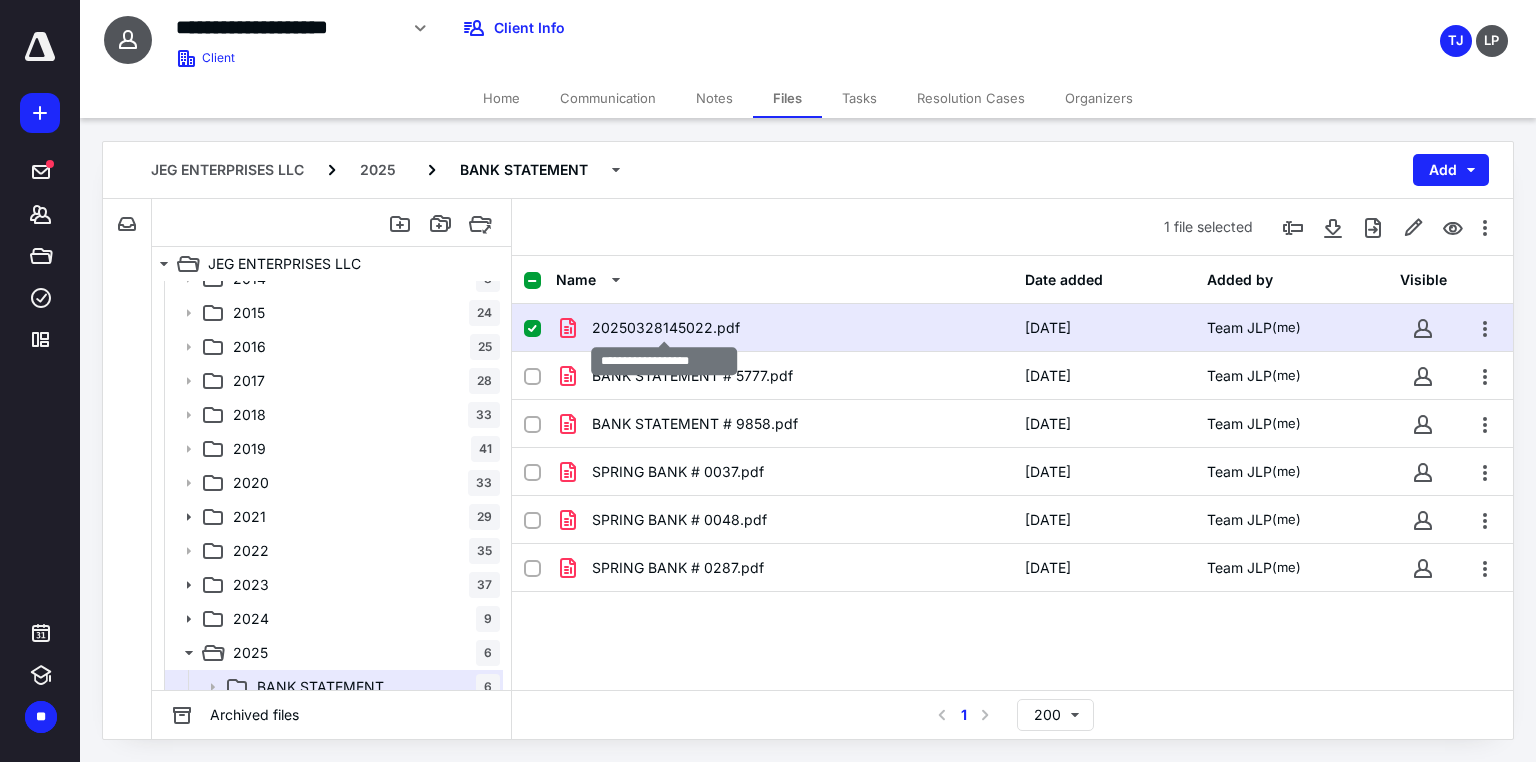 click on "20250328145022.pdf" at bounding box center [666, 328] 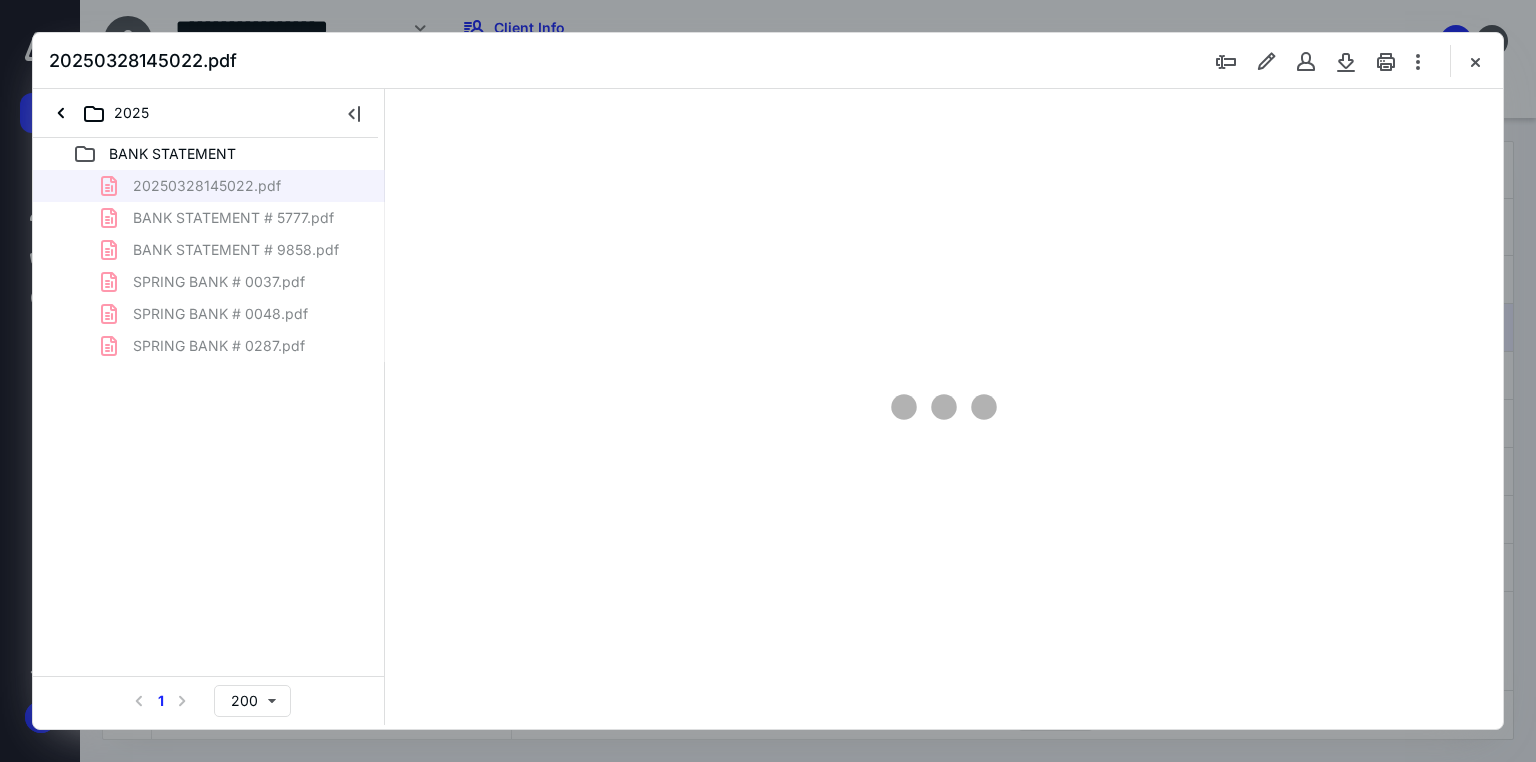 scroll, scrollTop: 0, scrollLeft: 0, axis: both 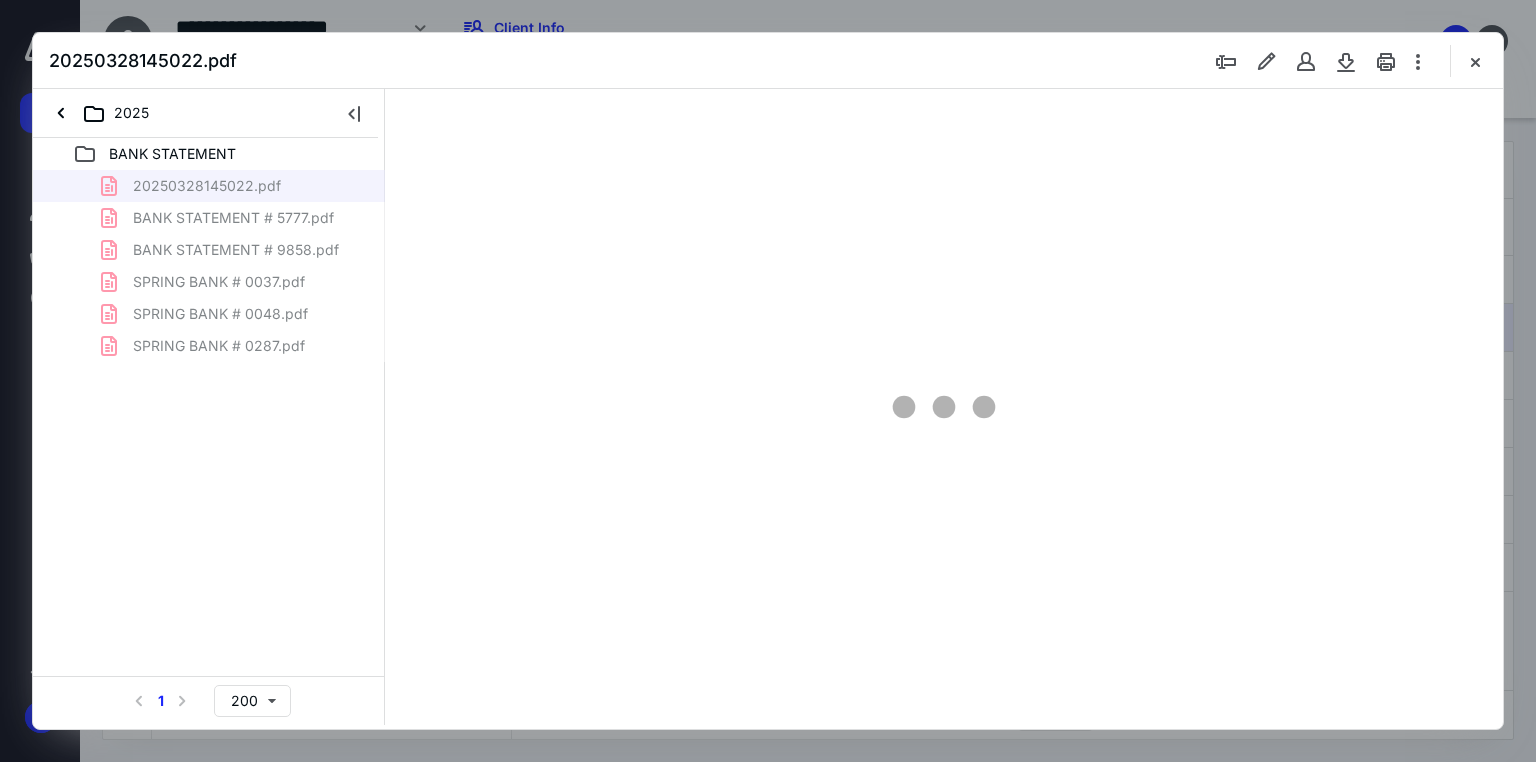 type on "71" 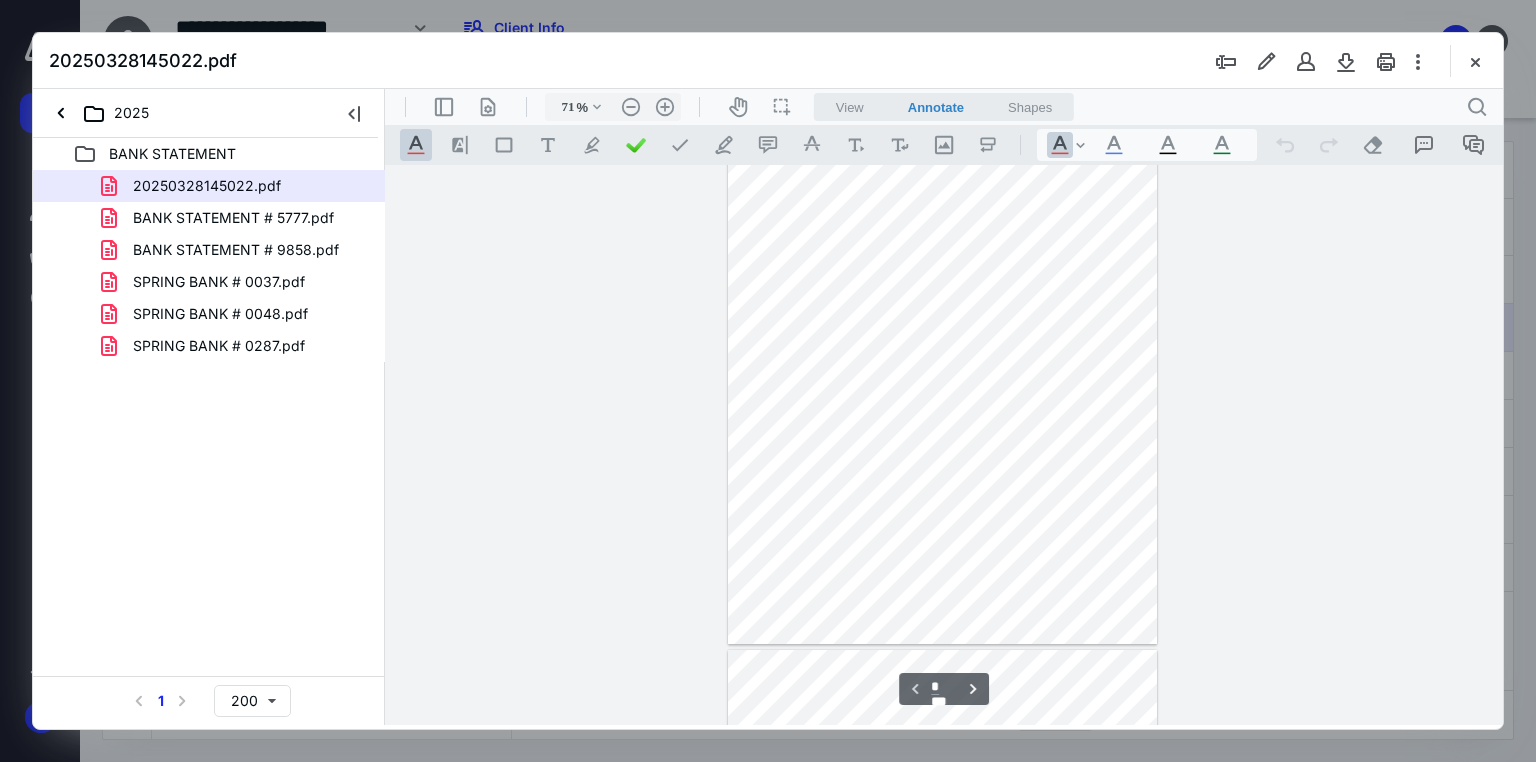scroll, scrollTop: 0, scrollLeft: 0, axis: both 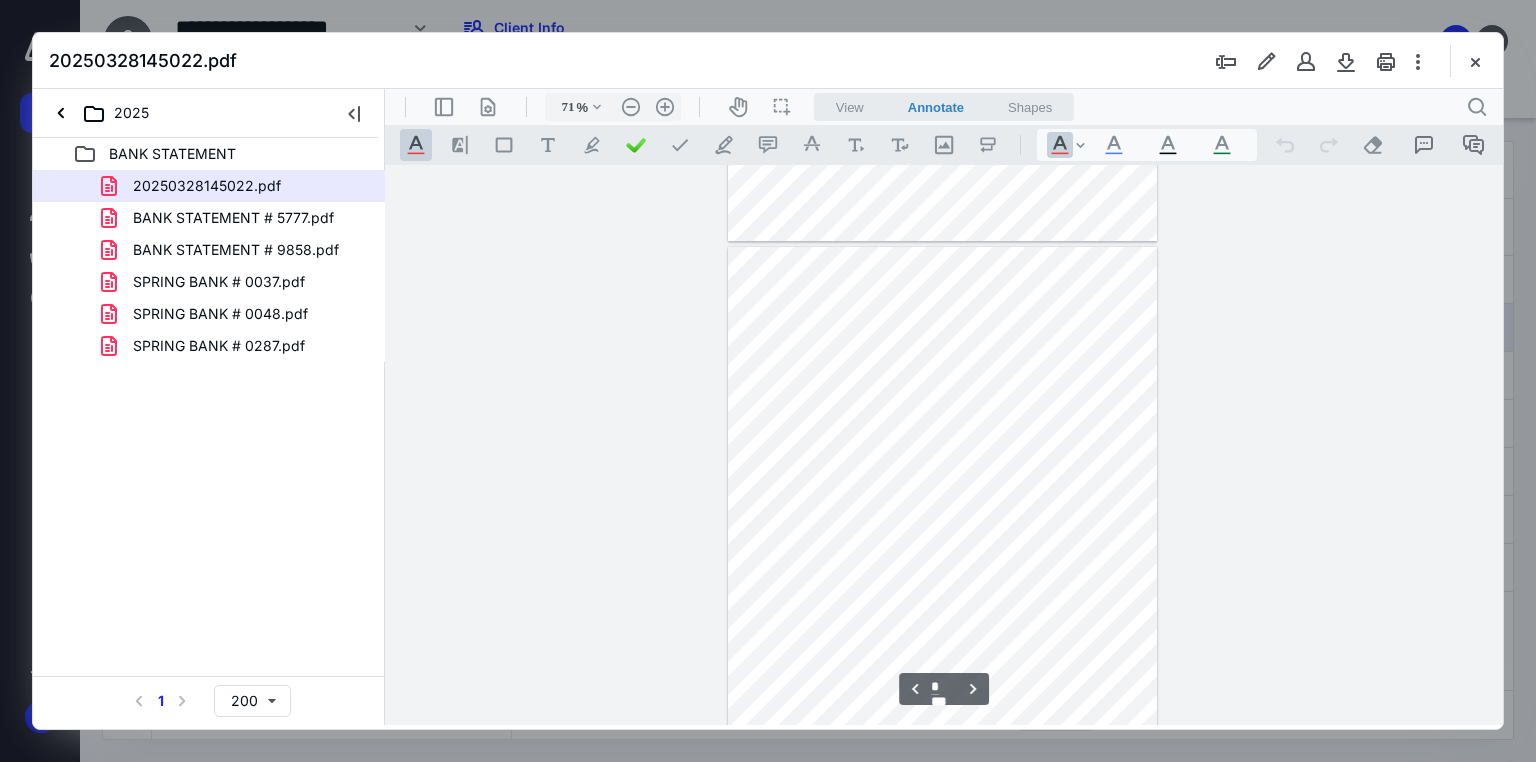 type on "*" 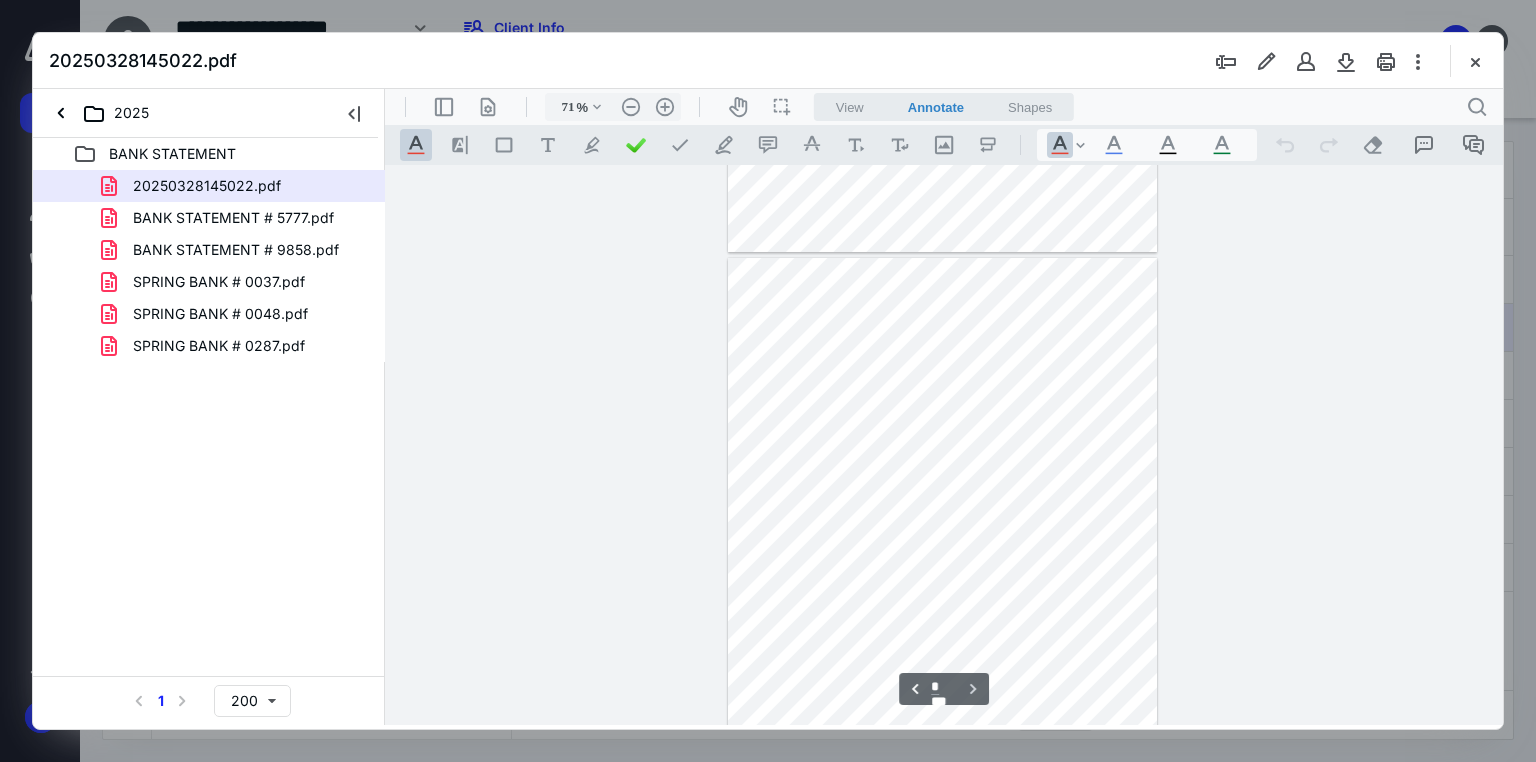 scroll, scrollTop: 1122, scrollLeft: 0, axis: vertical 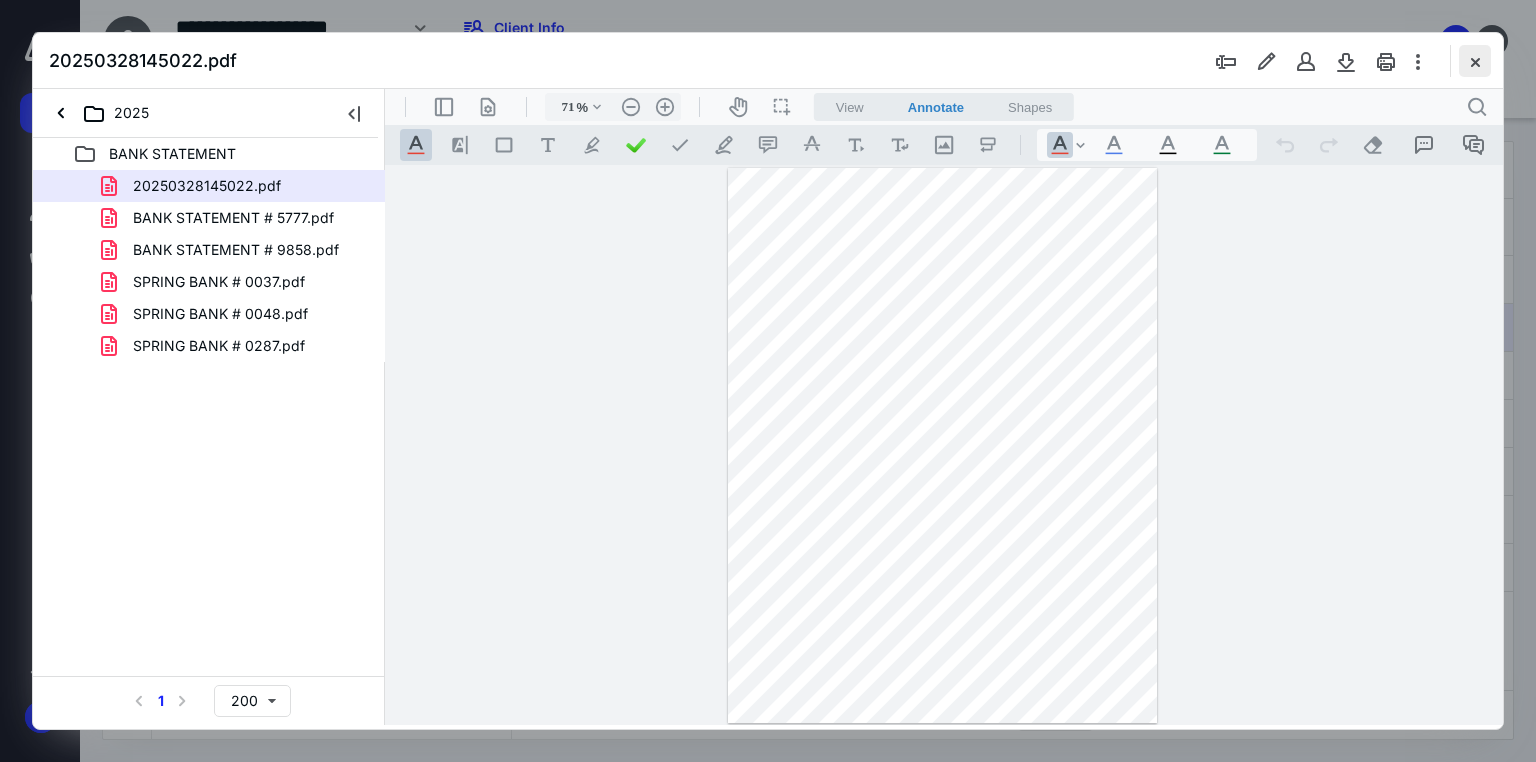 click at bounding box center [1475, 61] 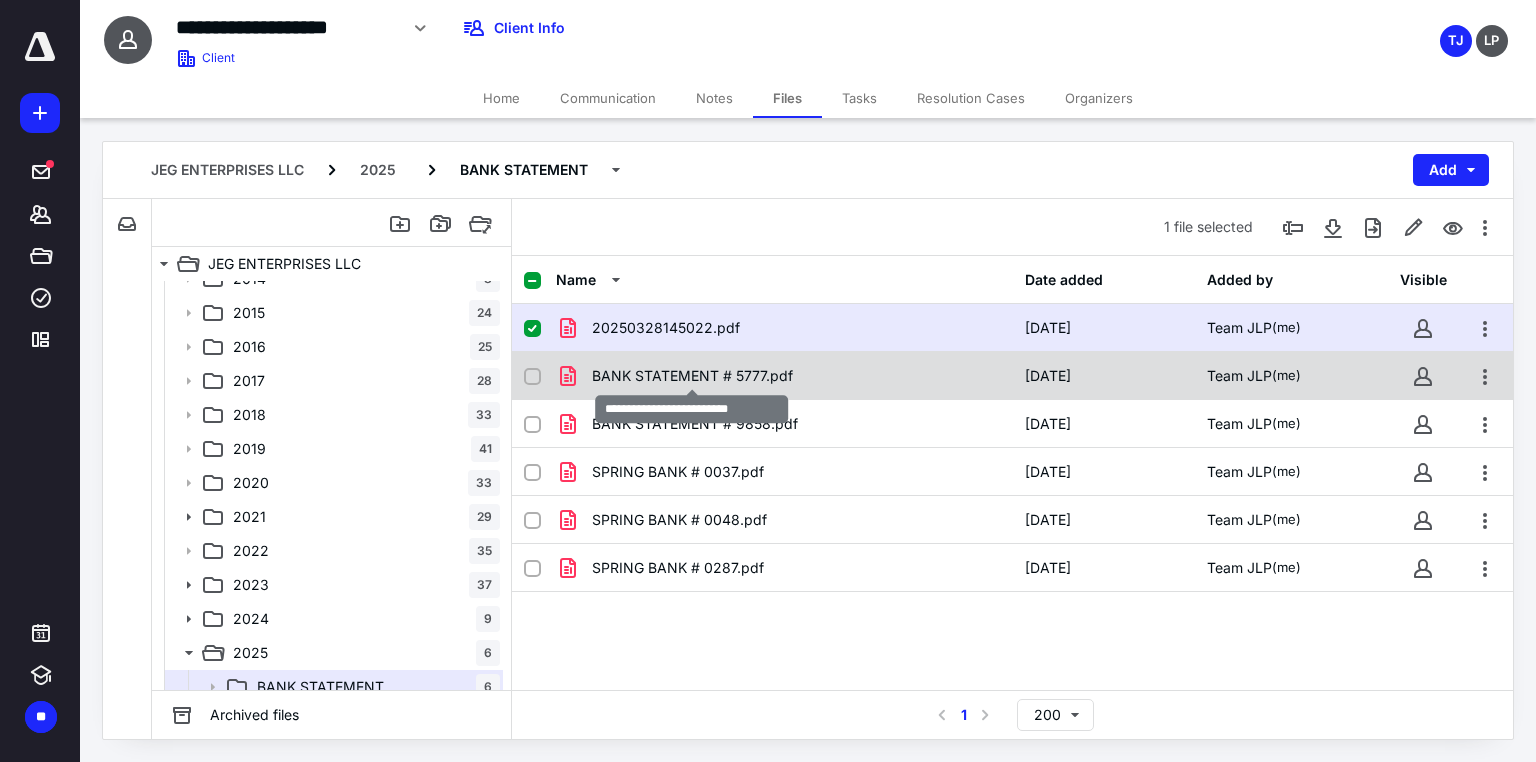 click on "BANK STATEMENT # 5777.pdf" at bounding box center (692, 376) 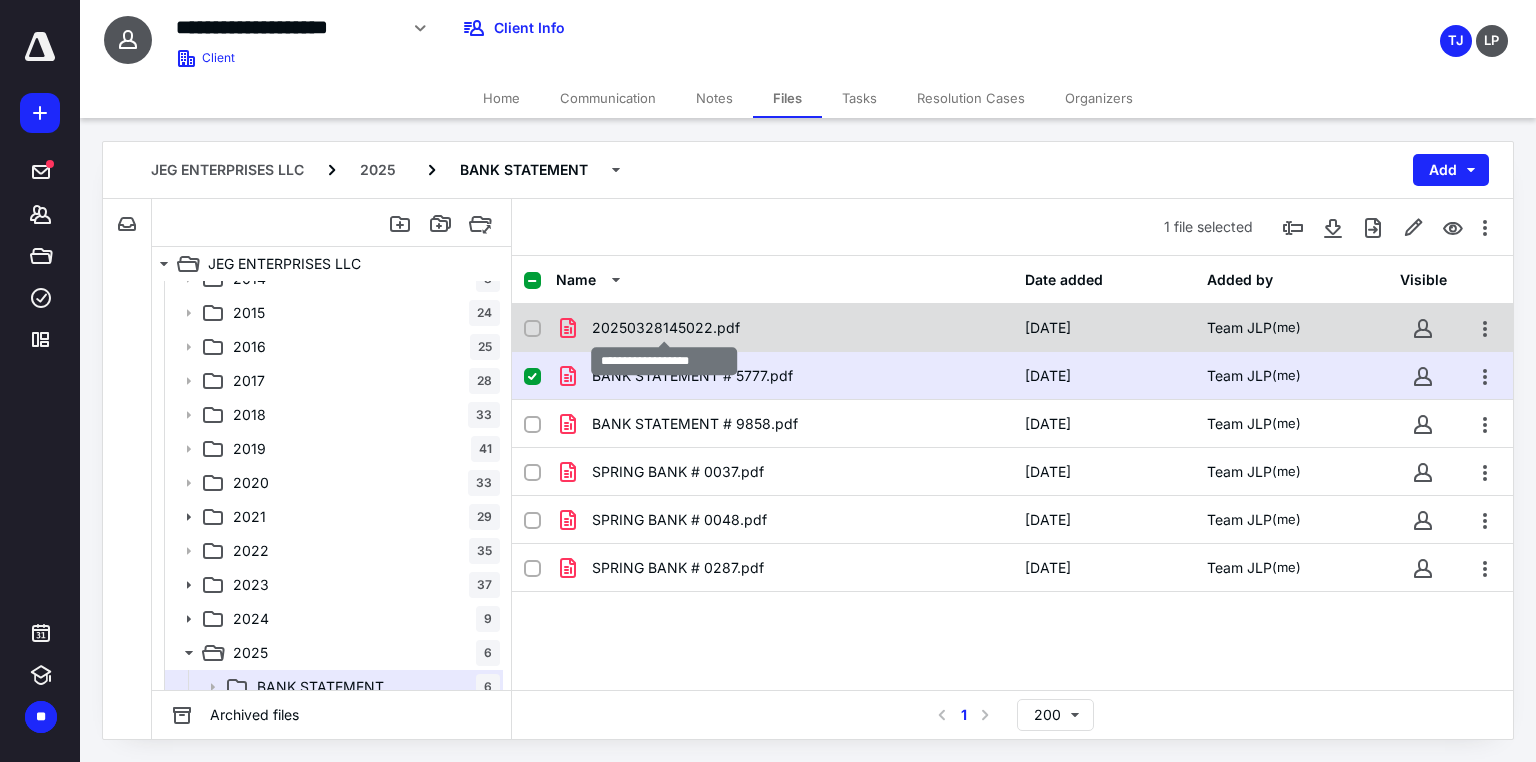 click on "20250328145022.pdf" at bounding box center [666, 328] 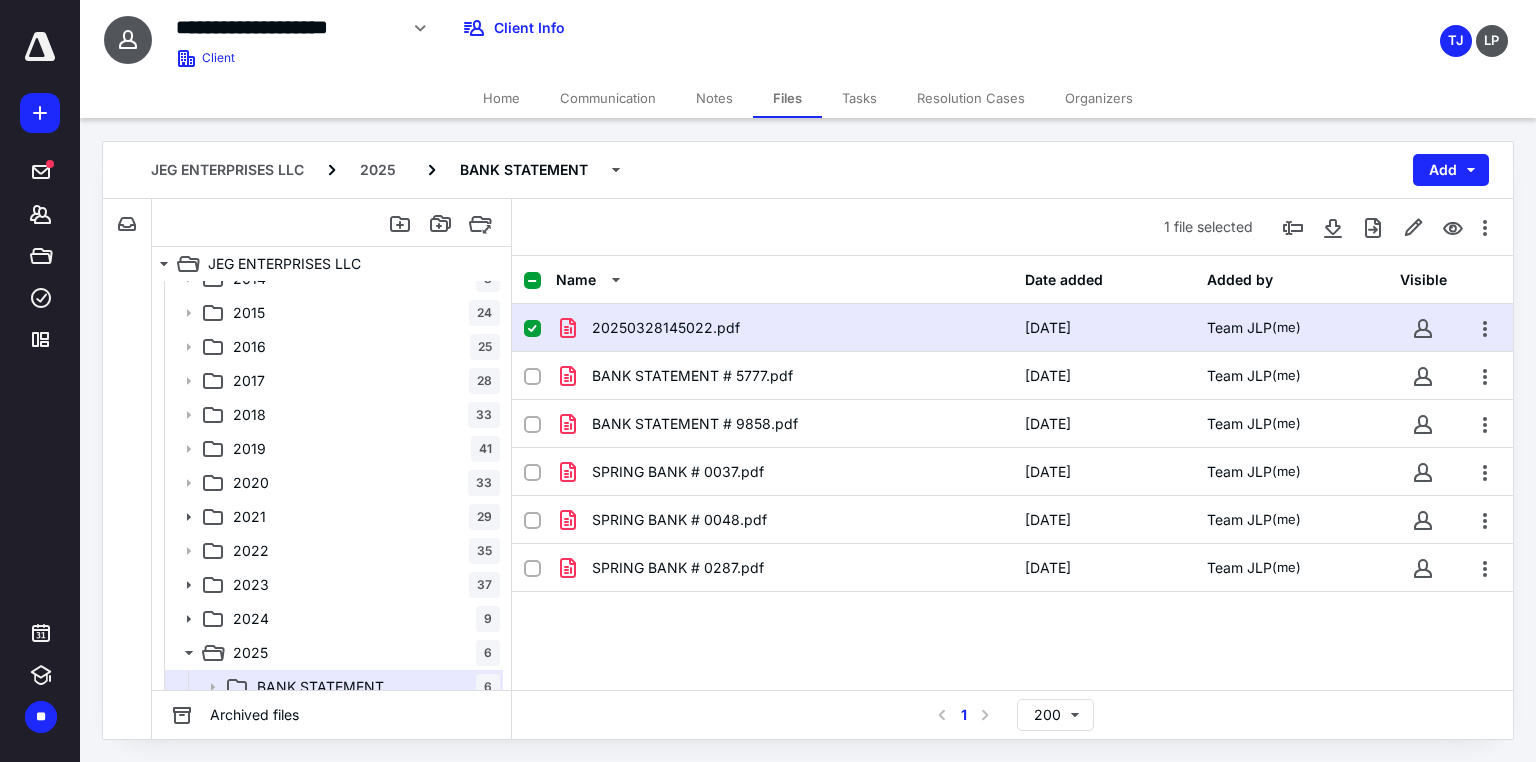 click on "Home" at bounding box center [501, 98] 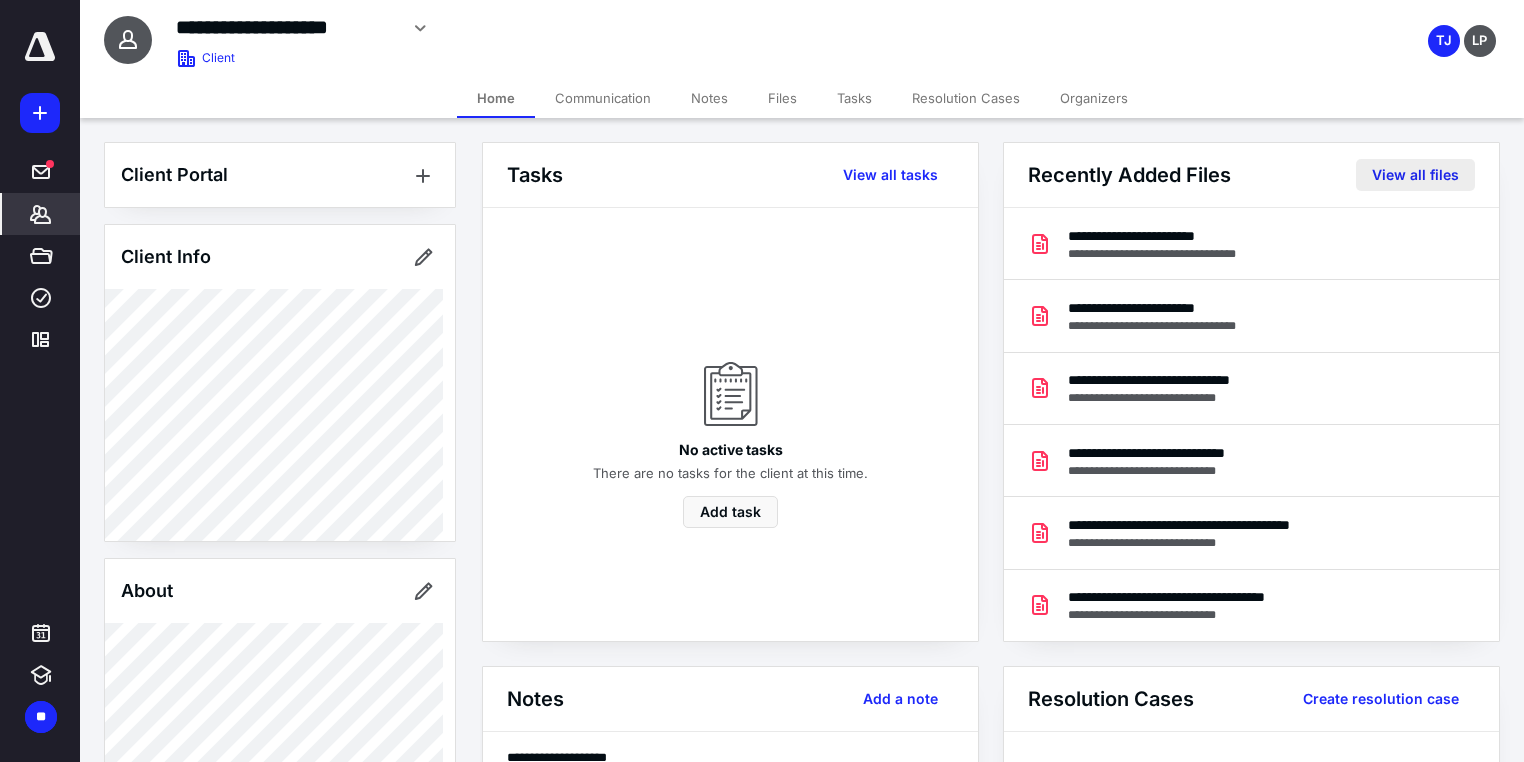click on "View all files" at bounding box center (1415, 175) 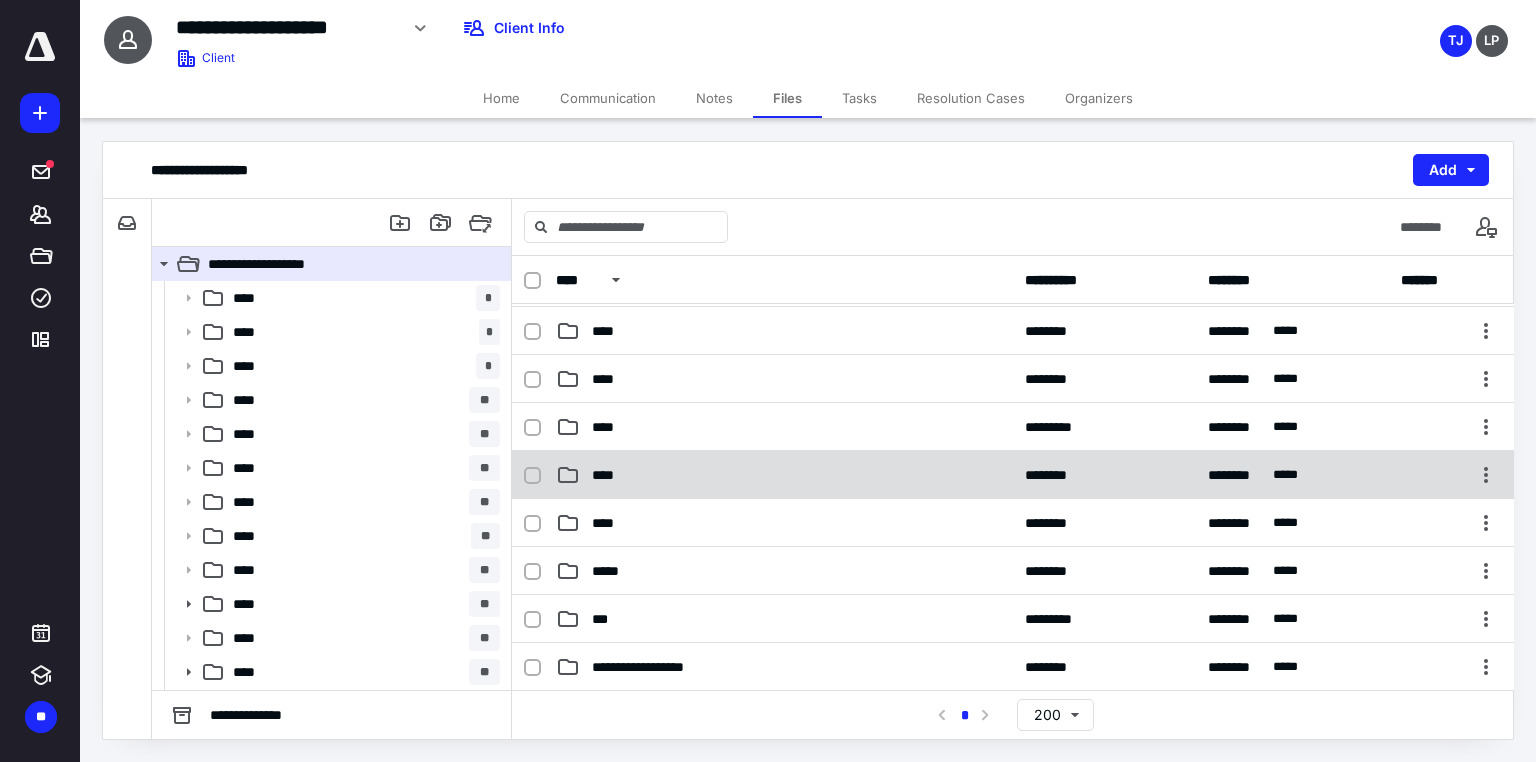 scroll, scrollTop: 400, scrollLeft: 0, axis: vertical 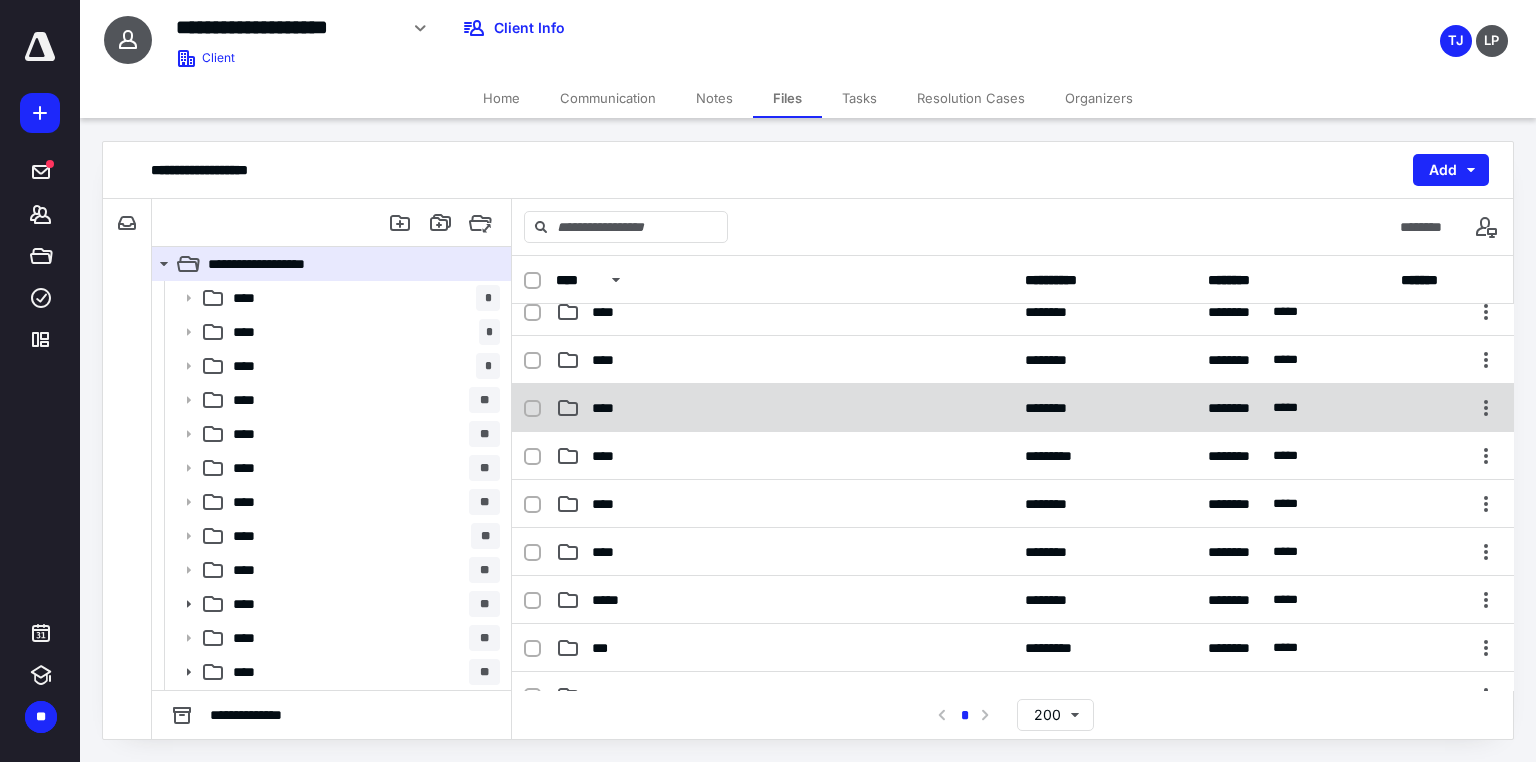 click on "**** ******** ******** ****" at bounding box center (1013, 408) 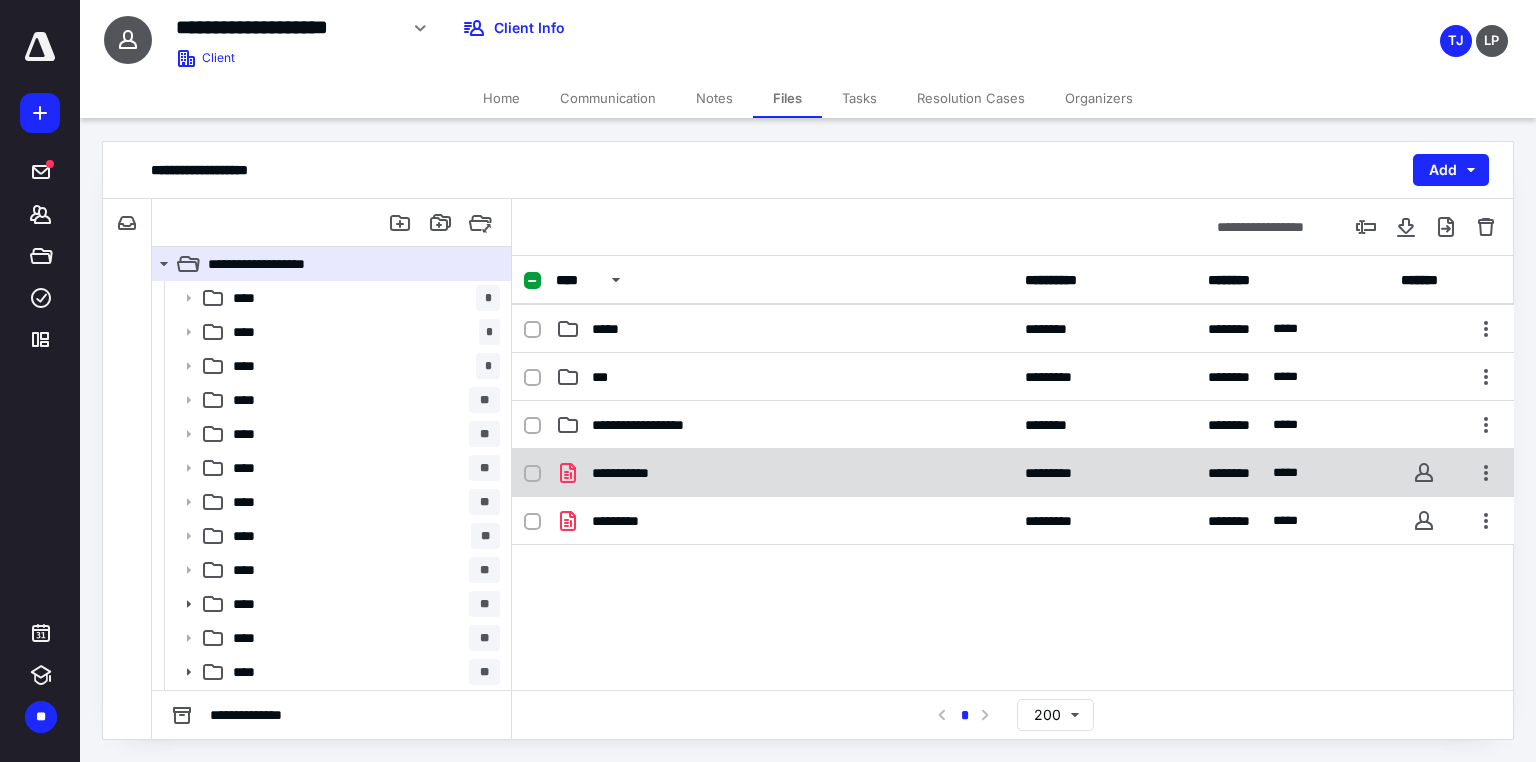 scroll, scrollTop: 645, scrollLeft: 0, axis: vertical 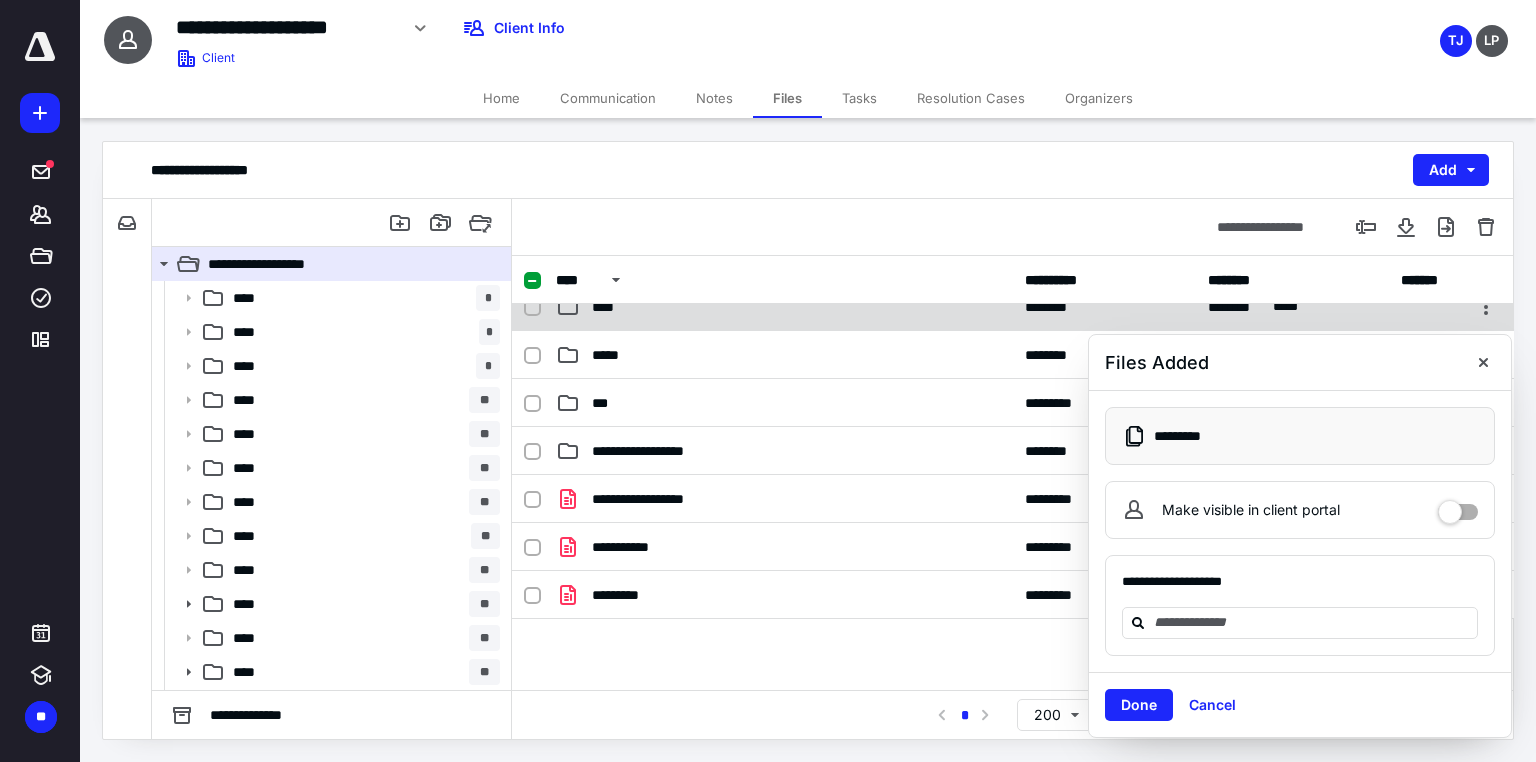 drag, startPoint x: 736, startPoint y: 492, endPoint x: 655, endPoint y: 320, distance: 190.11838 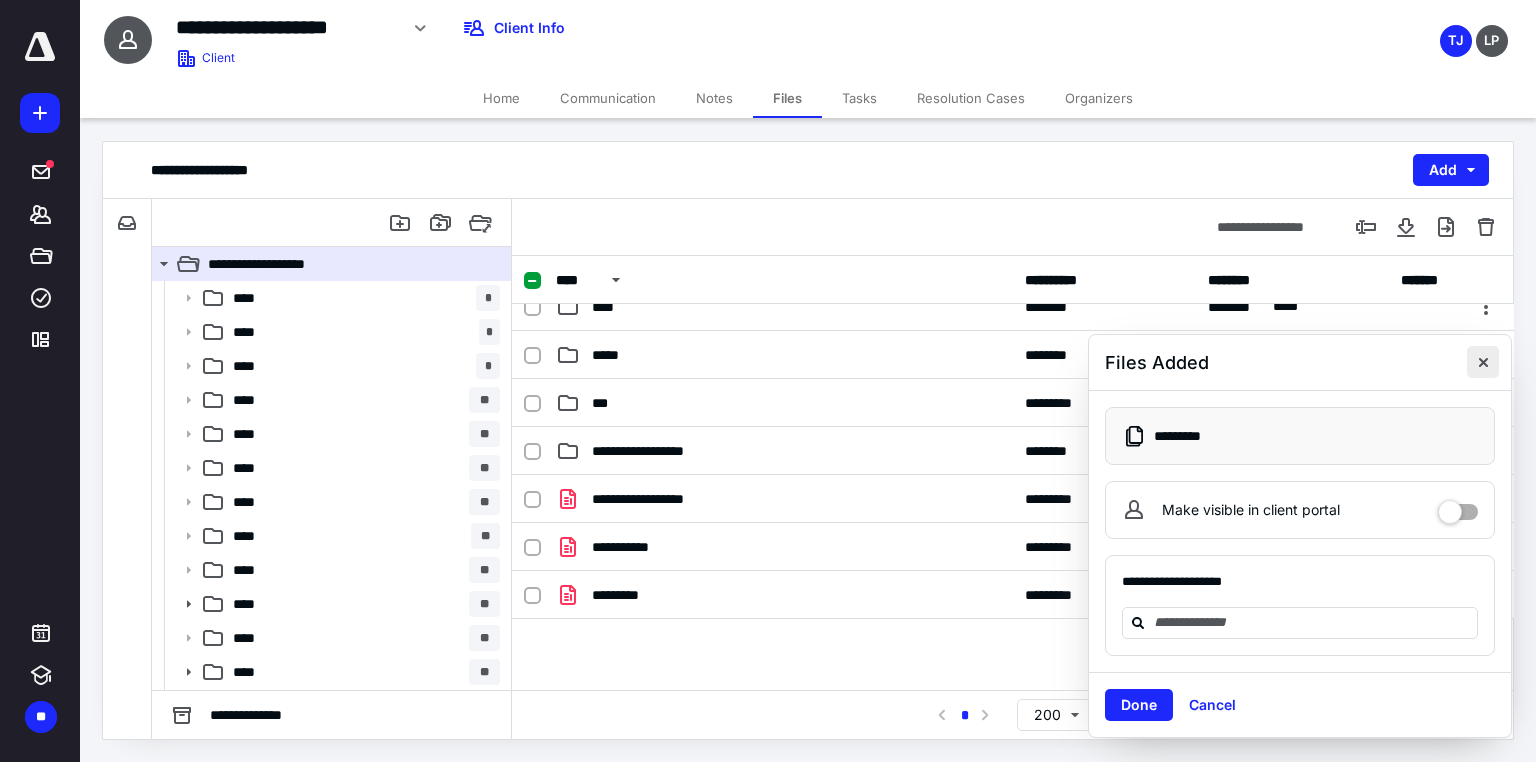 click at bounding box center (1483, 362) 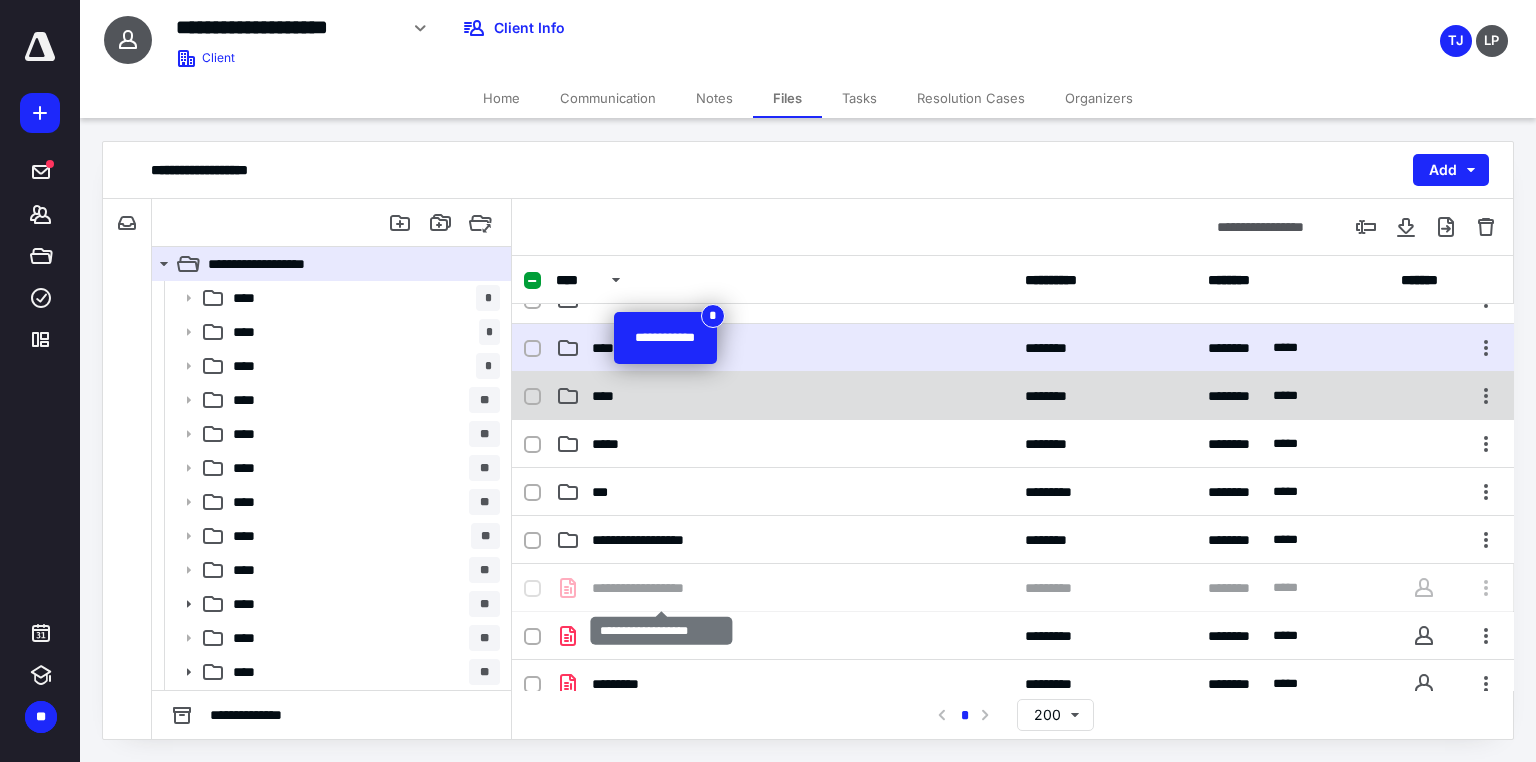 scroll, scrollTop: 536, scrollLeft: 0, axis: vertical 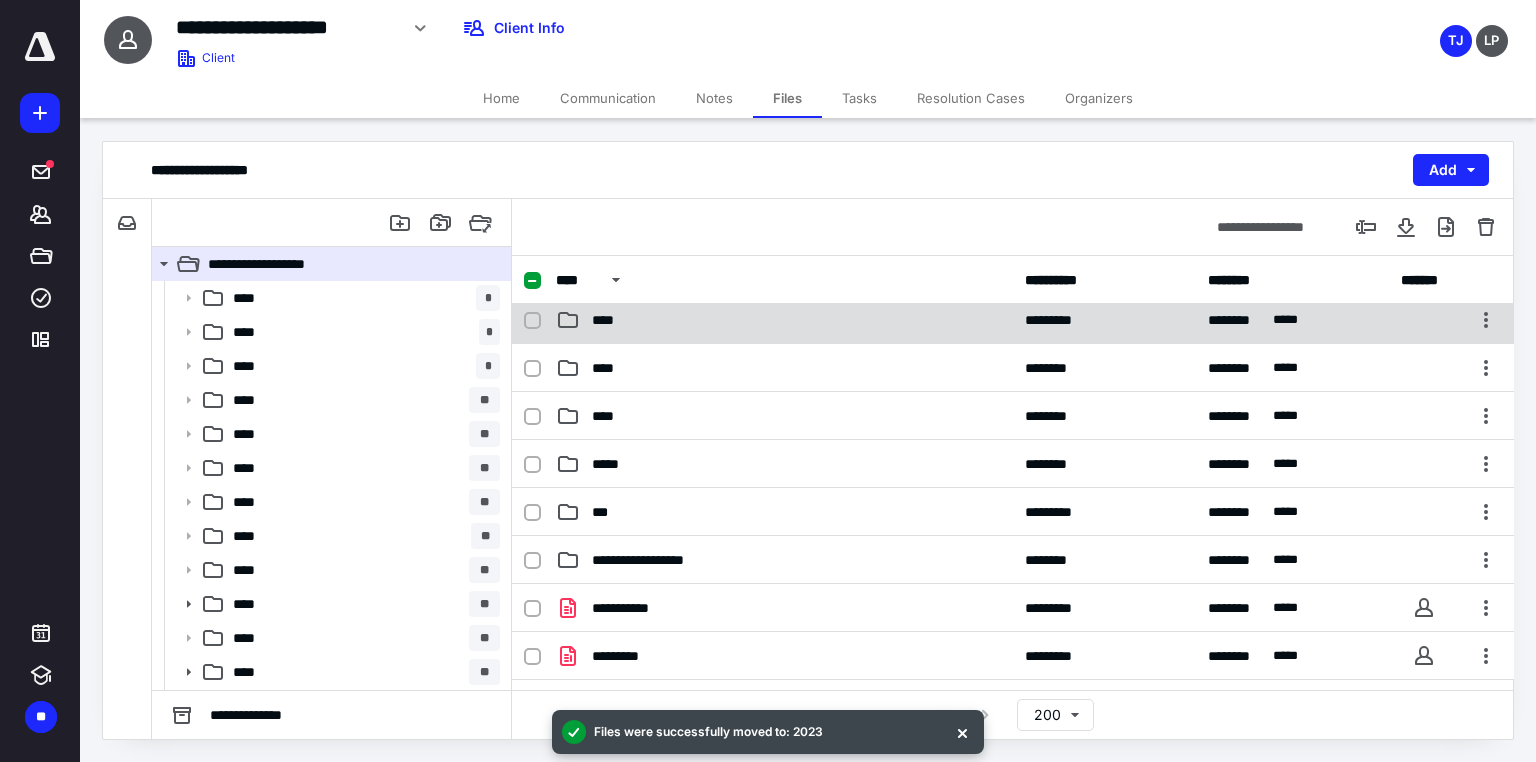 click on "****" at bounding box center [609, 320] 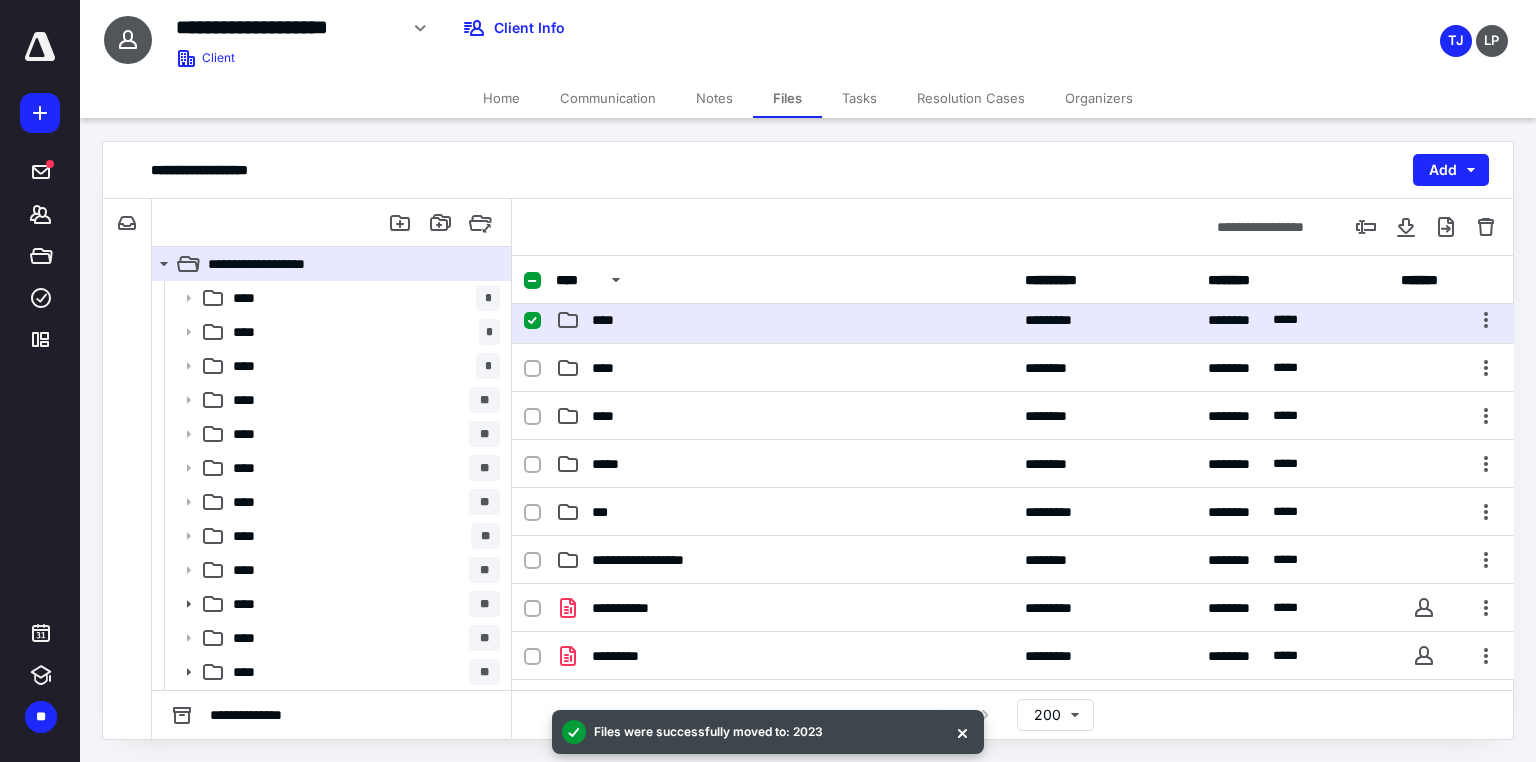 click on "****" at bounding box center [784, 320] 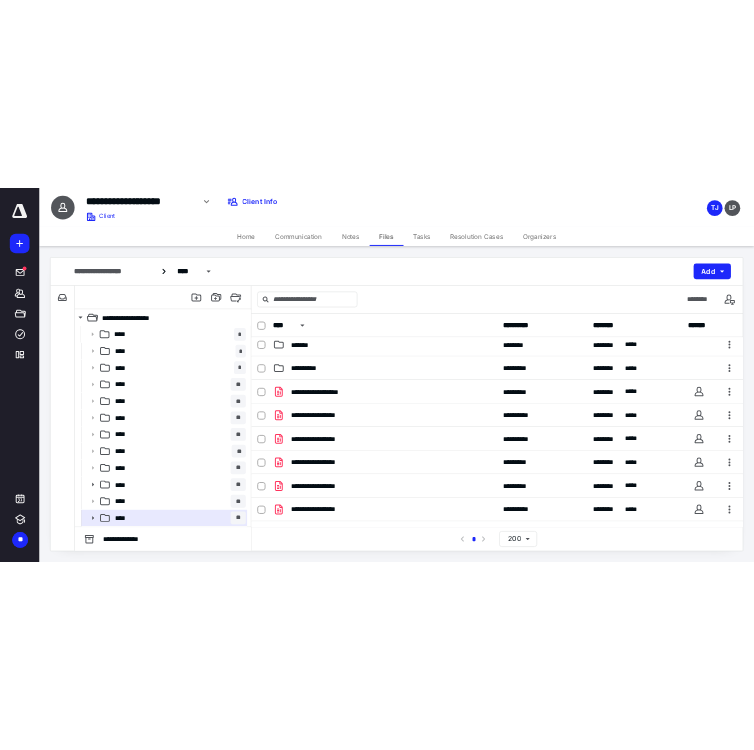 scroll, scrollTop: 0, scrollLeft: 0, axis: both 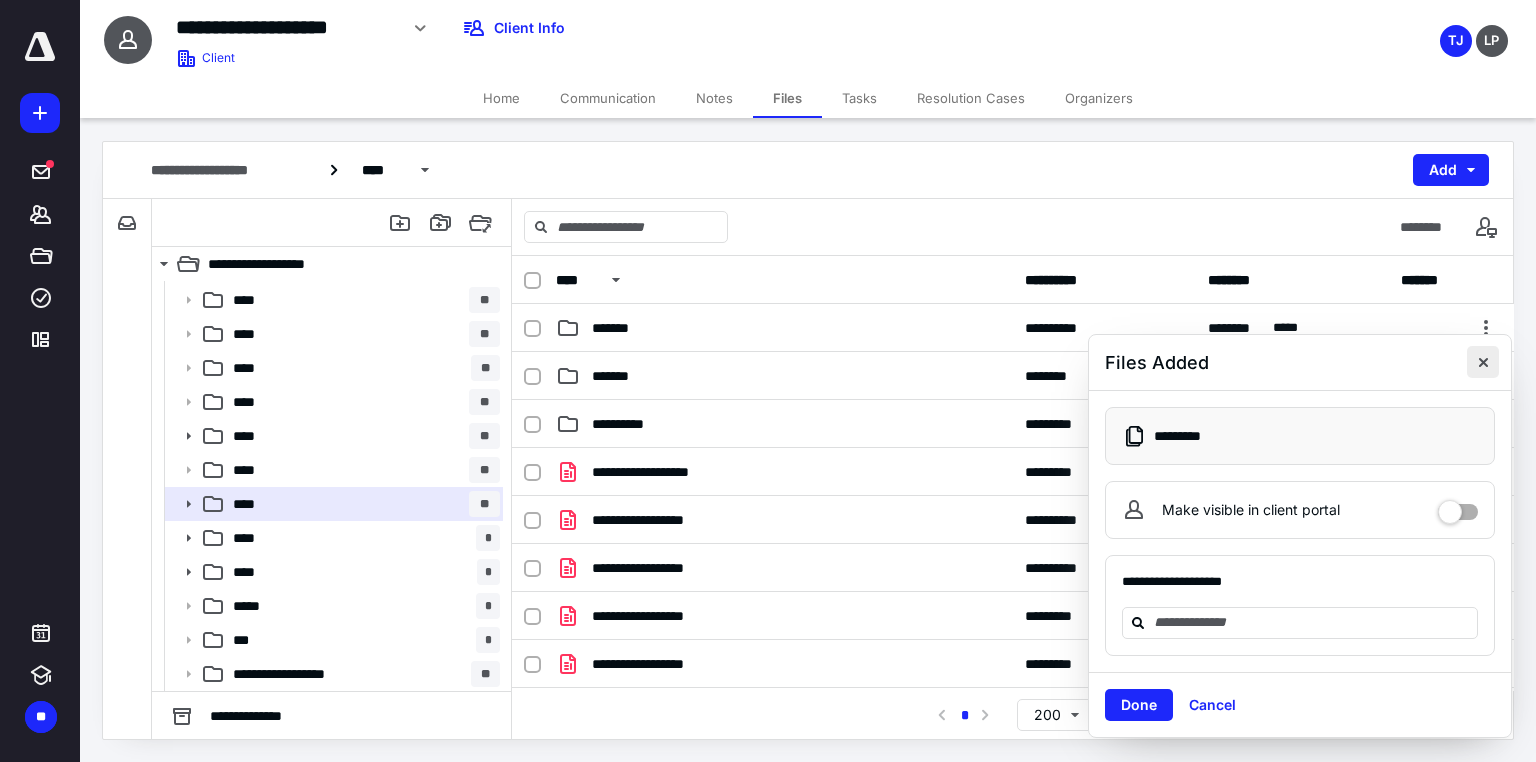click at bounding box center (1483, 362) 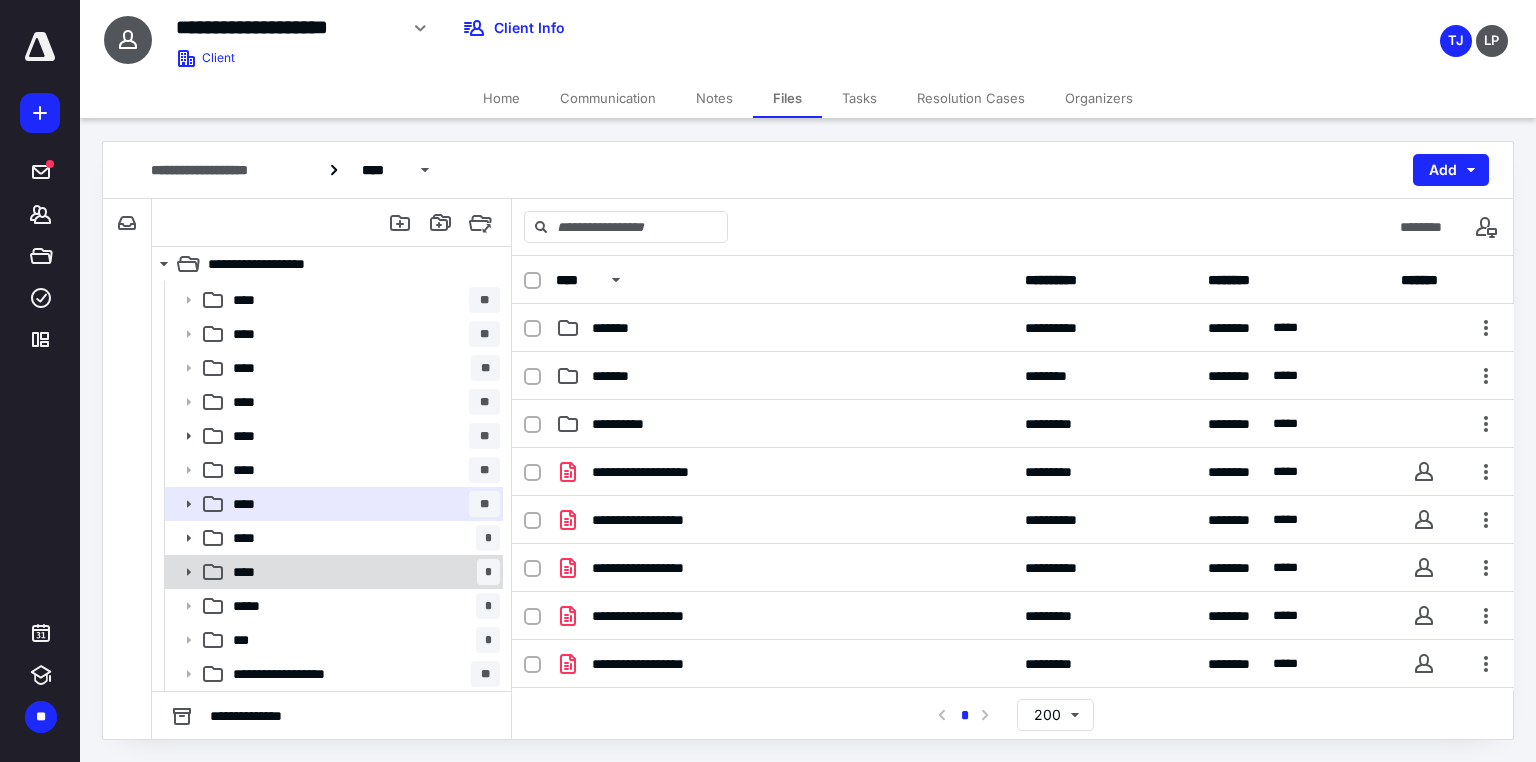 click on "**** *" at bounding box center (362, 572) 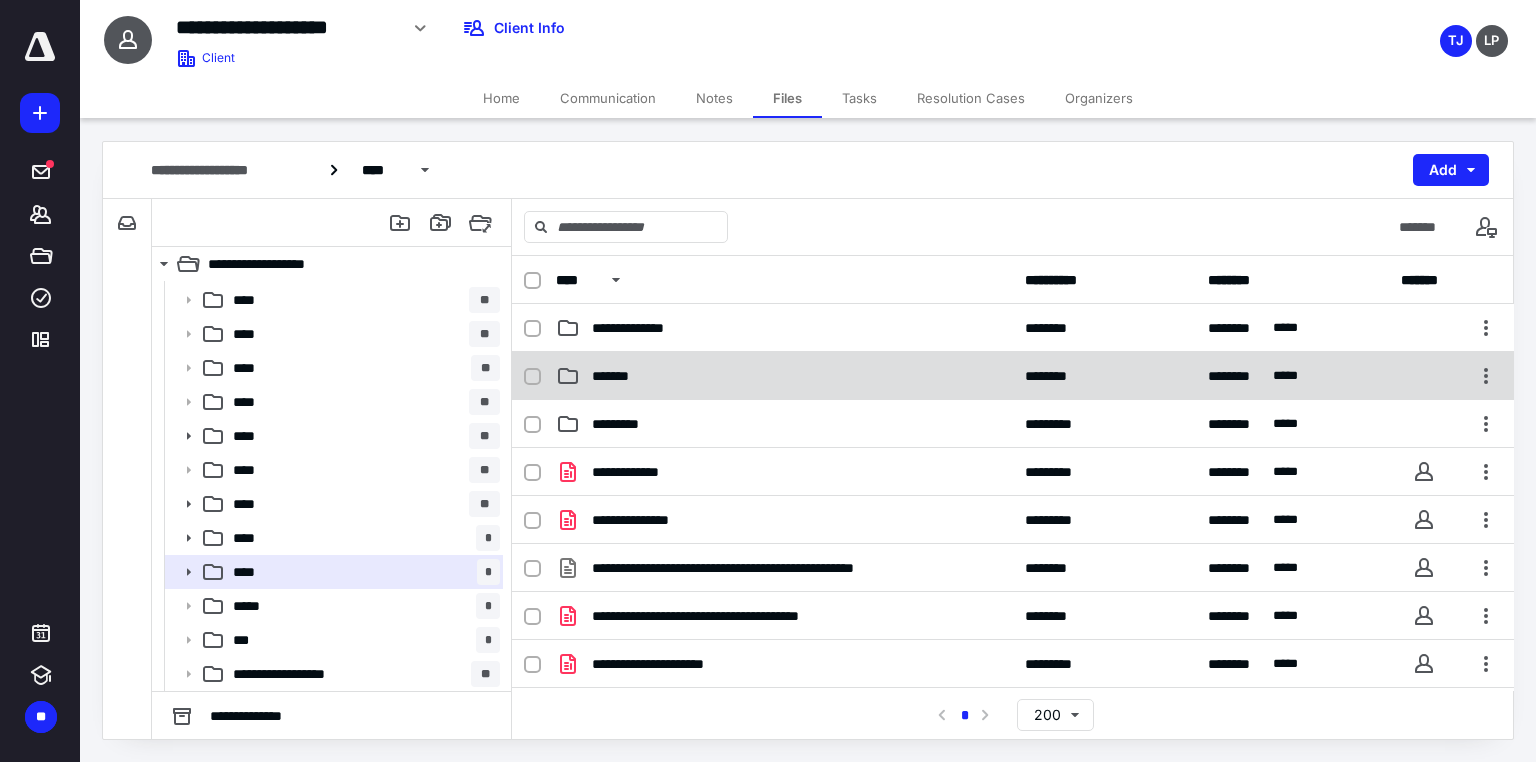 click on "*******" at bounding box center [623, 376] 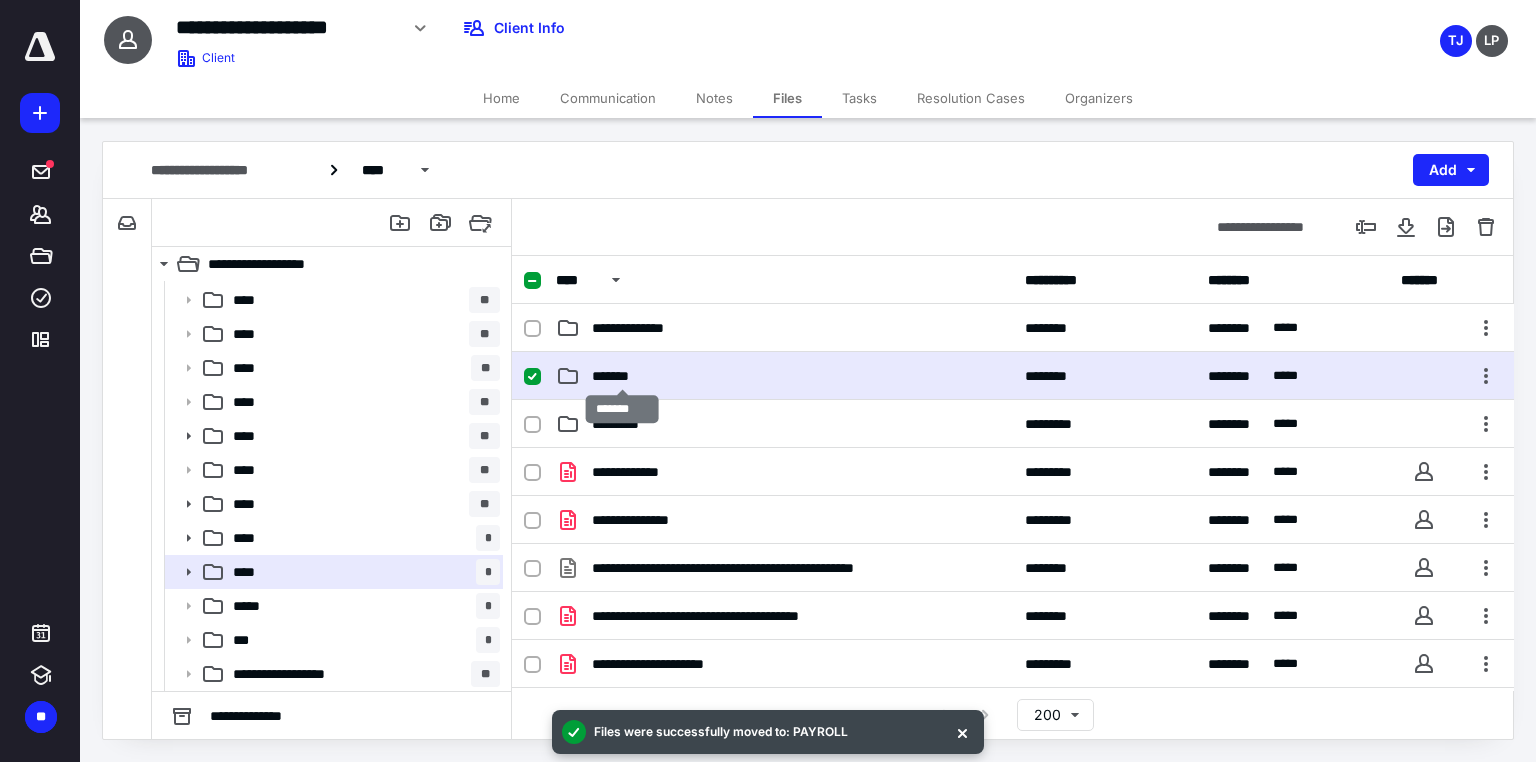 click on "*******" at bounding box center [623, 376] 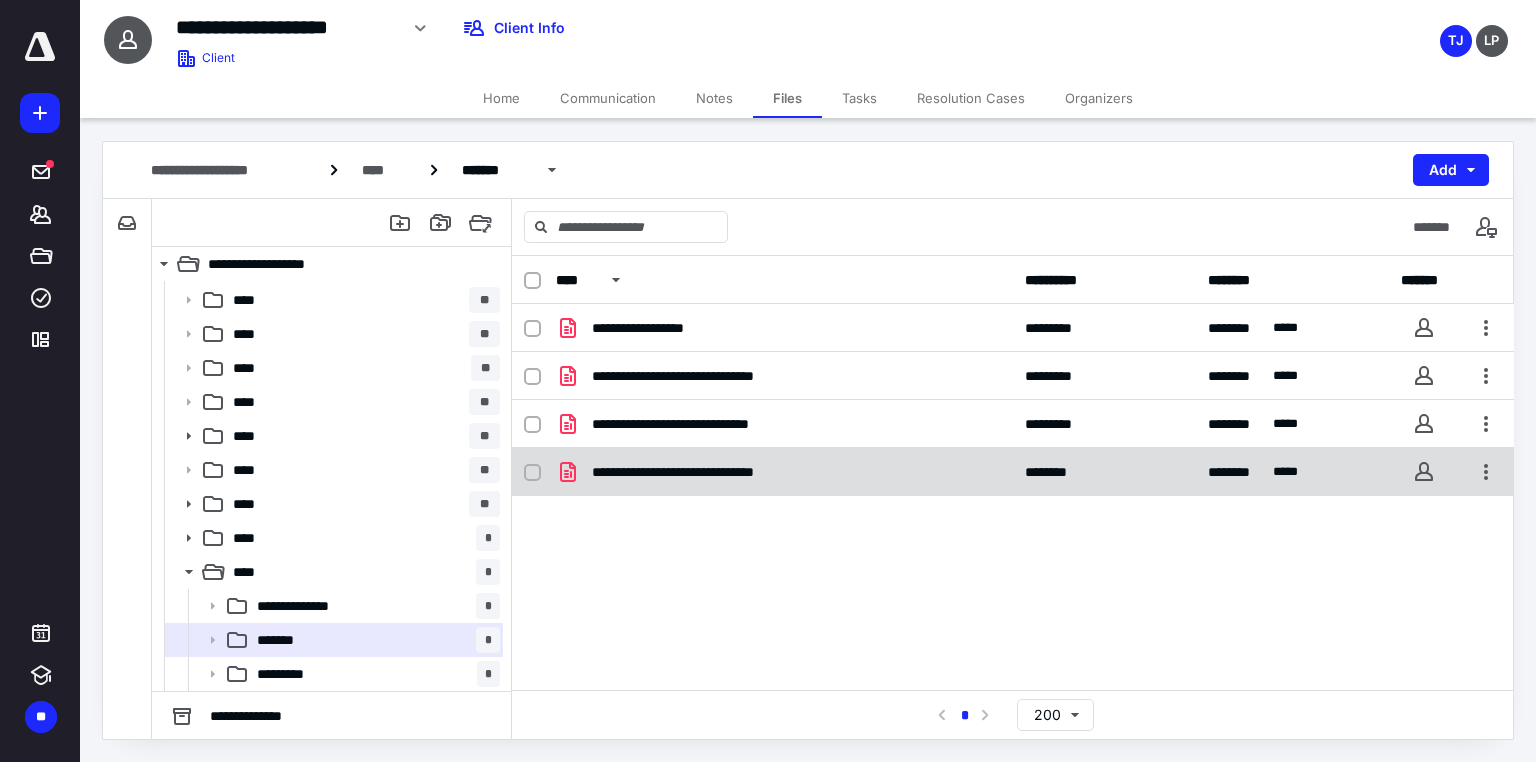 click on "**********" at bounding box center [784, 472] 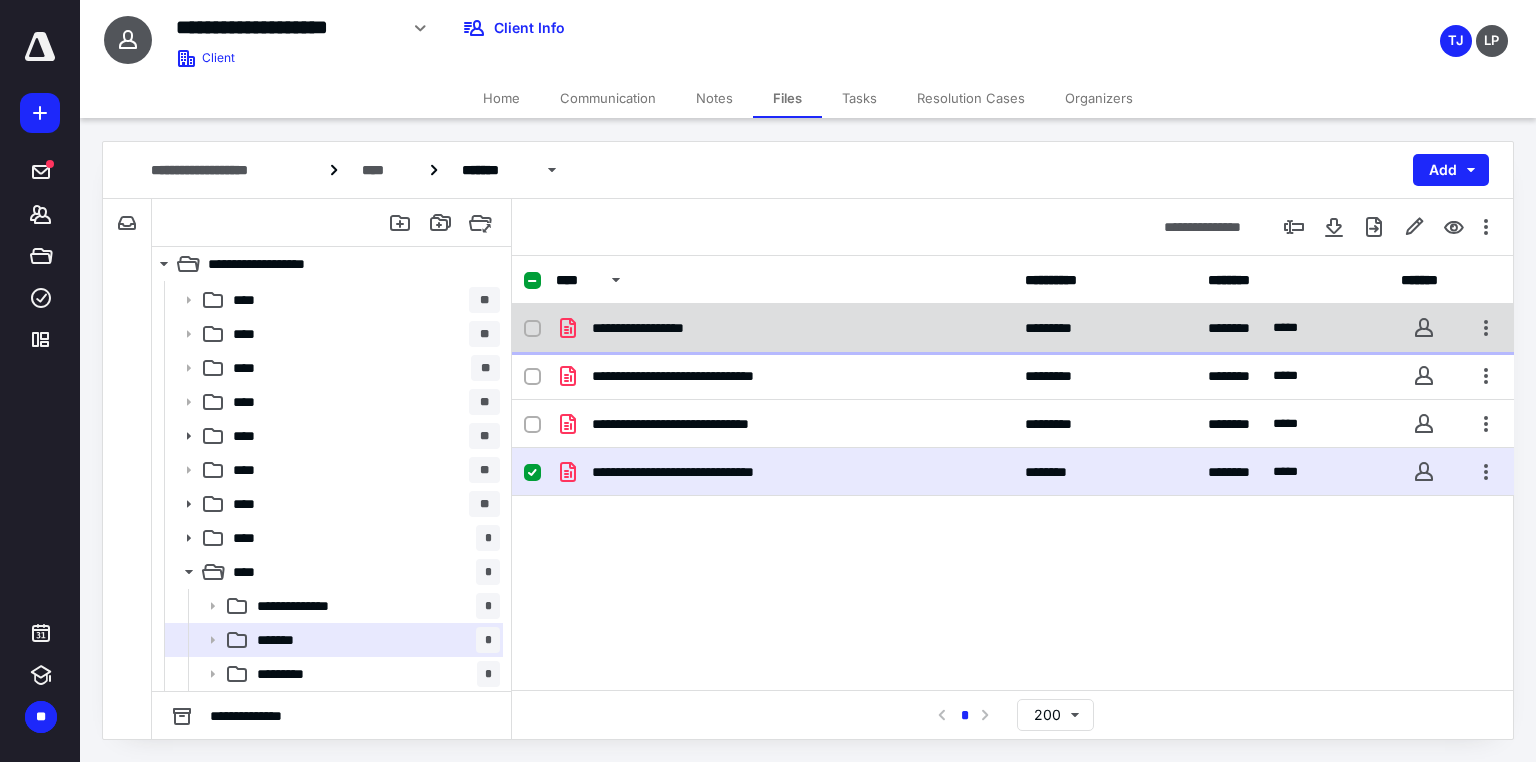 click on "**********" at bounding box center [662, 328] 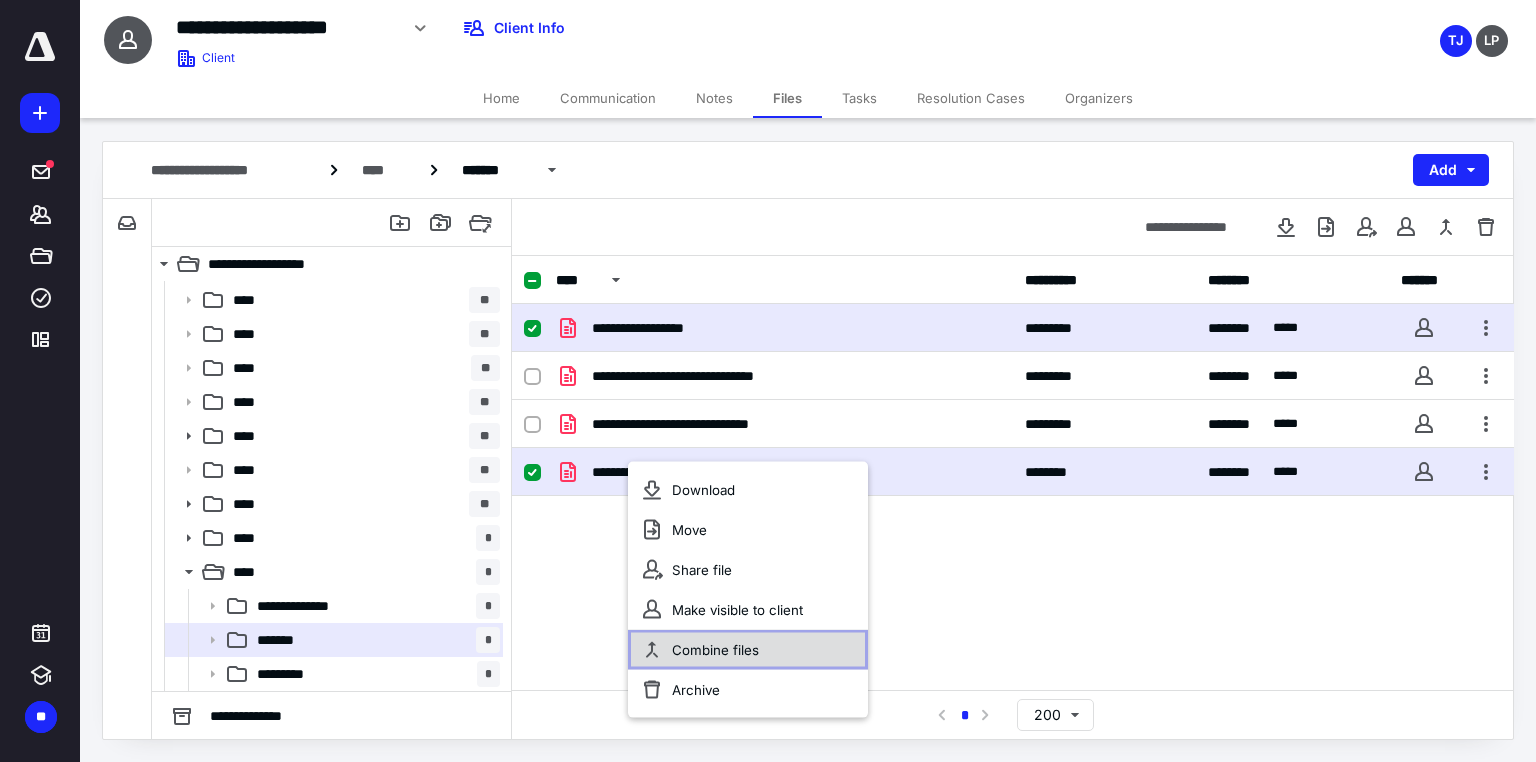 click on "Combine files" at bounding box center (748, 650) 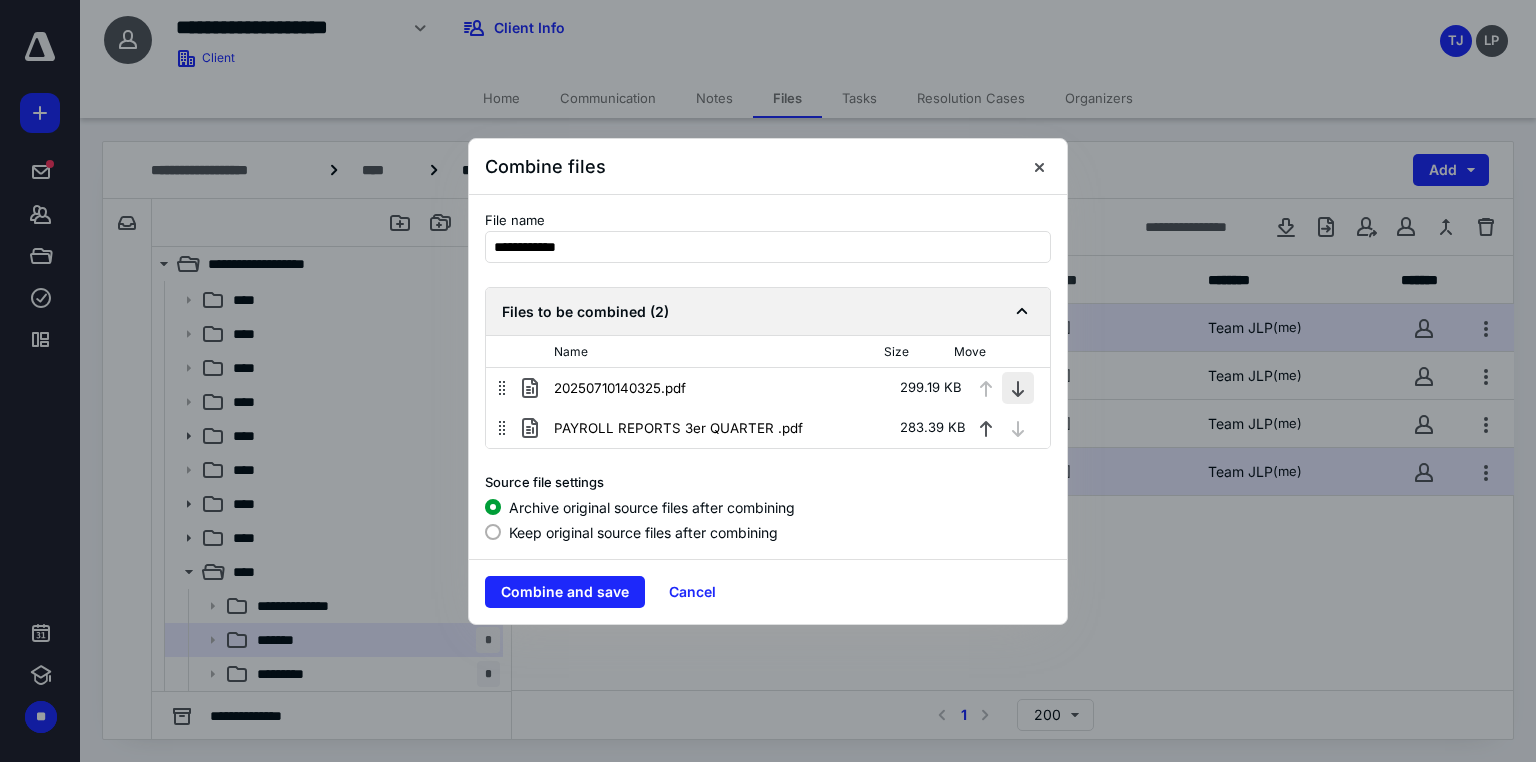 click at bounding box center (1018, 388) 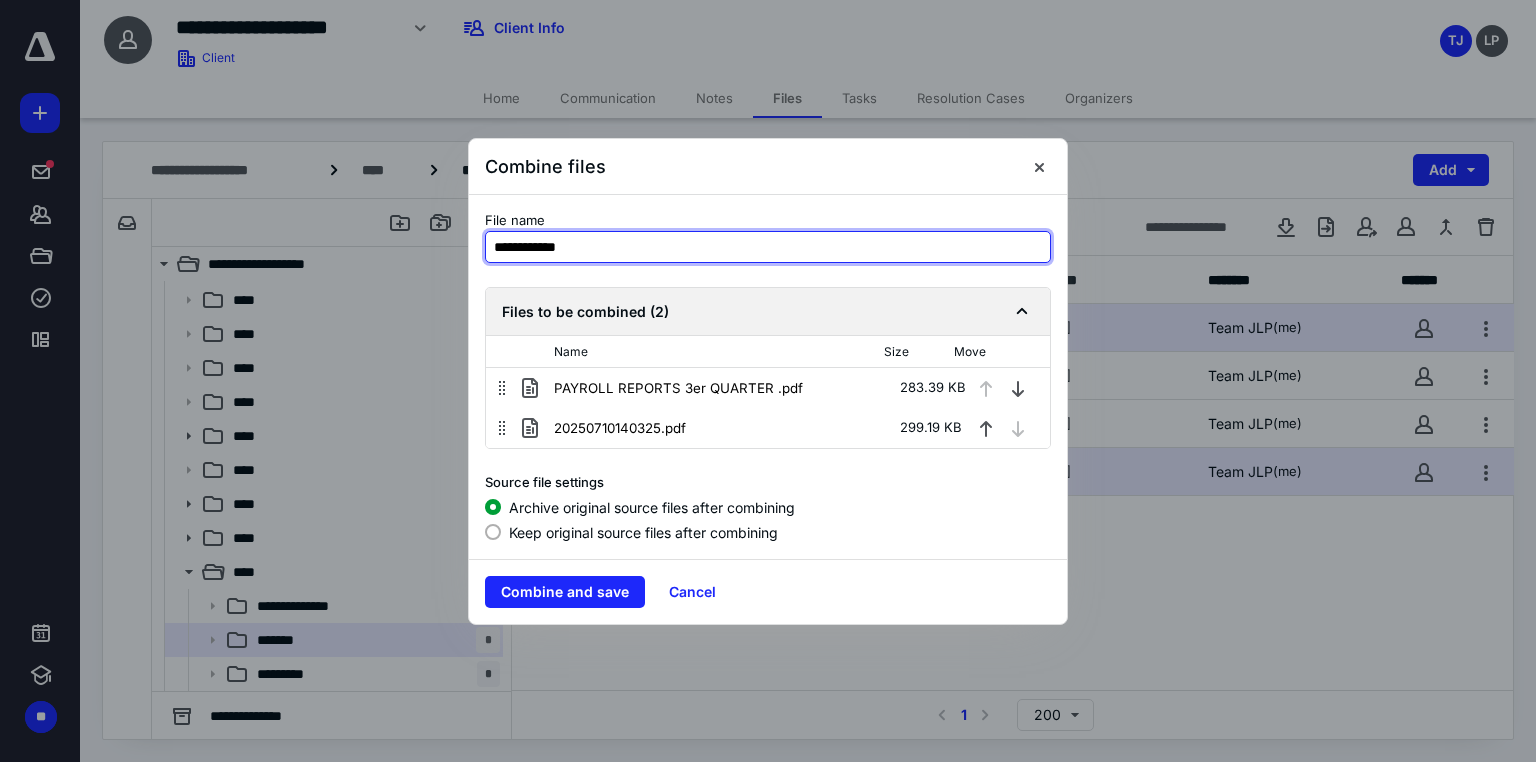 drag, startPoint x: 387, startPoint y: 247, endPoint x: 326, endPoint y: 248, distance: 61.008198 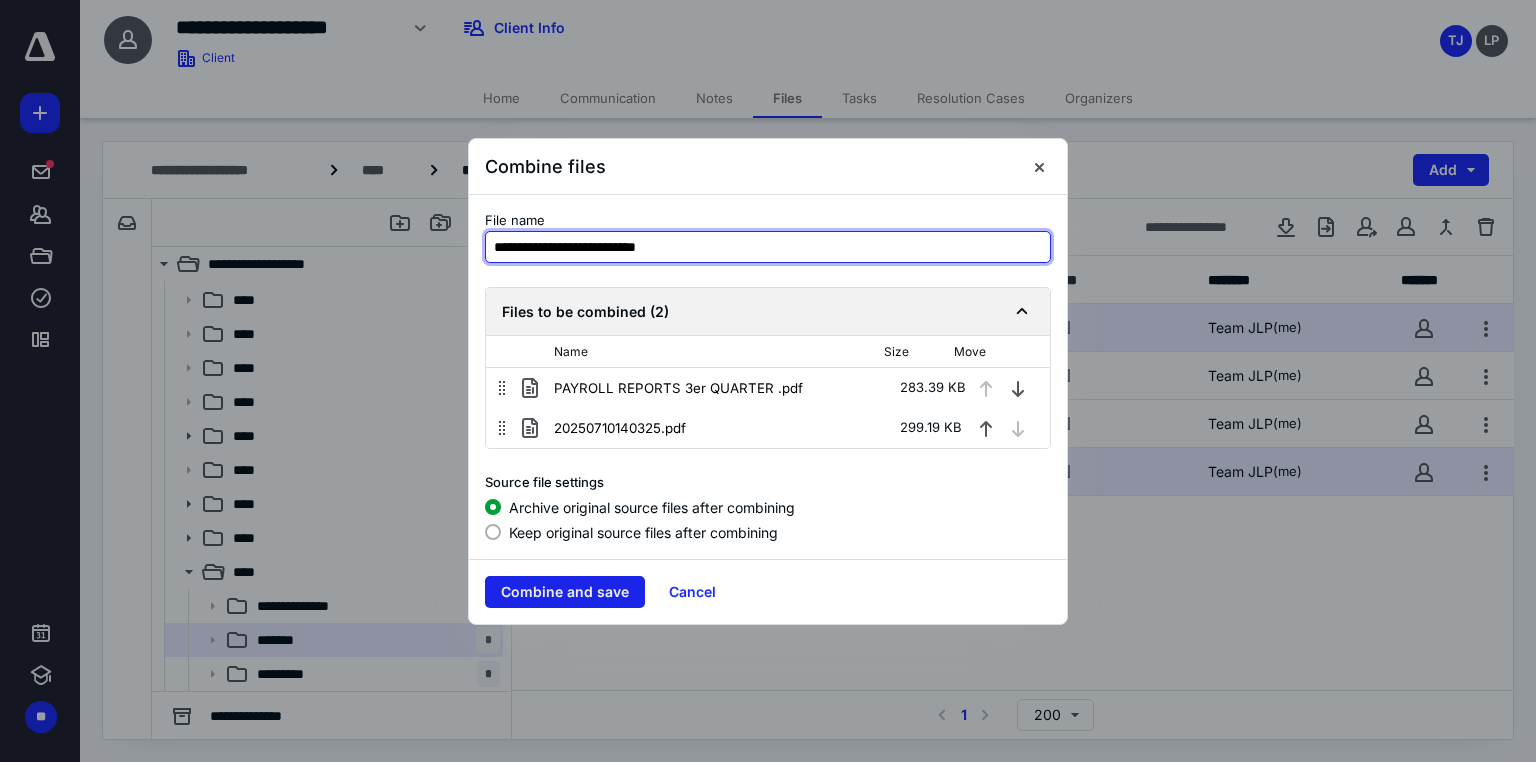 type on "**********" 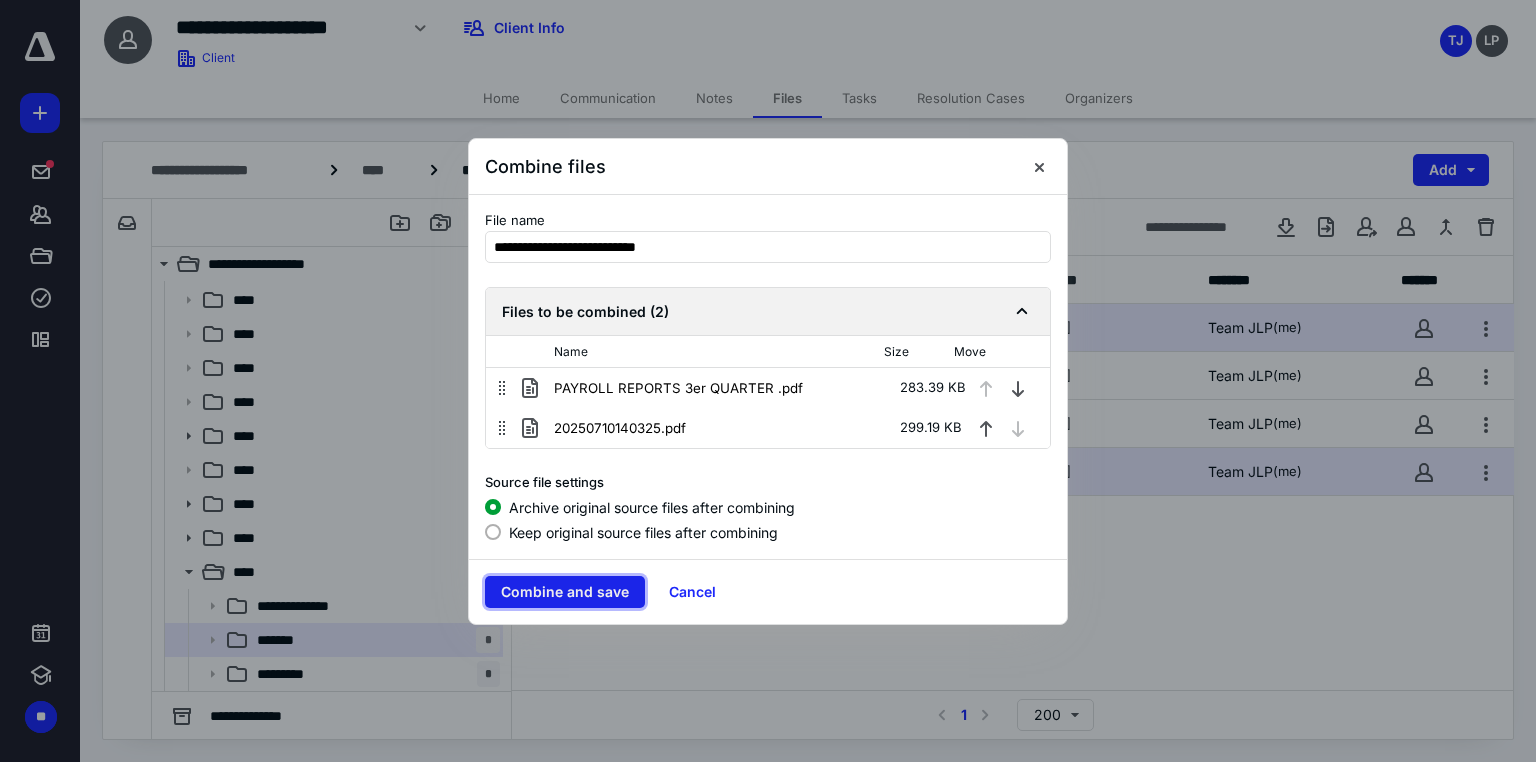 click on "Combine and save" at bounding box center [565, 592] 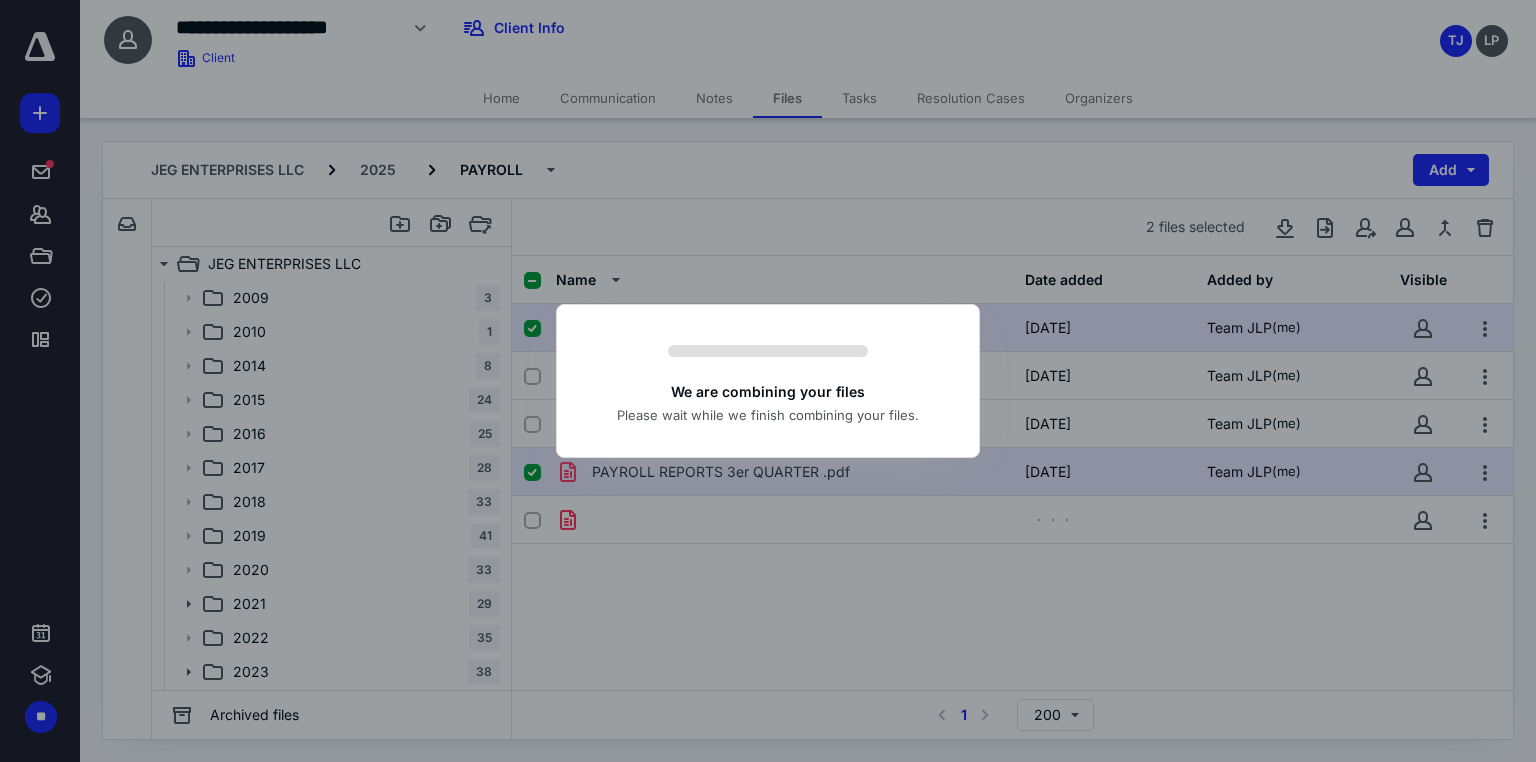 scroll, scrollTop: 168, scrollLeft: 0, axis: vertical 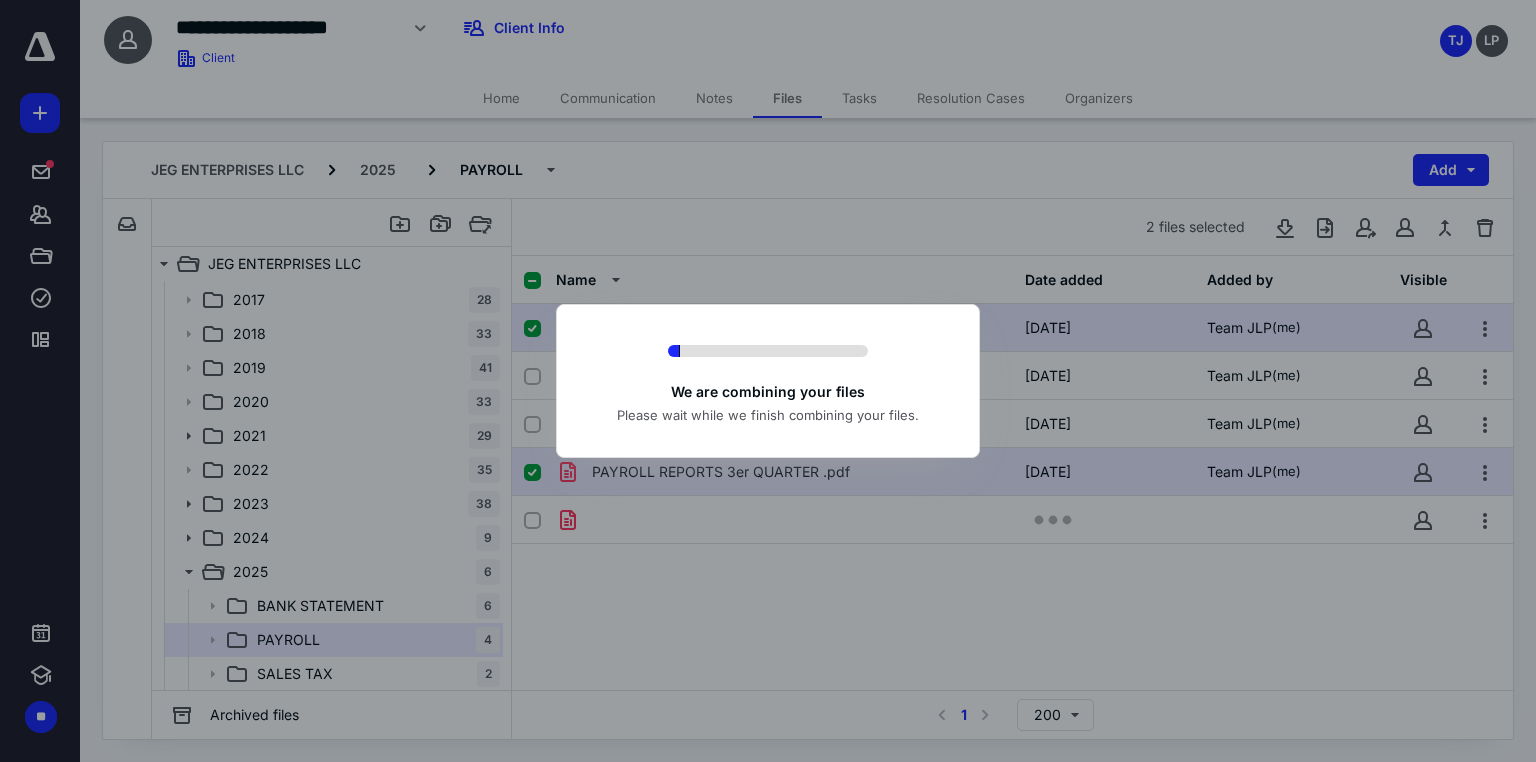 checkbox on "false" 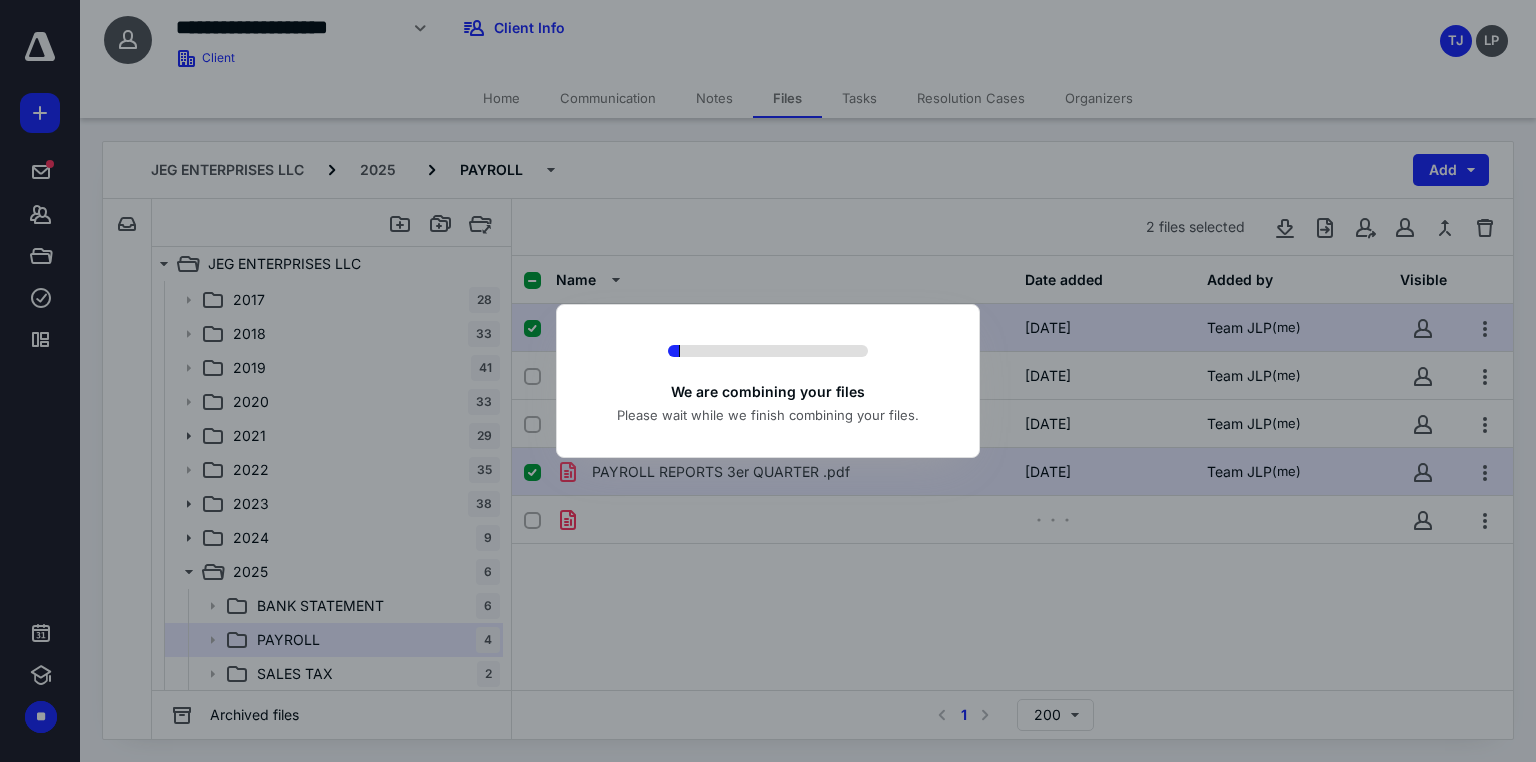 checkbox on "false" 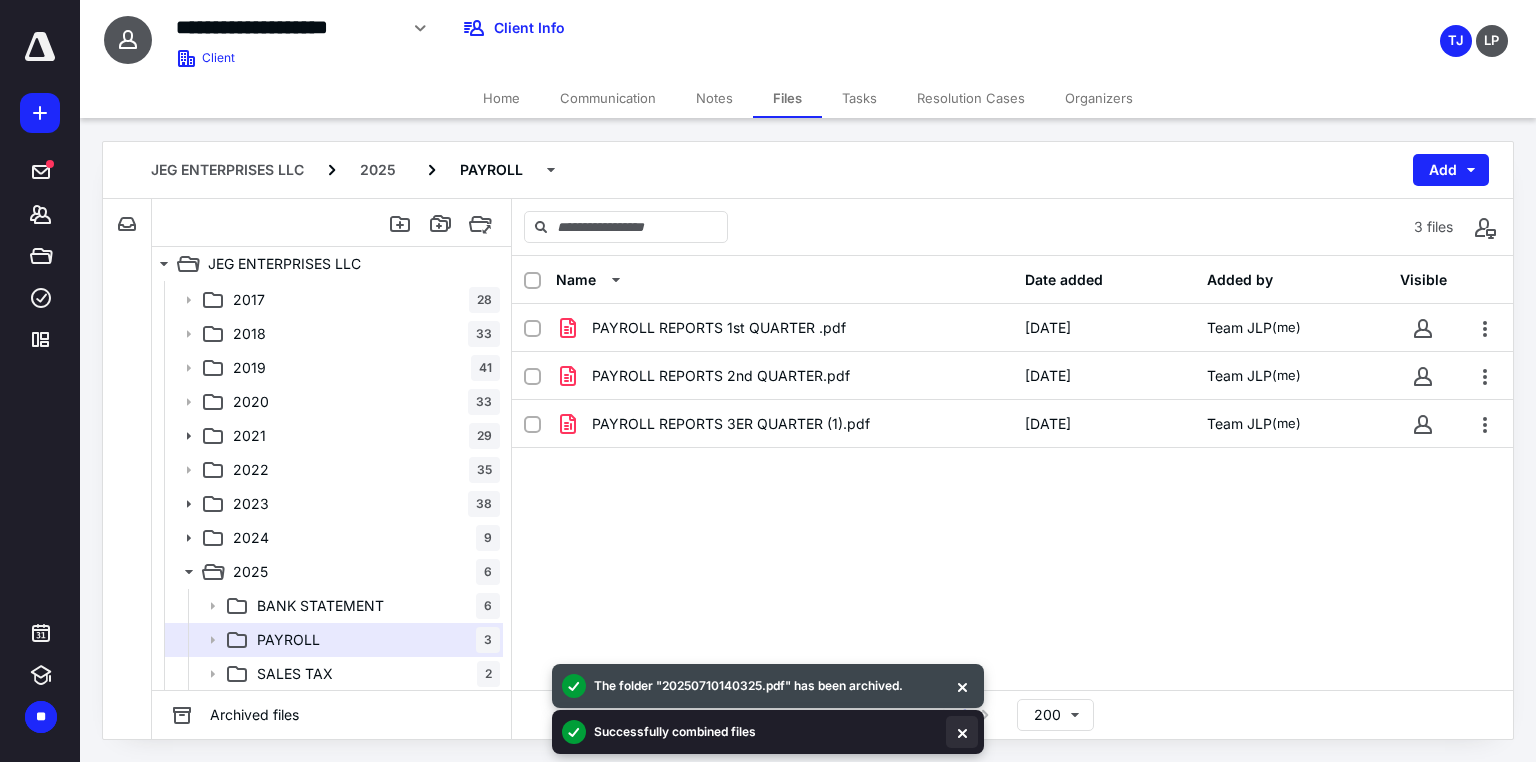 click at bounding box center (962, 732) 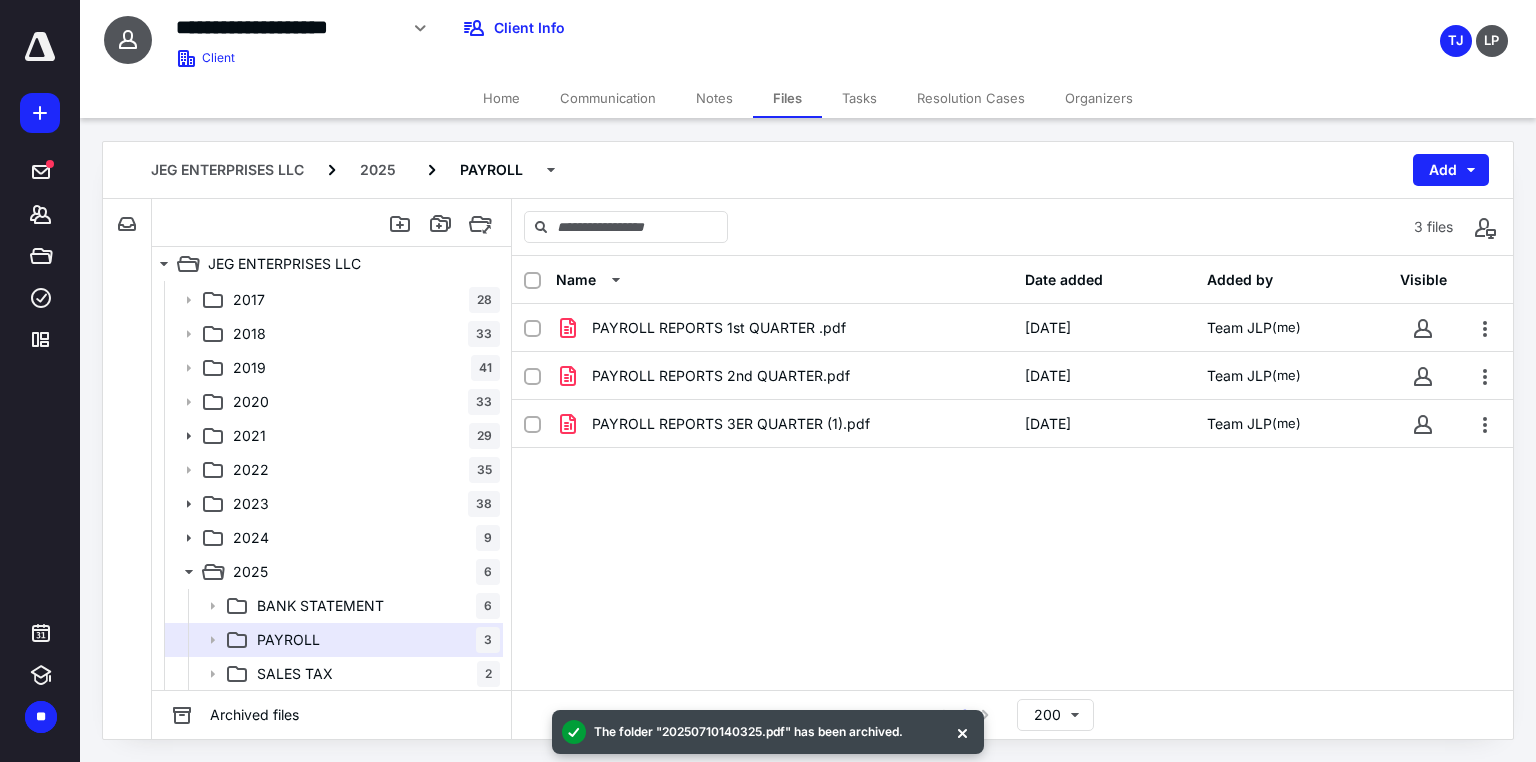 click at bounding box center [962, 732] 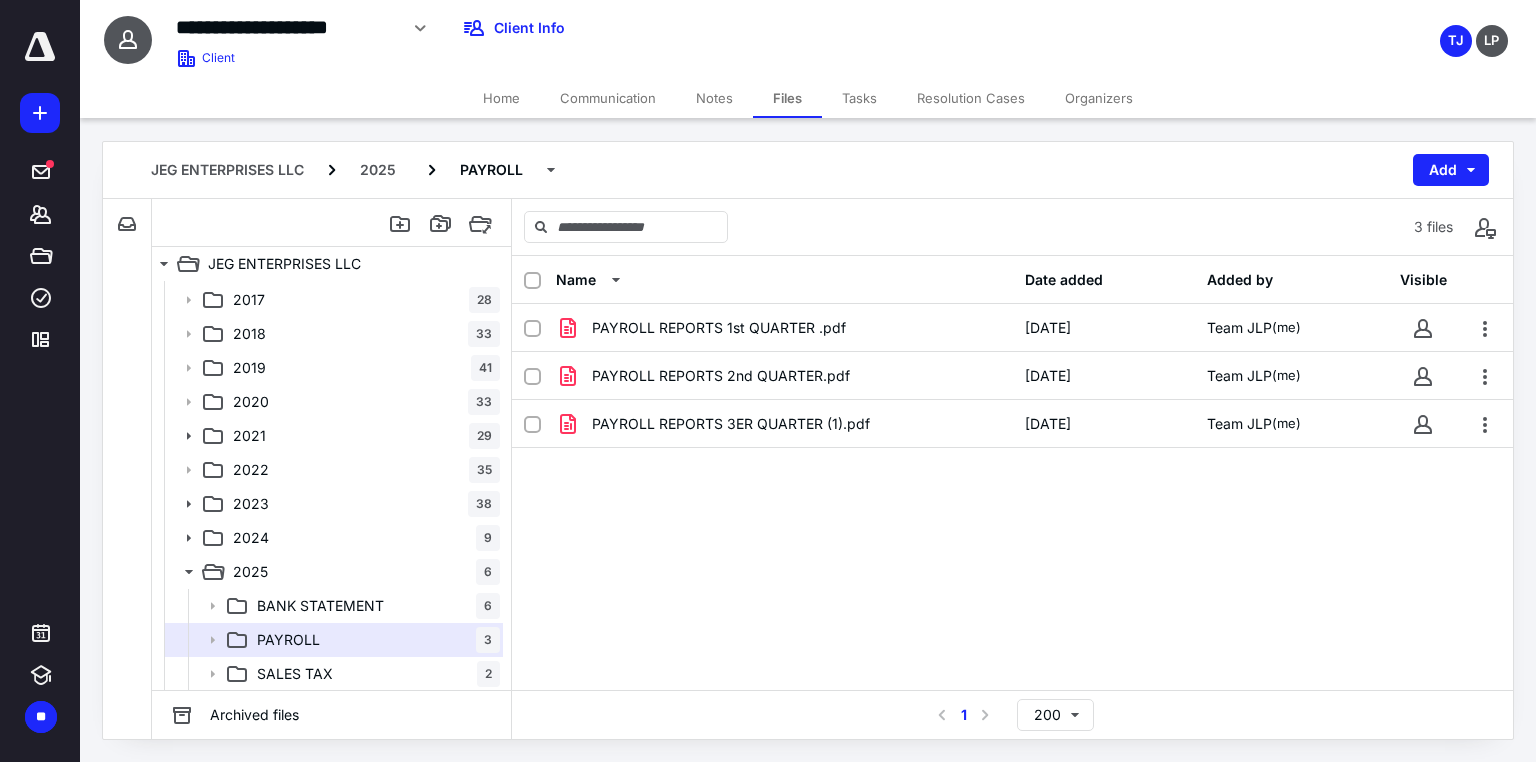 click on "Name Date added Added by Visible PAYROLL REPORTS 1st QUARTER .pdf [DATE] Team JLP  (me) PAYROLL REPORTS 2nd QUARTER.pdf [DATE] Team JLP  (me) PAYROLL REPORTS 3ER QUARTER  (1).pdf [DATE] Team JLP  (me)" at bounding box center (1012, 473) 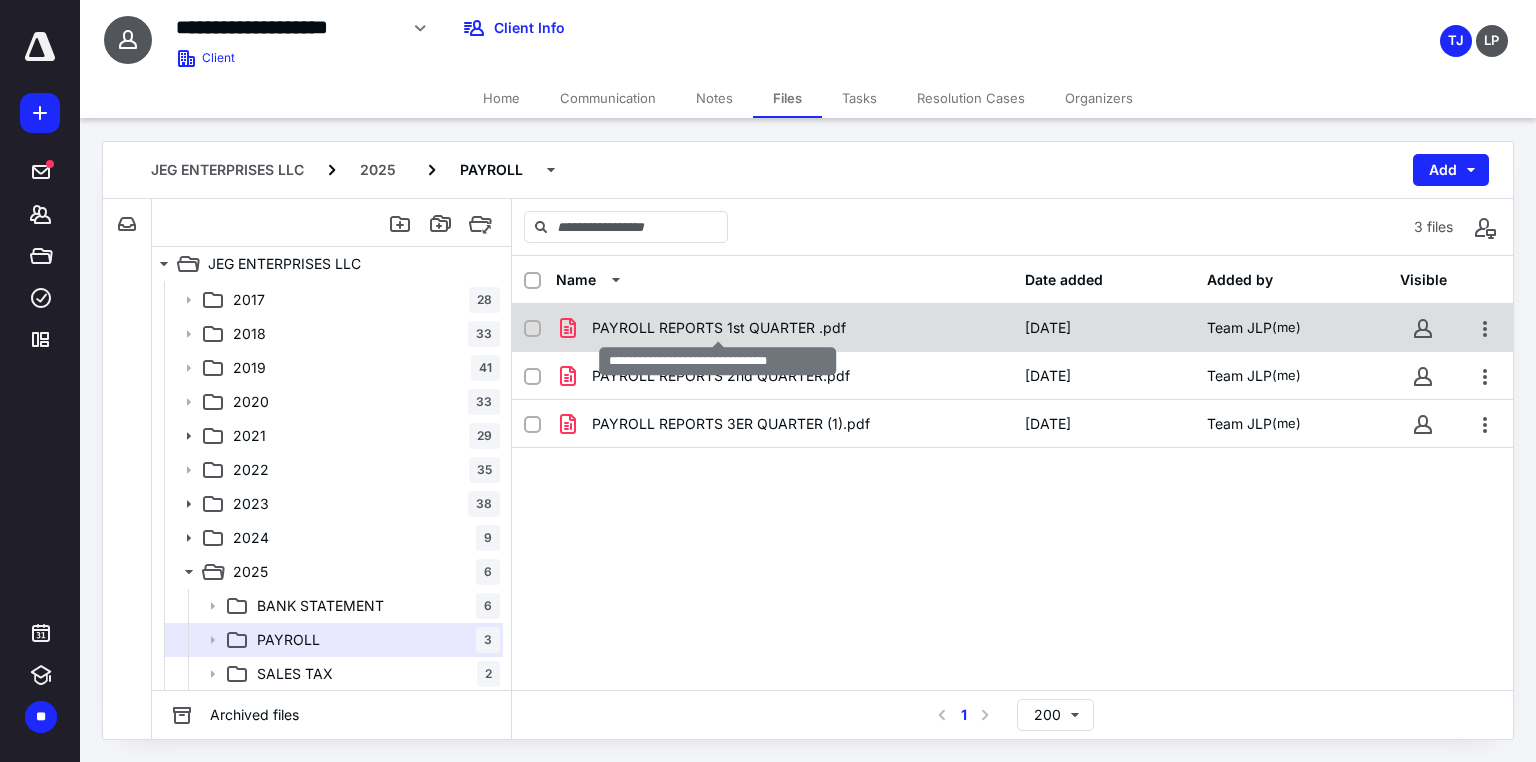 checkbox on "true" 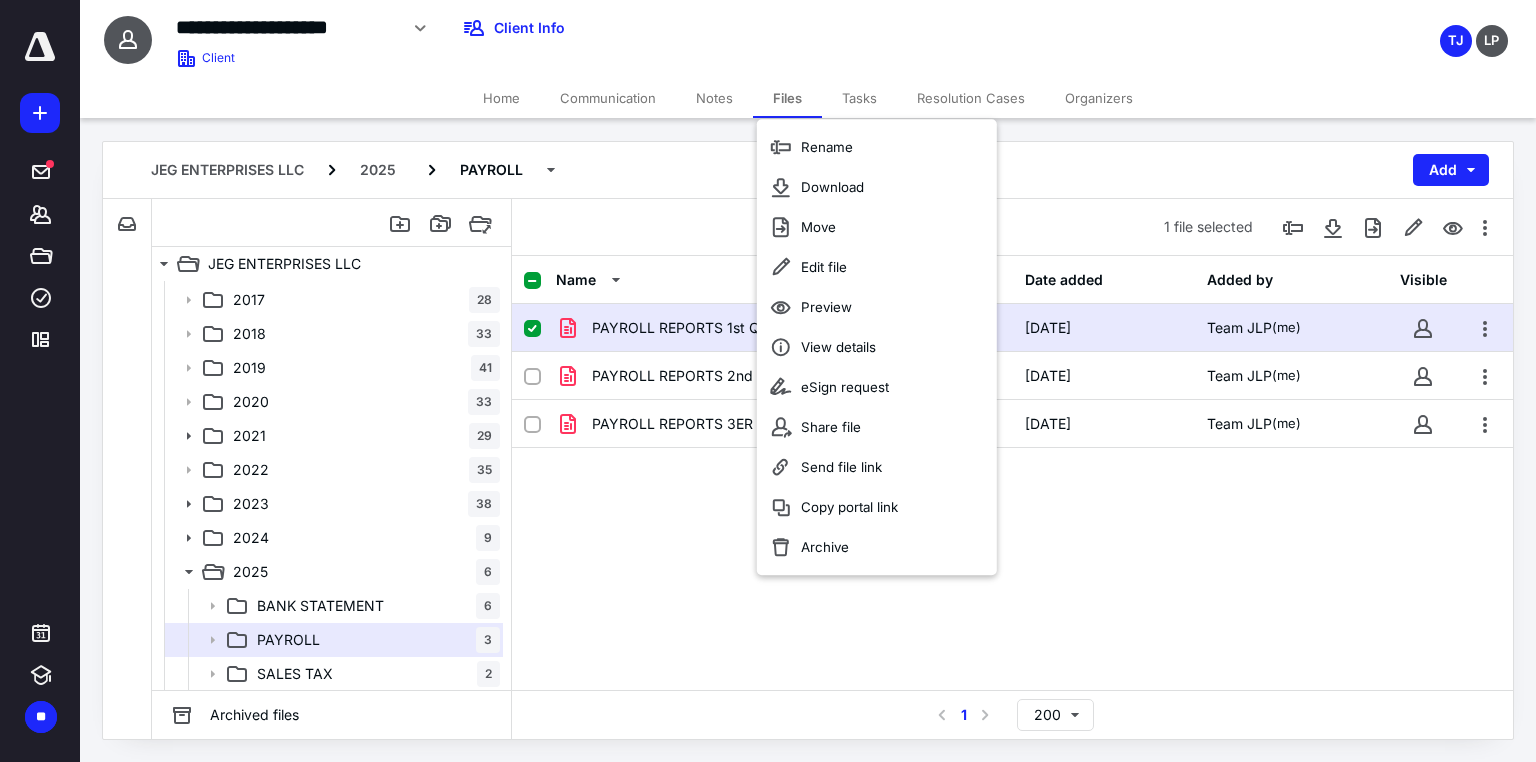 click on "Name Date added Added by Visible" at bounding box center [1012, 280] 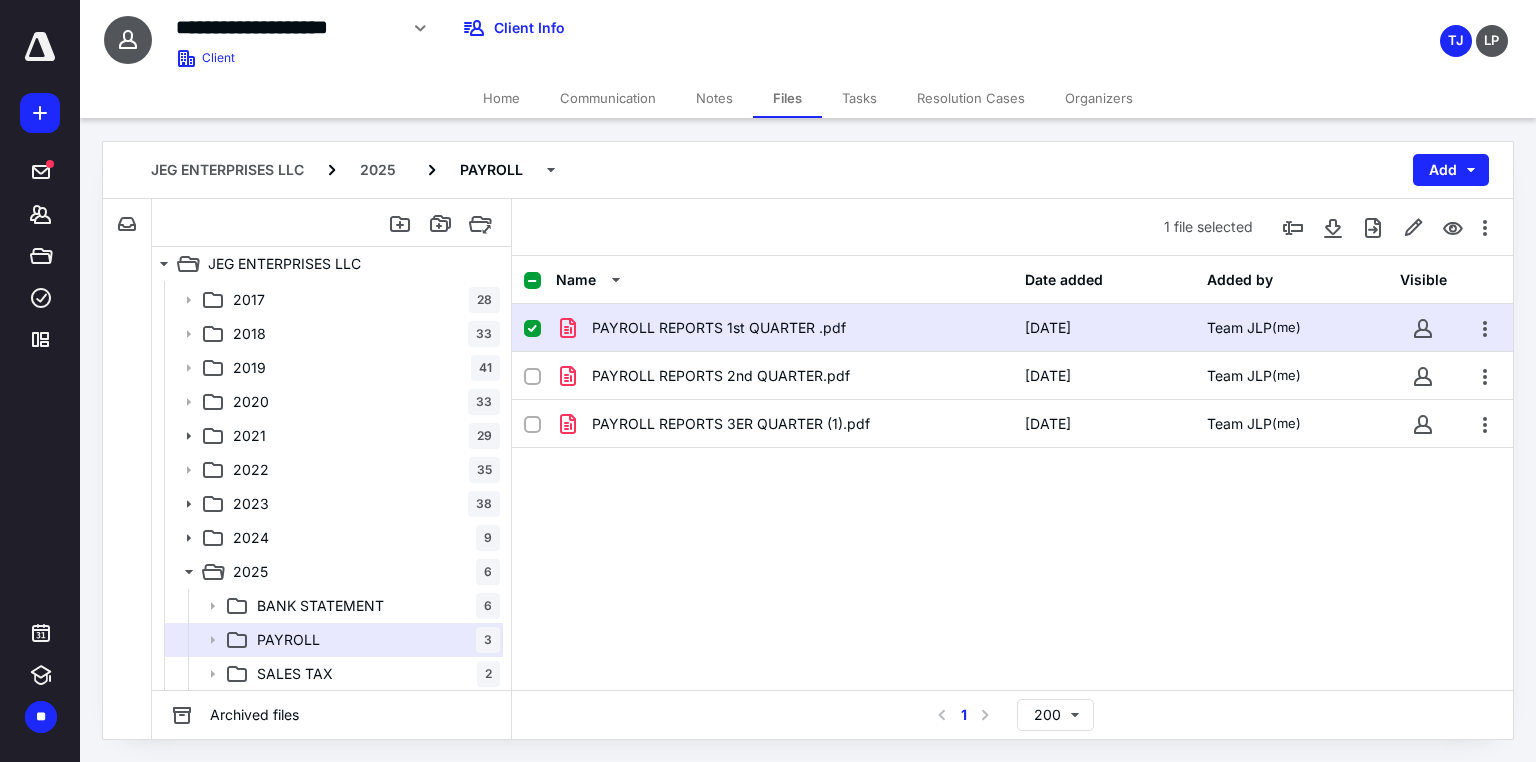 click on "PAYROLL REPORTS 1st QUARTER .pdf" at bounding box center [719, 328] 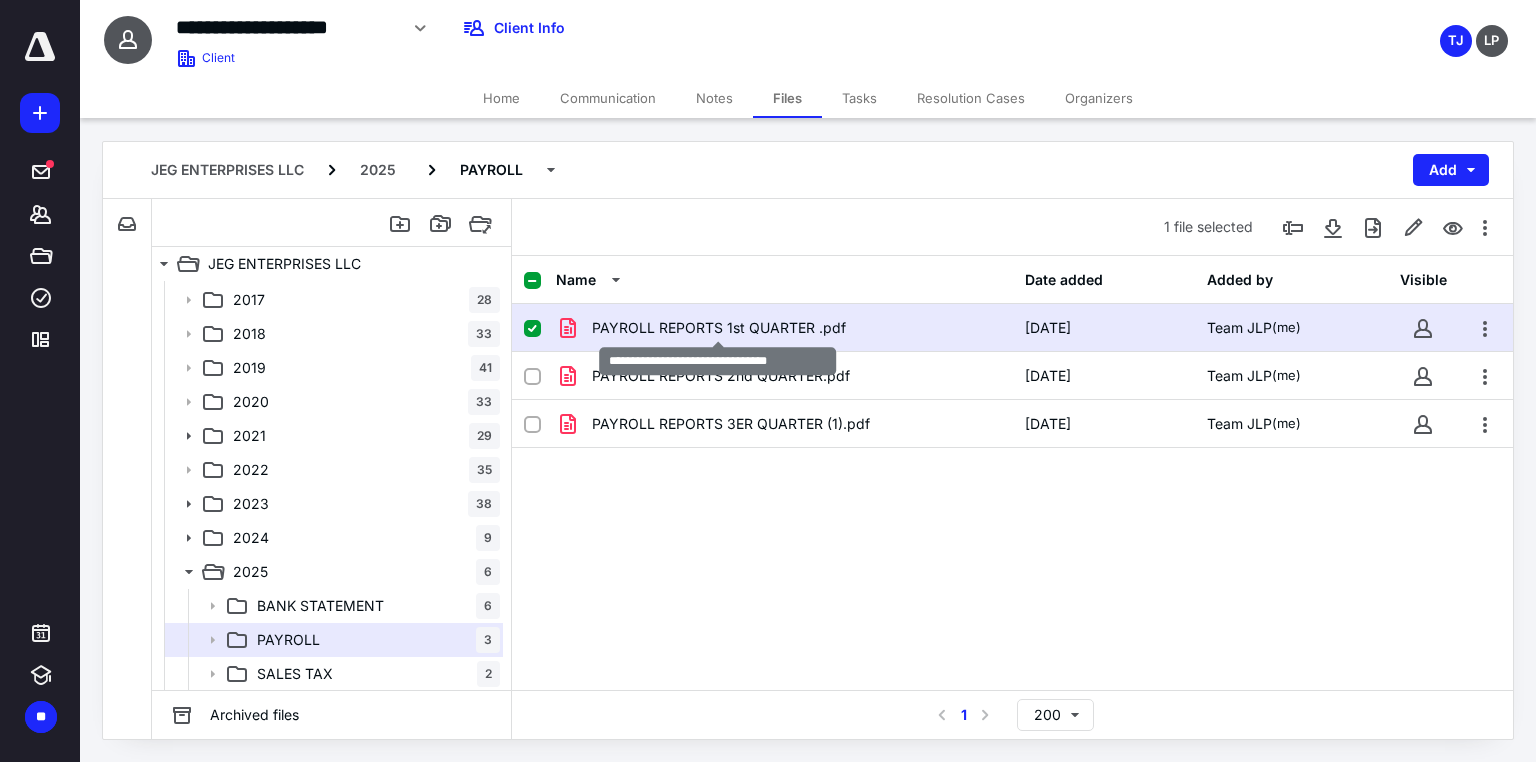 click on "PAYROLL REPORTS 1st QUARTER .pdf" at bounding box center (719, 328) 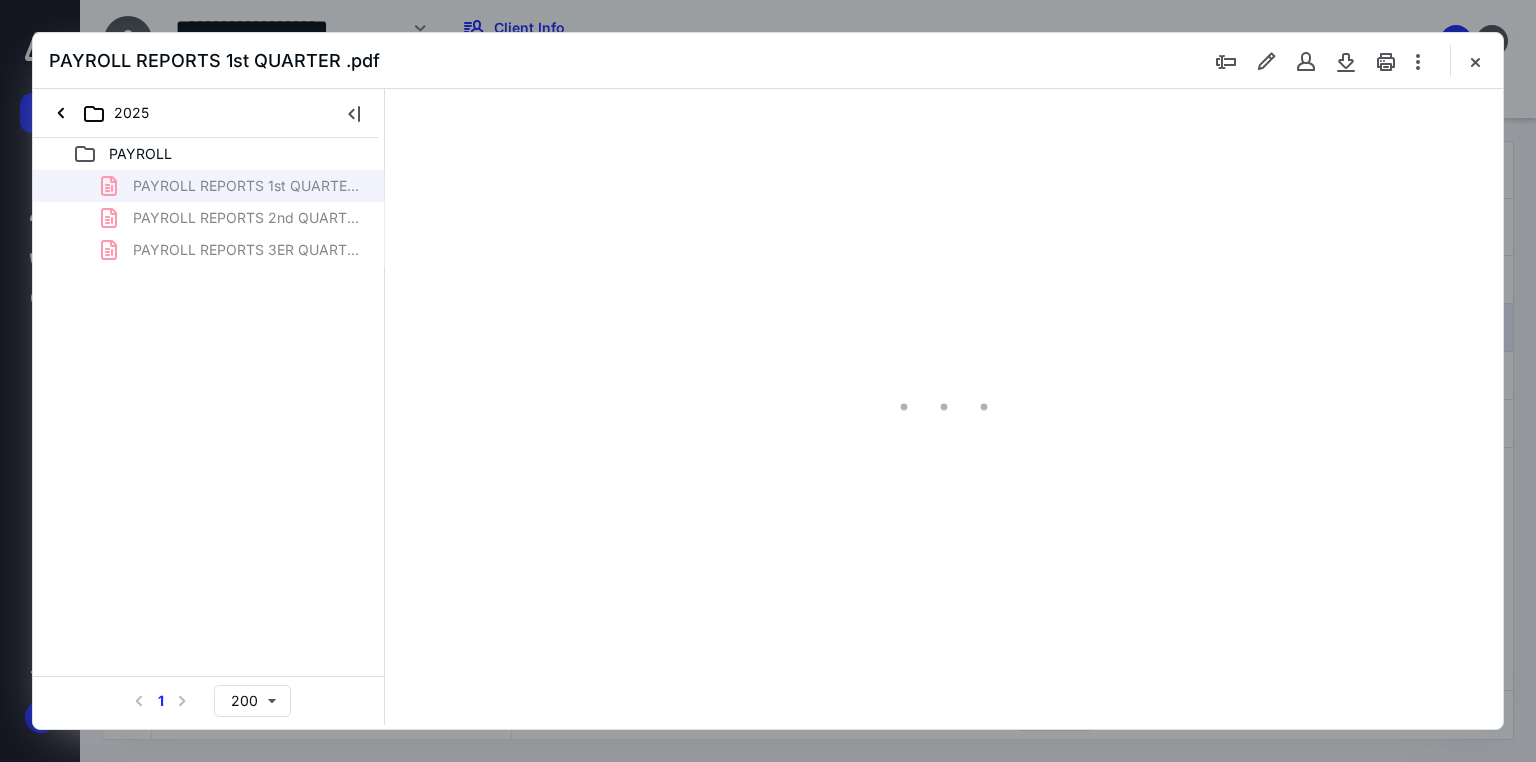 scroll, scrollTop: 0, scrollLeft: 0, axis: both 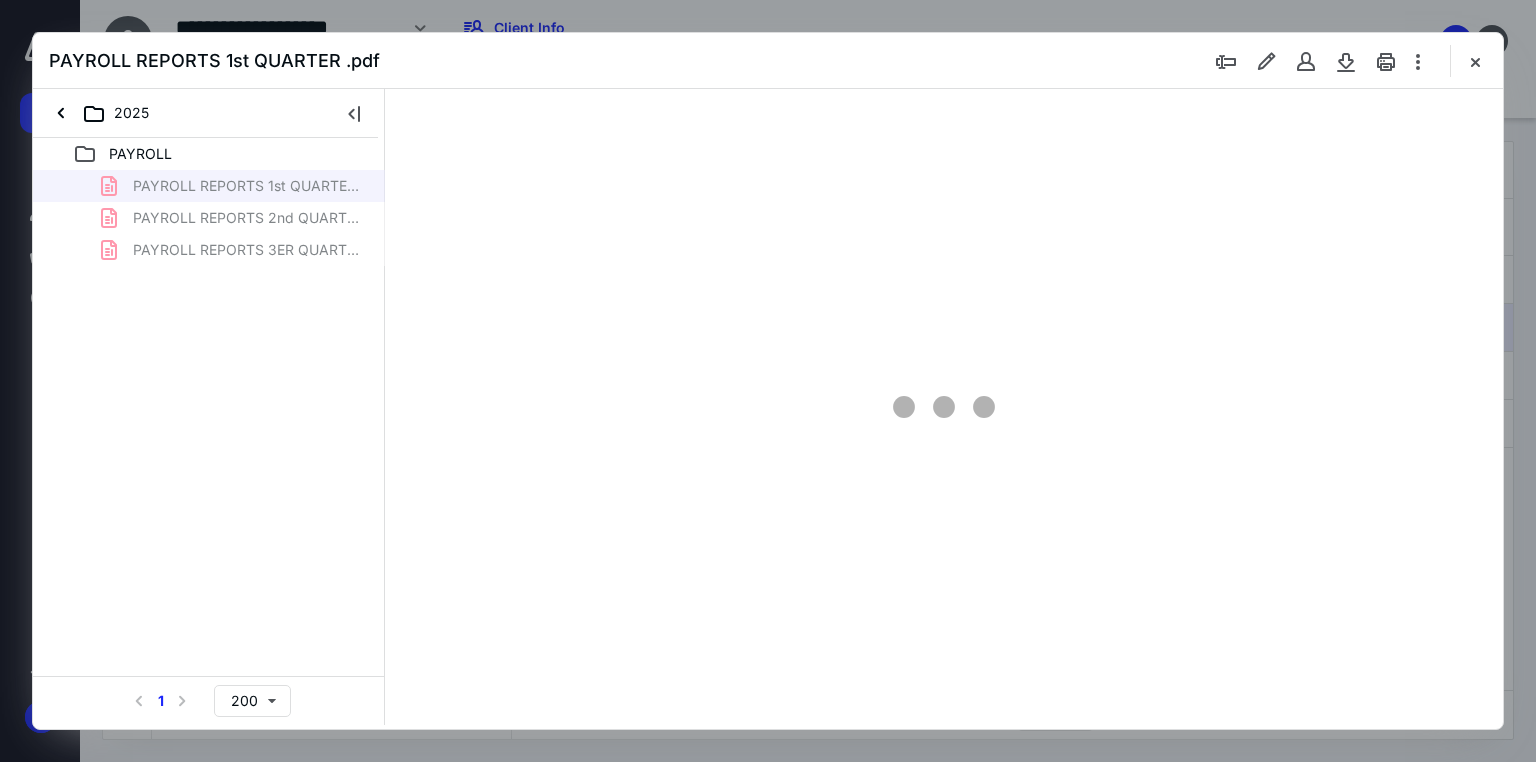 type on "71" 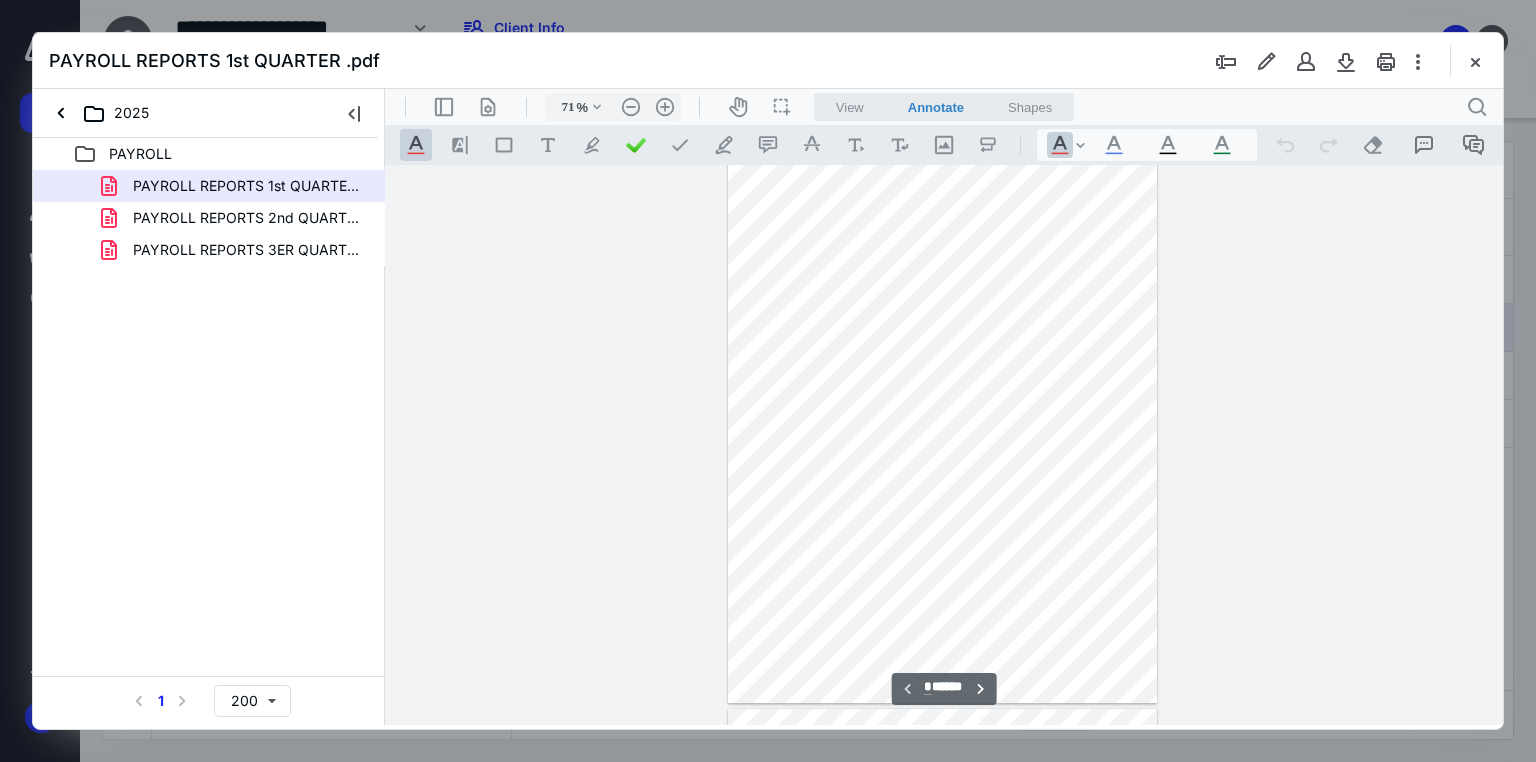 scroll, scrollTop: 0, scrollLeft: 0, axis: both 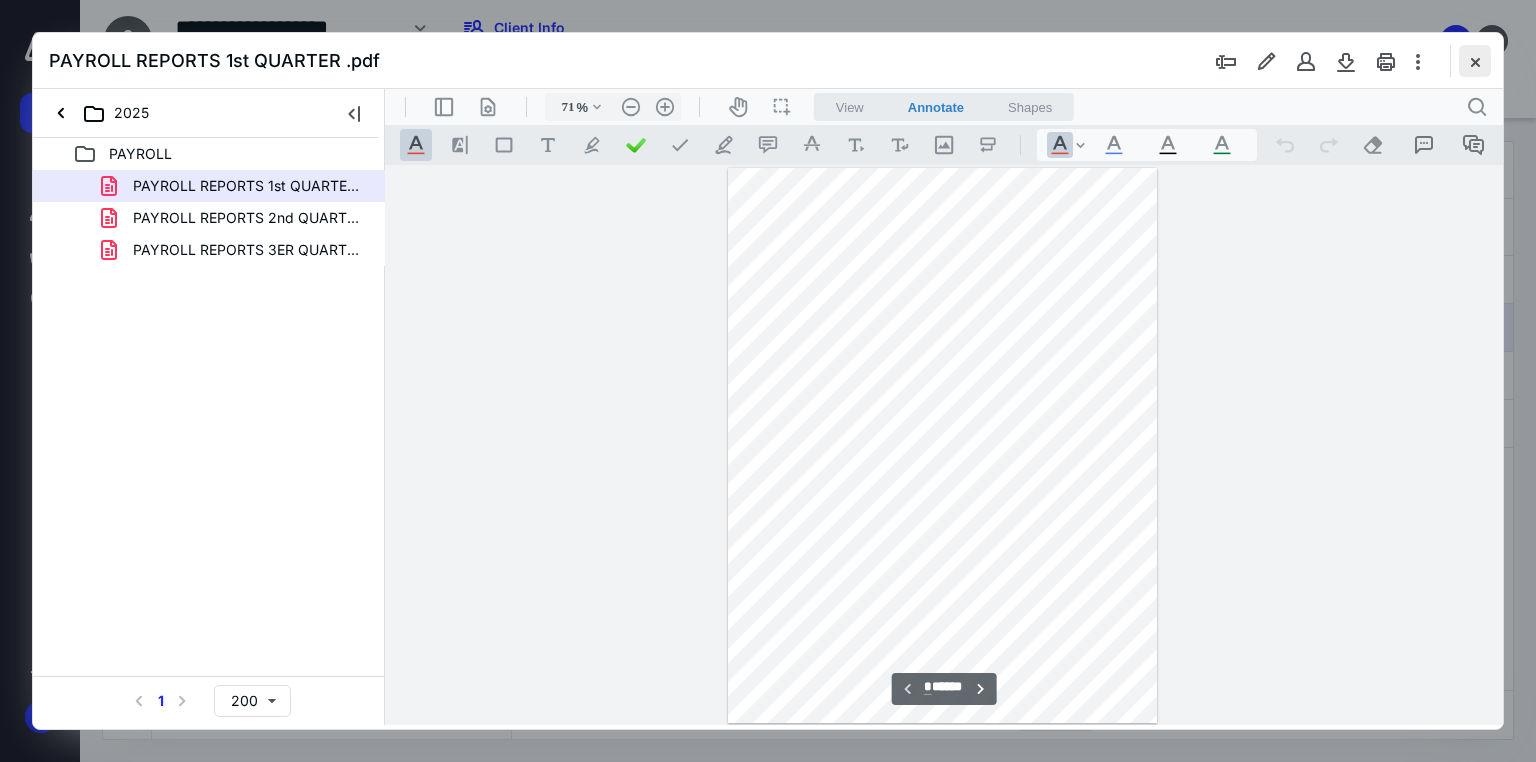 click at bounding box center [1475, 61] 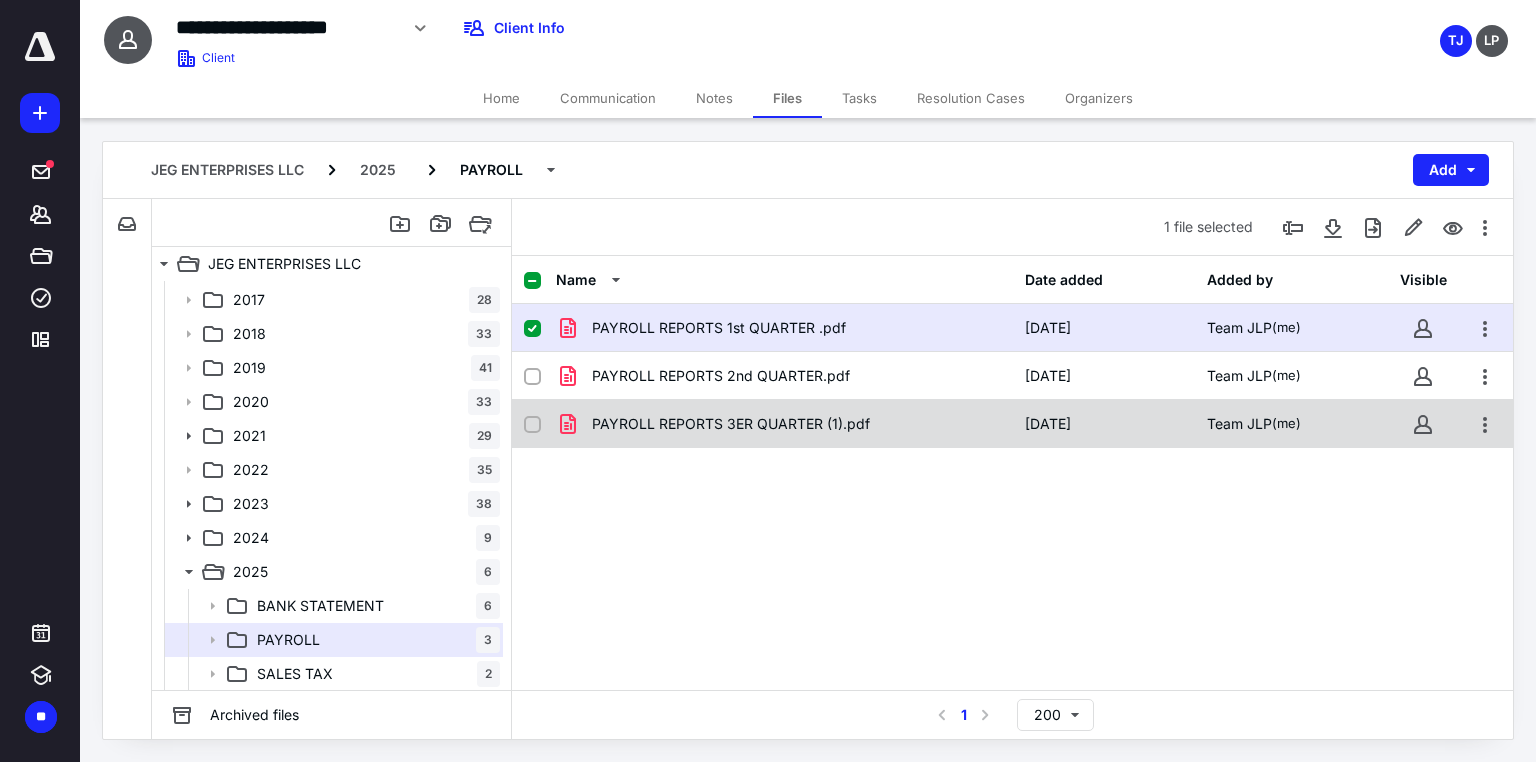 click on "PAYROLL REPORTS 3ER QUARTER  (1).pdf [DATE] Team JLP  (me)" at bounding box center [1012, 424] 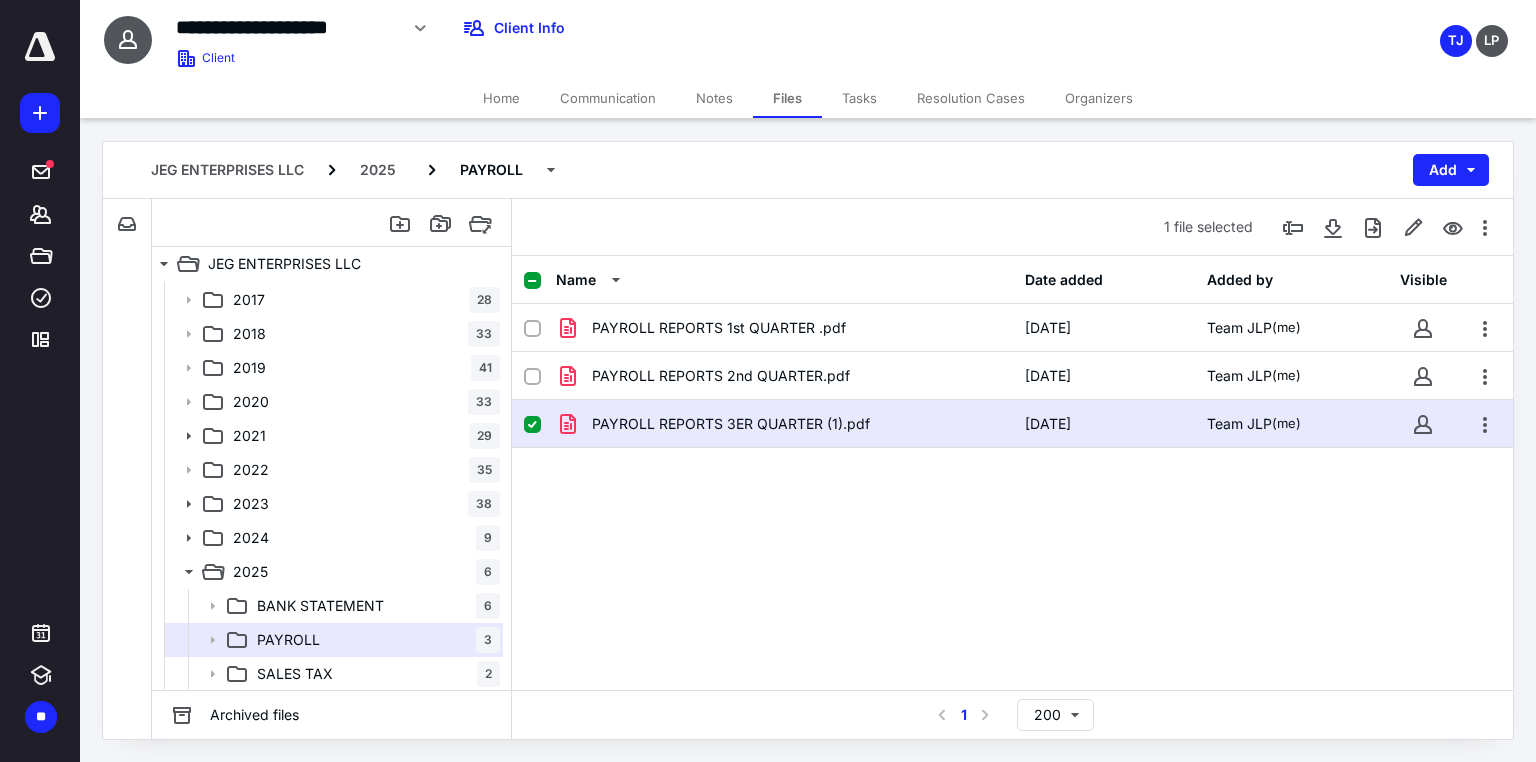 click on "PAYROLL REPORTS 3ER QUARTER  (1).pdf [DATE] Team JLP  (me)" at bounding box center (1012, 424) 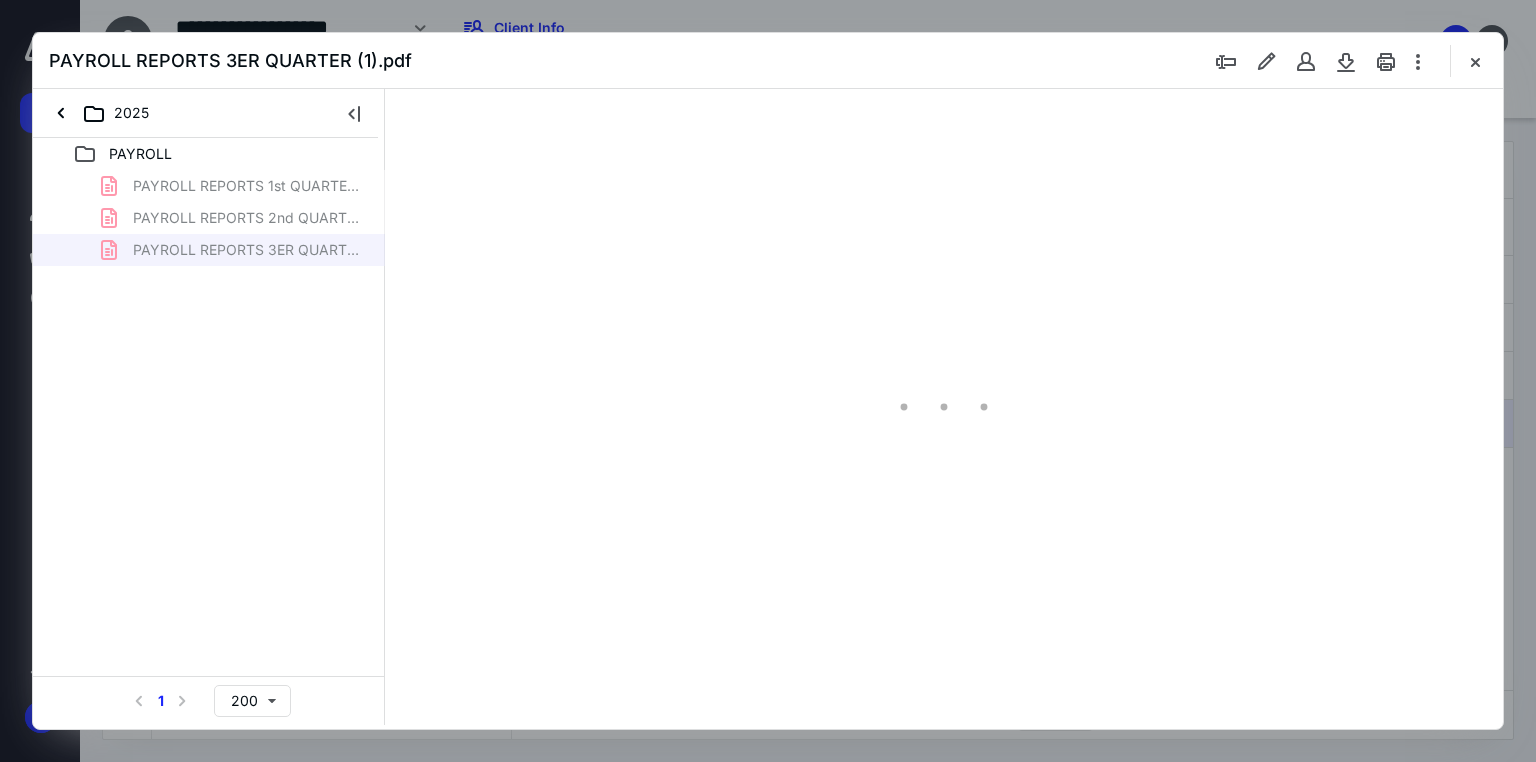 scroll, scrollTop: 0, scrollLeft: 0, axis: both 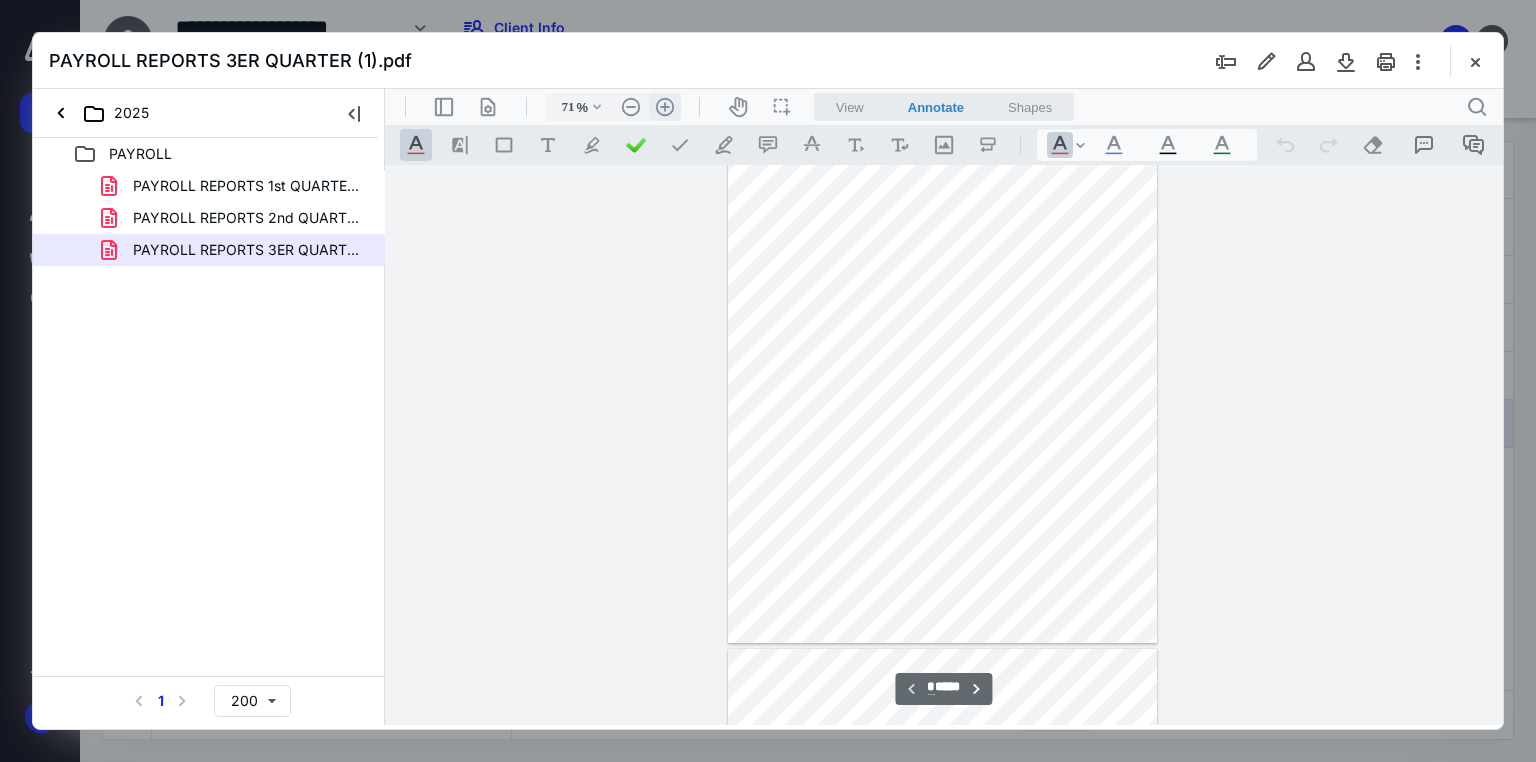 click on ".cls-1{fill:#abb0c4;} icon - header - zoom - in - line" at bounding box center [665, 107] 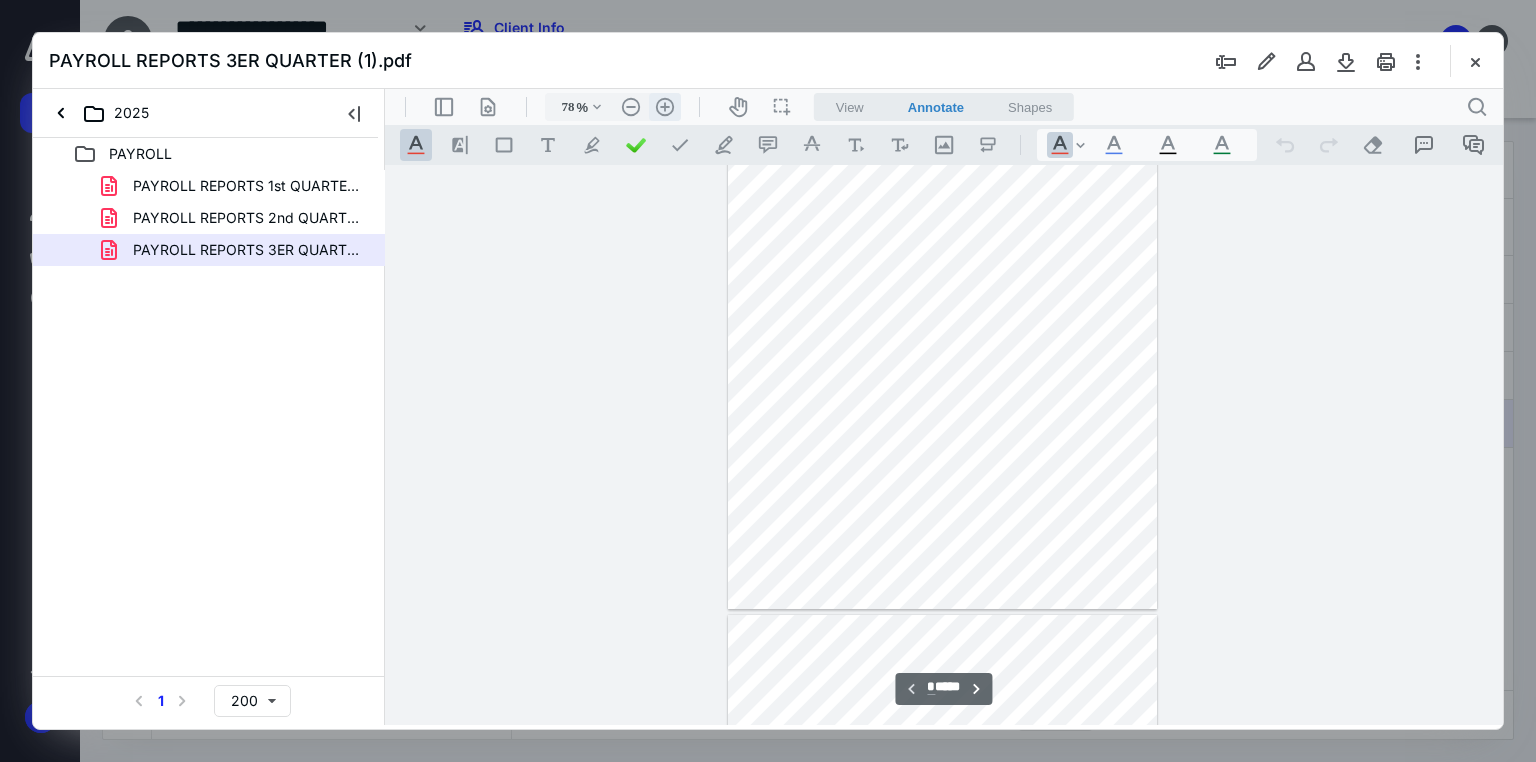 click on ".cls-1{fill:#abb0c4;} icon - header - zoom - in - line" at bounding box center (665, 107) 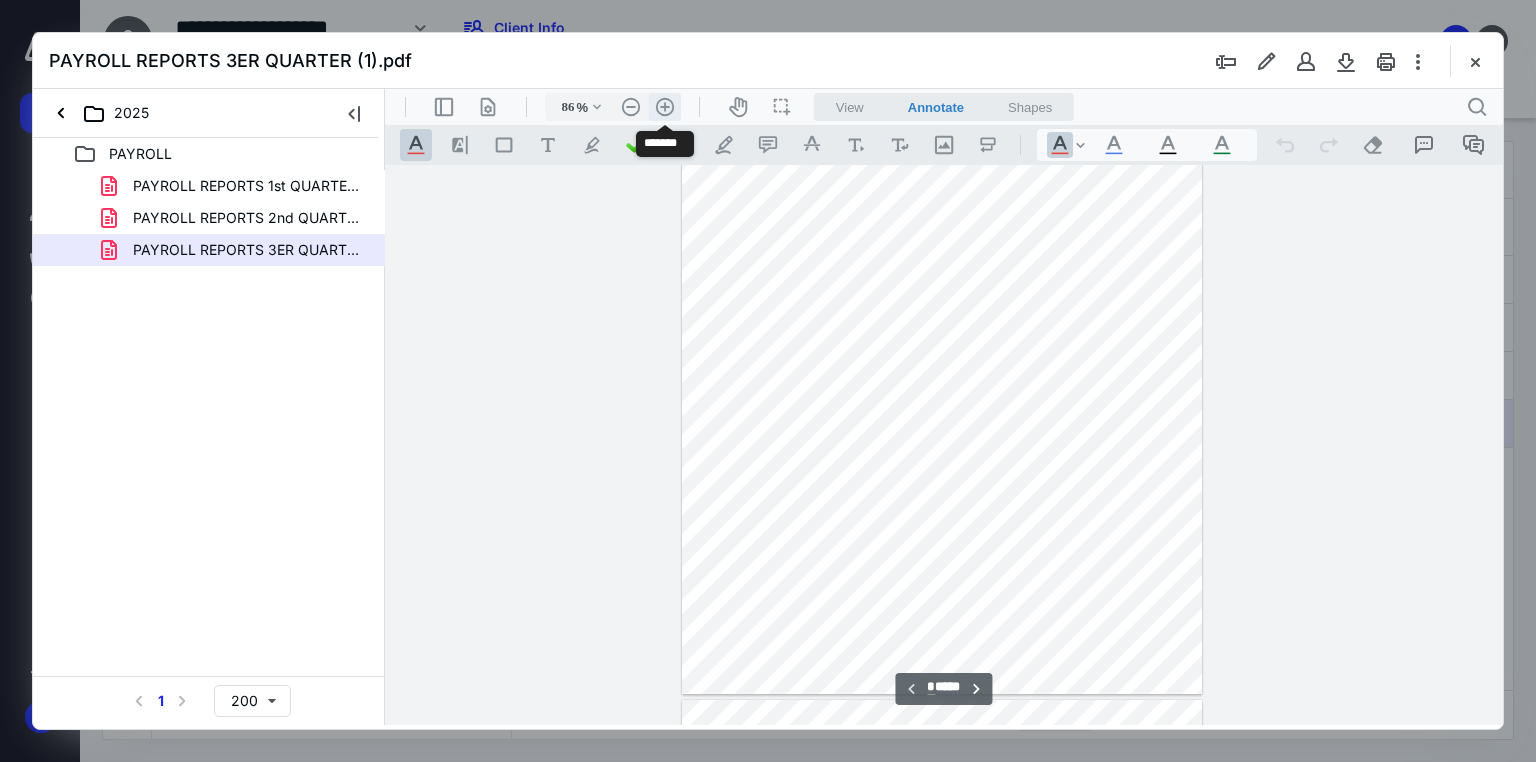 click on ".cls-1{fill:#abb0c4;} icon - header - zoom - in - line" at bounding box center (665, 107) 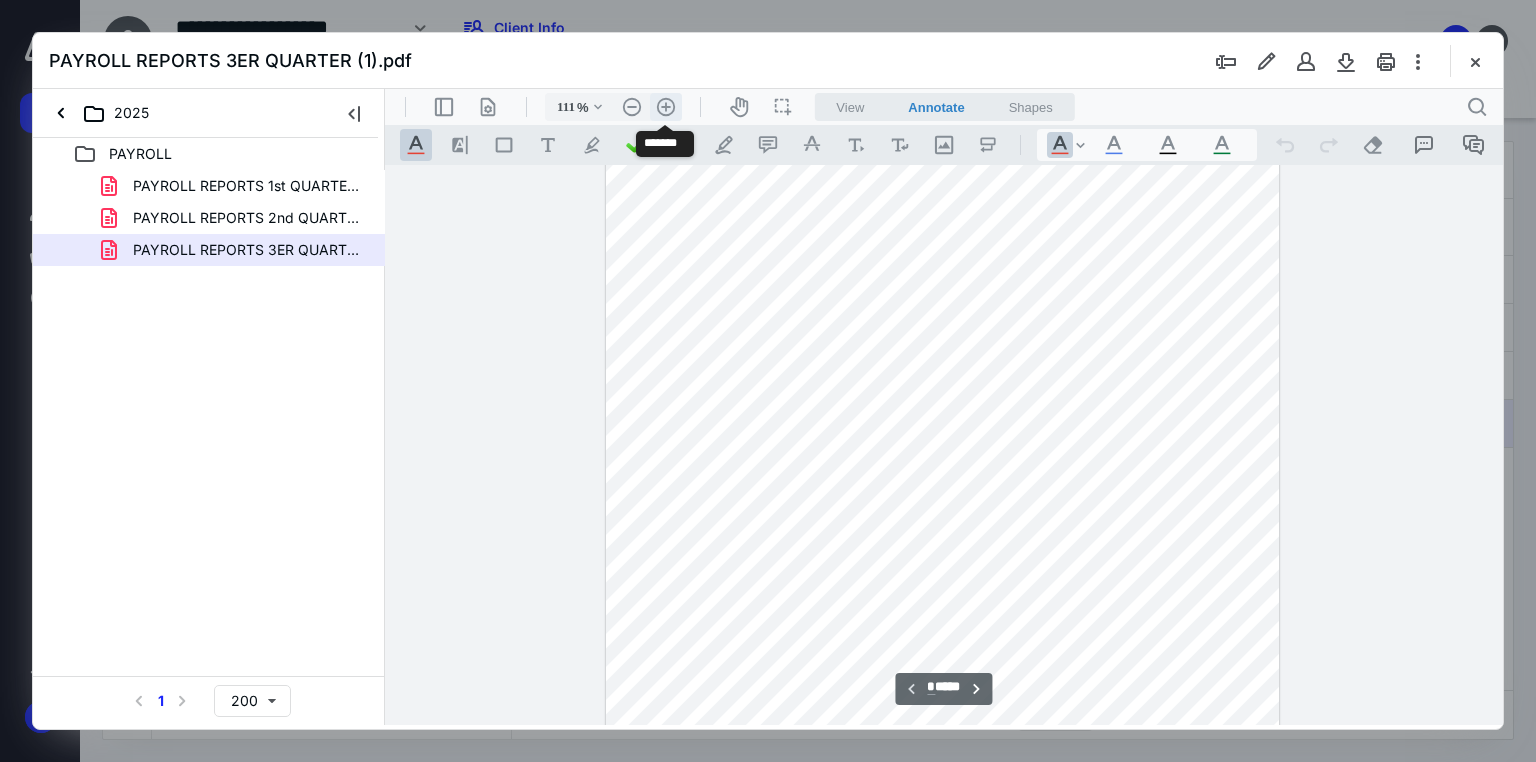 drag, startPoint x: 657, startPoint y: 106, endPoint x: 674, endPoint y: 103, distance: 17.262676 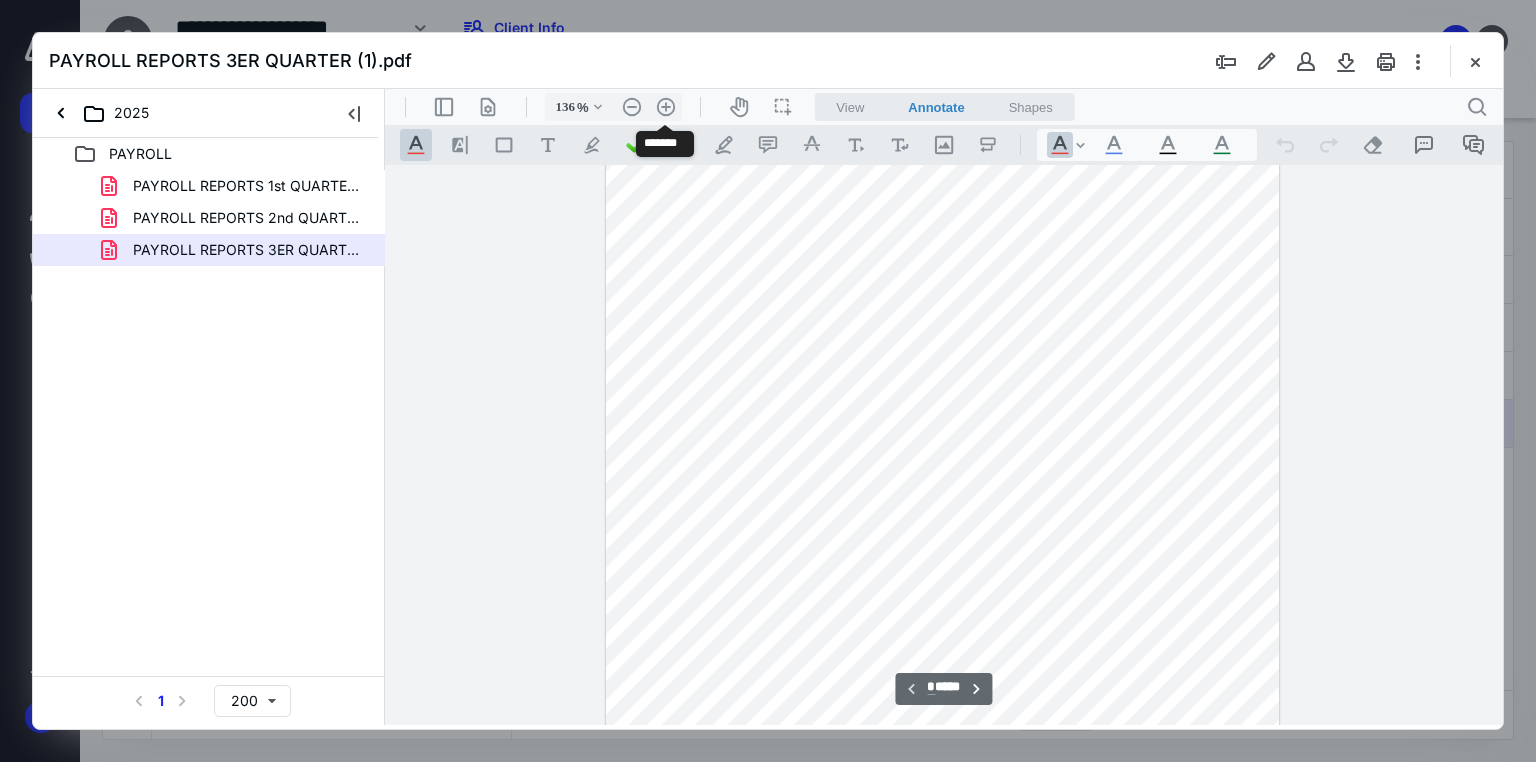 scroll, scrollTop: 379, scrollLeft: 0, axis: vertical 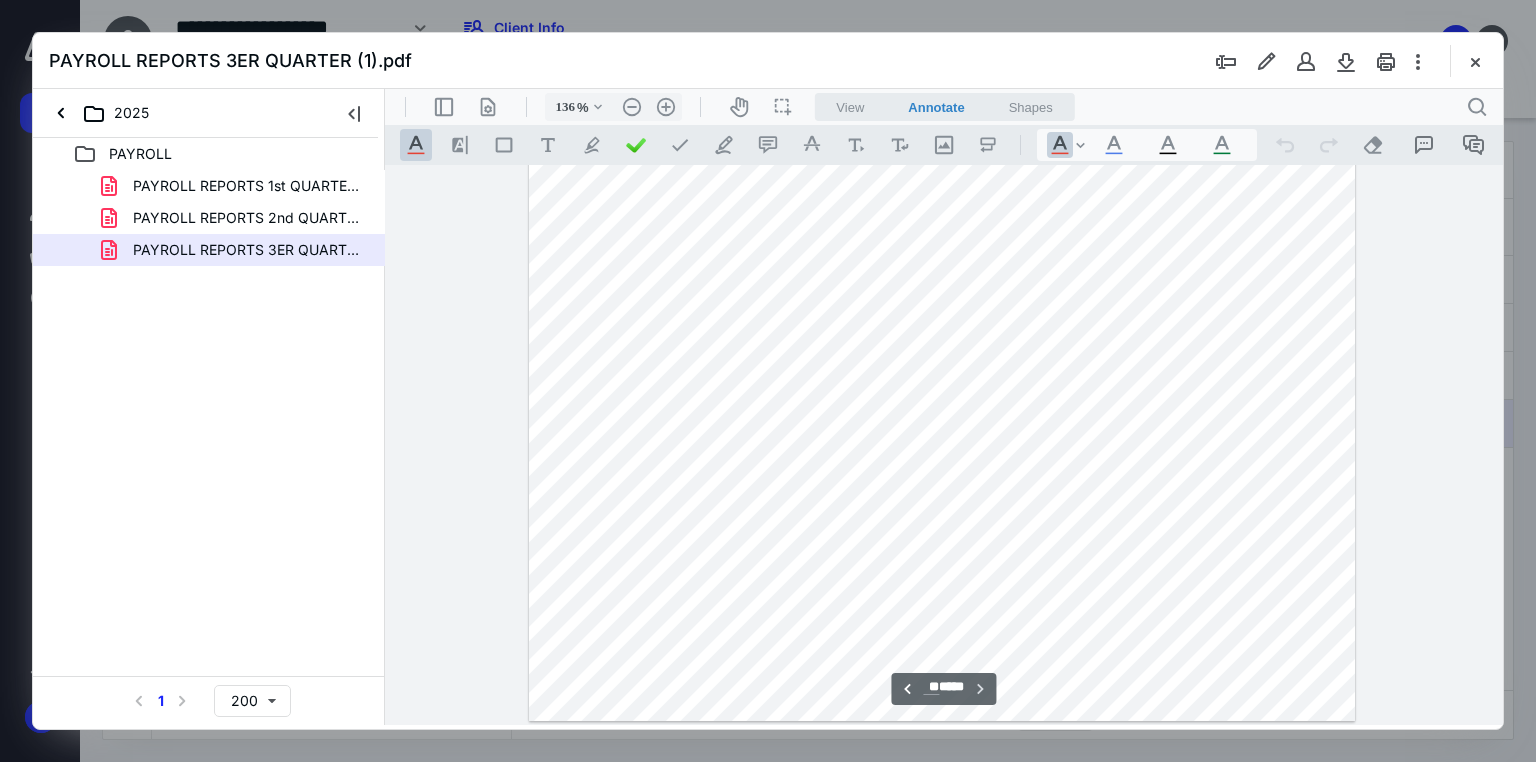 drag, startPoint x: 1499, startPoint y: 178, endPoint x: 1759, endPoint y: 819, distance: 691.7232 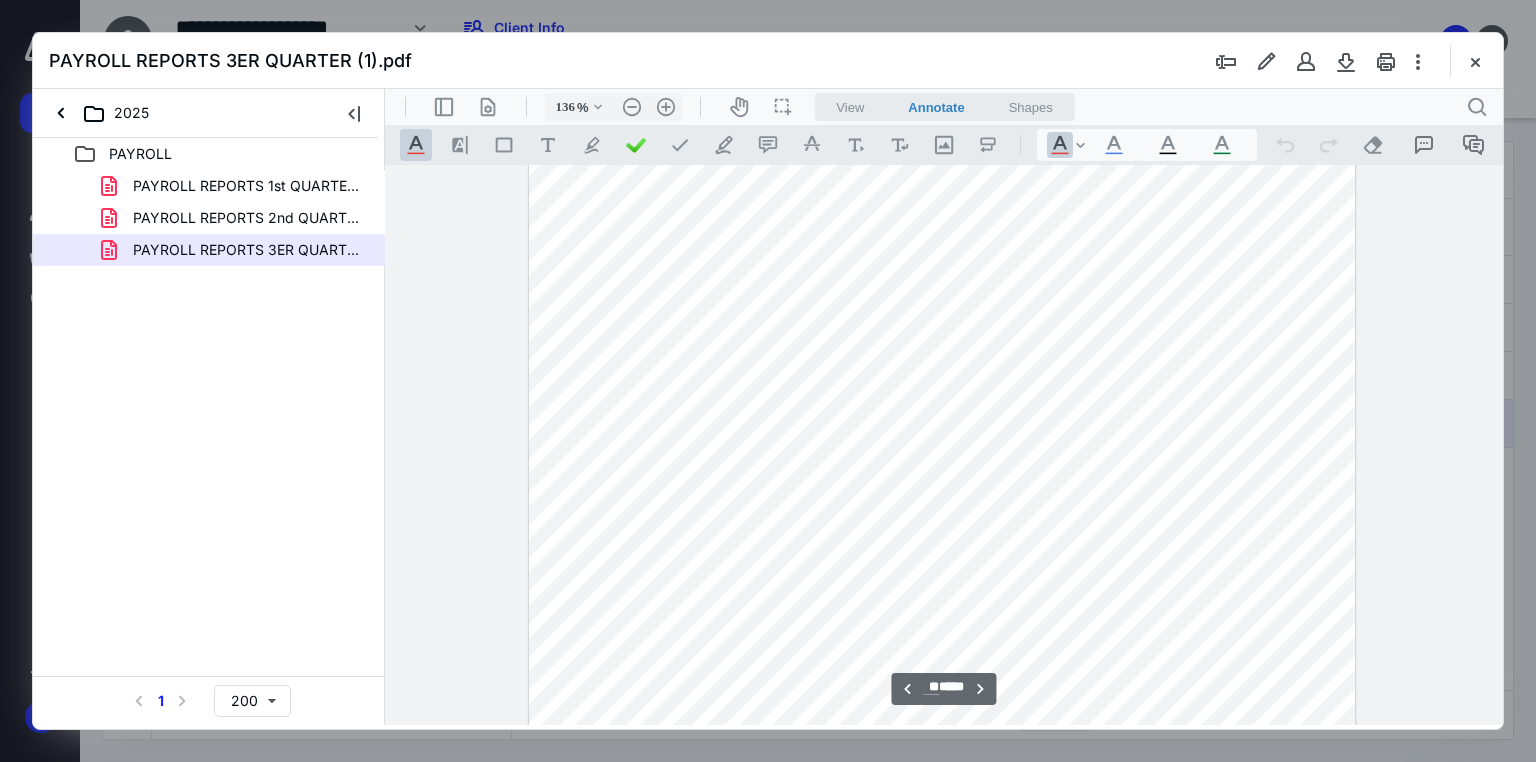 scroll, scrollTop: 21079, scrollLeft: 0, axis: vertical 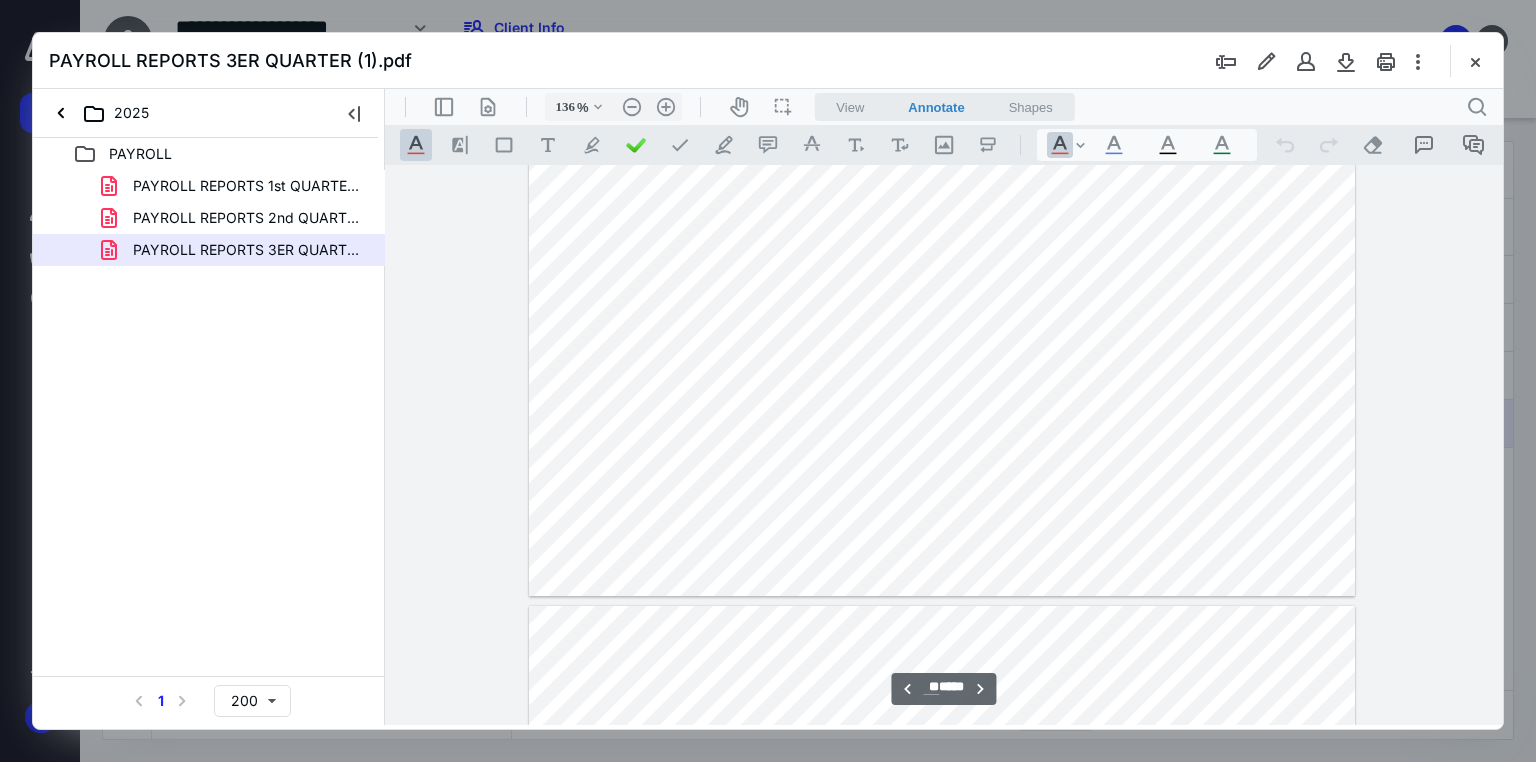 type on "**" 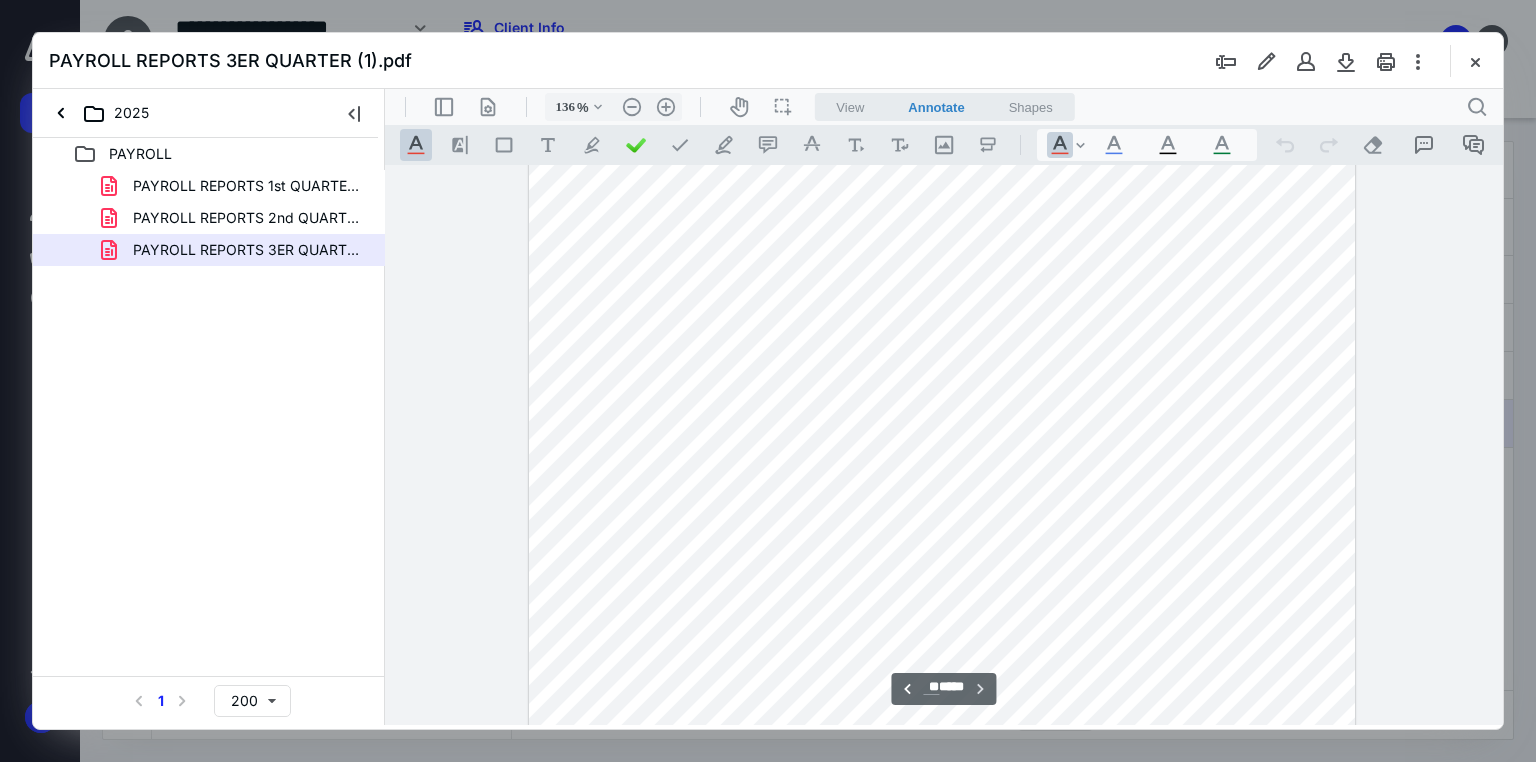 scroll, scrollTop: 22119, scrollLeft: 0, axis: vertical 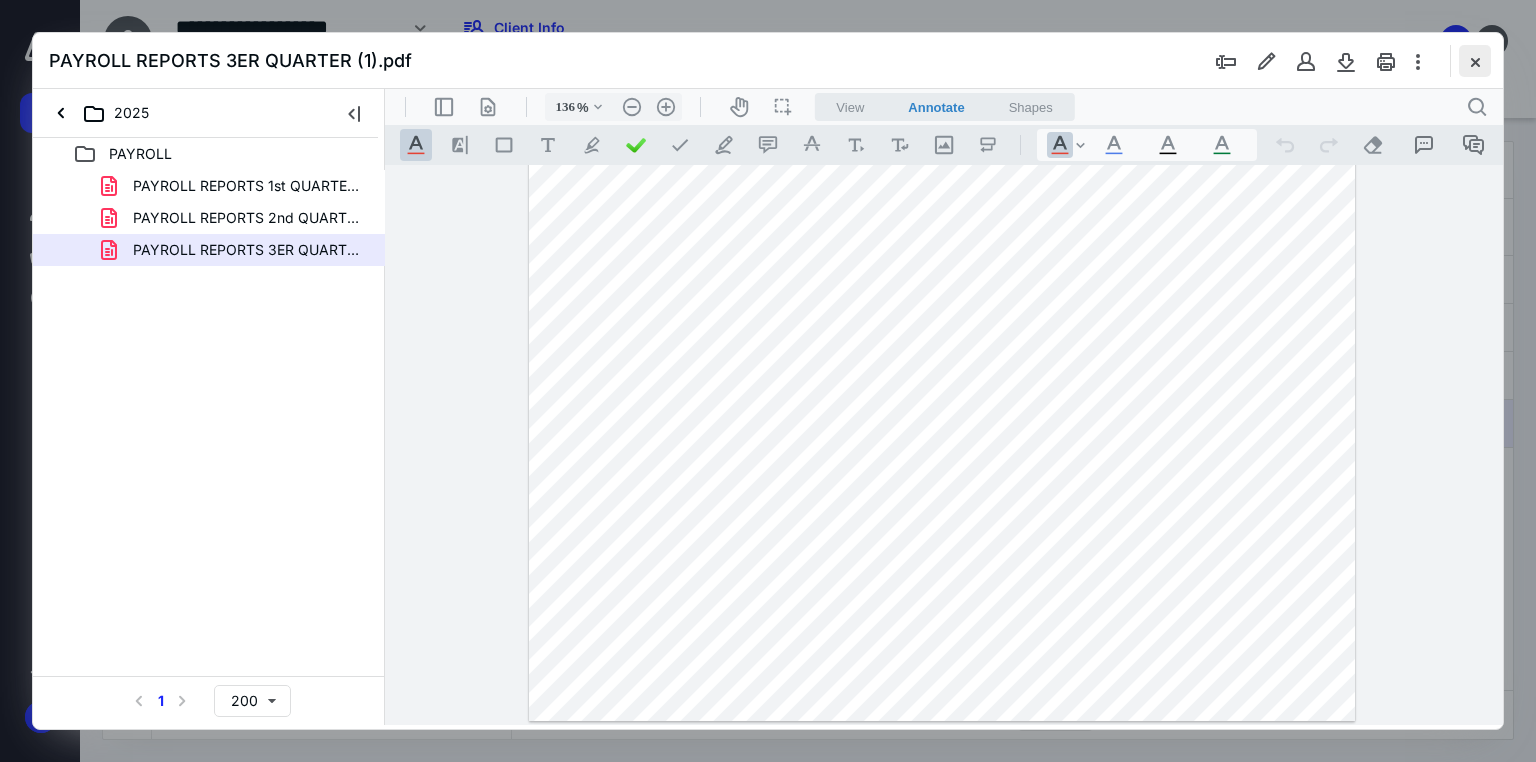 click at bounding box center [1475, 61] 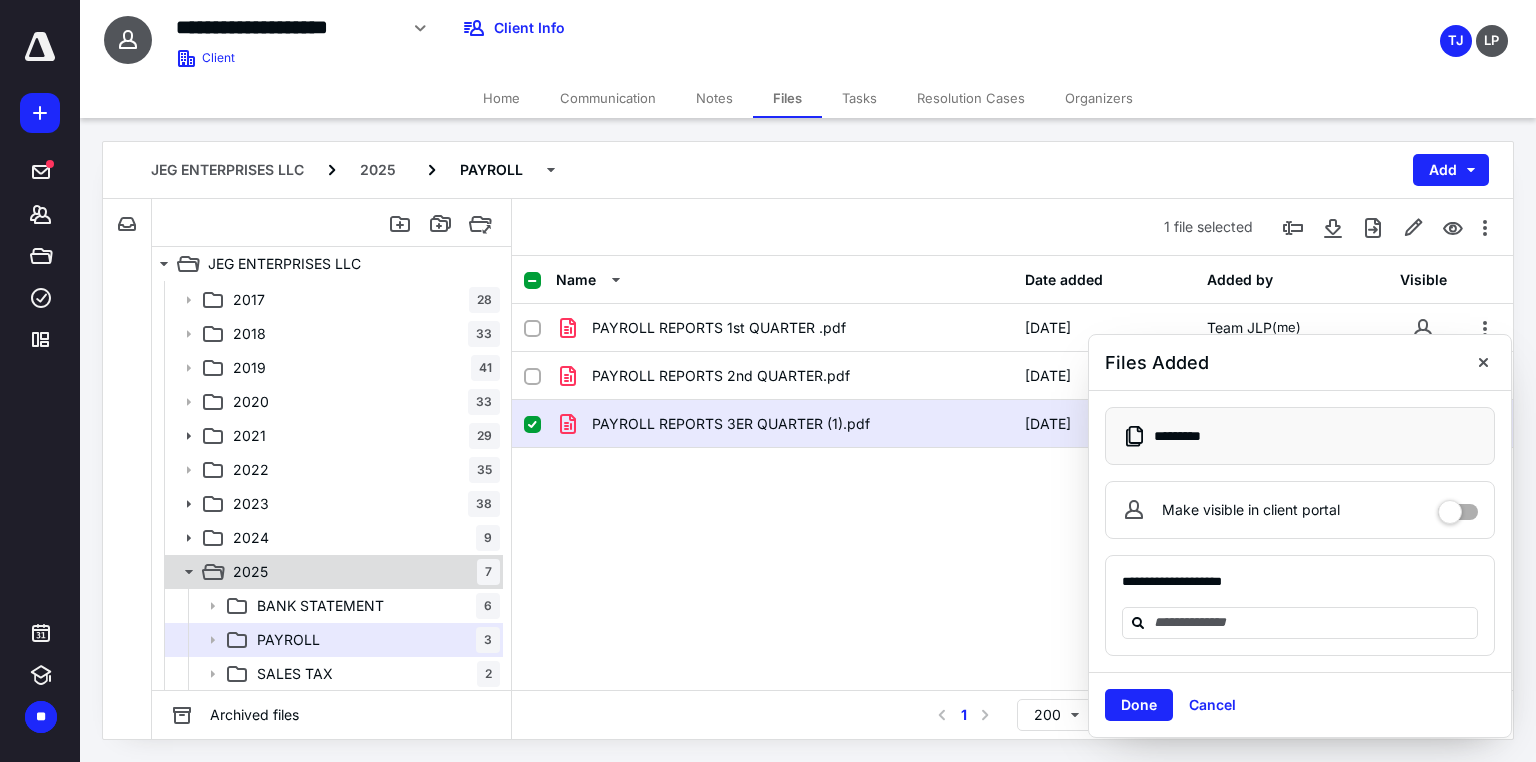 click on "2025" at bounding box center (250, 572) 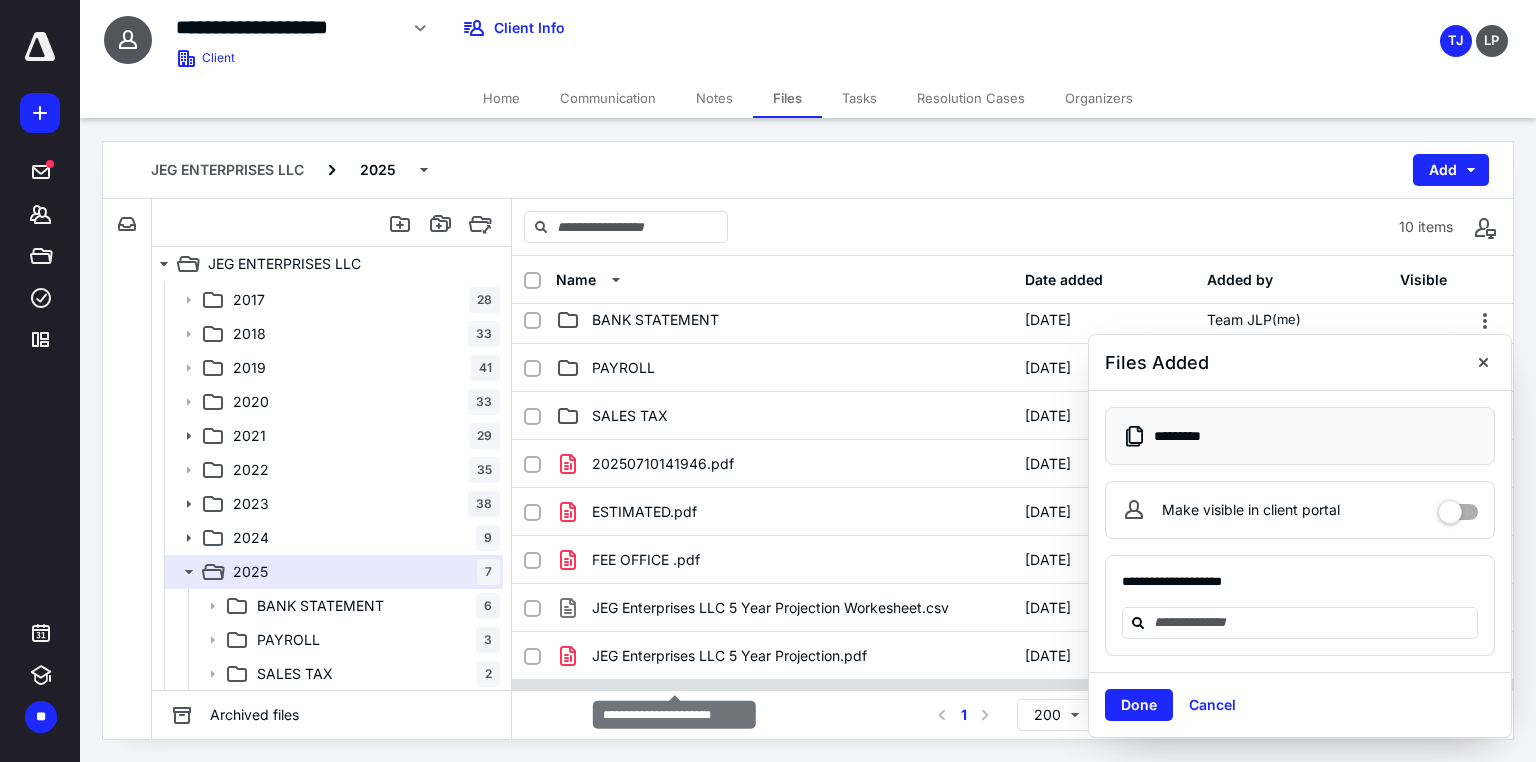 scroll, scrollTop: 0, scrollLeft: 0, axis: both 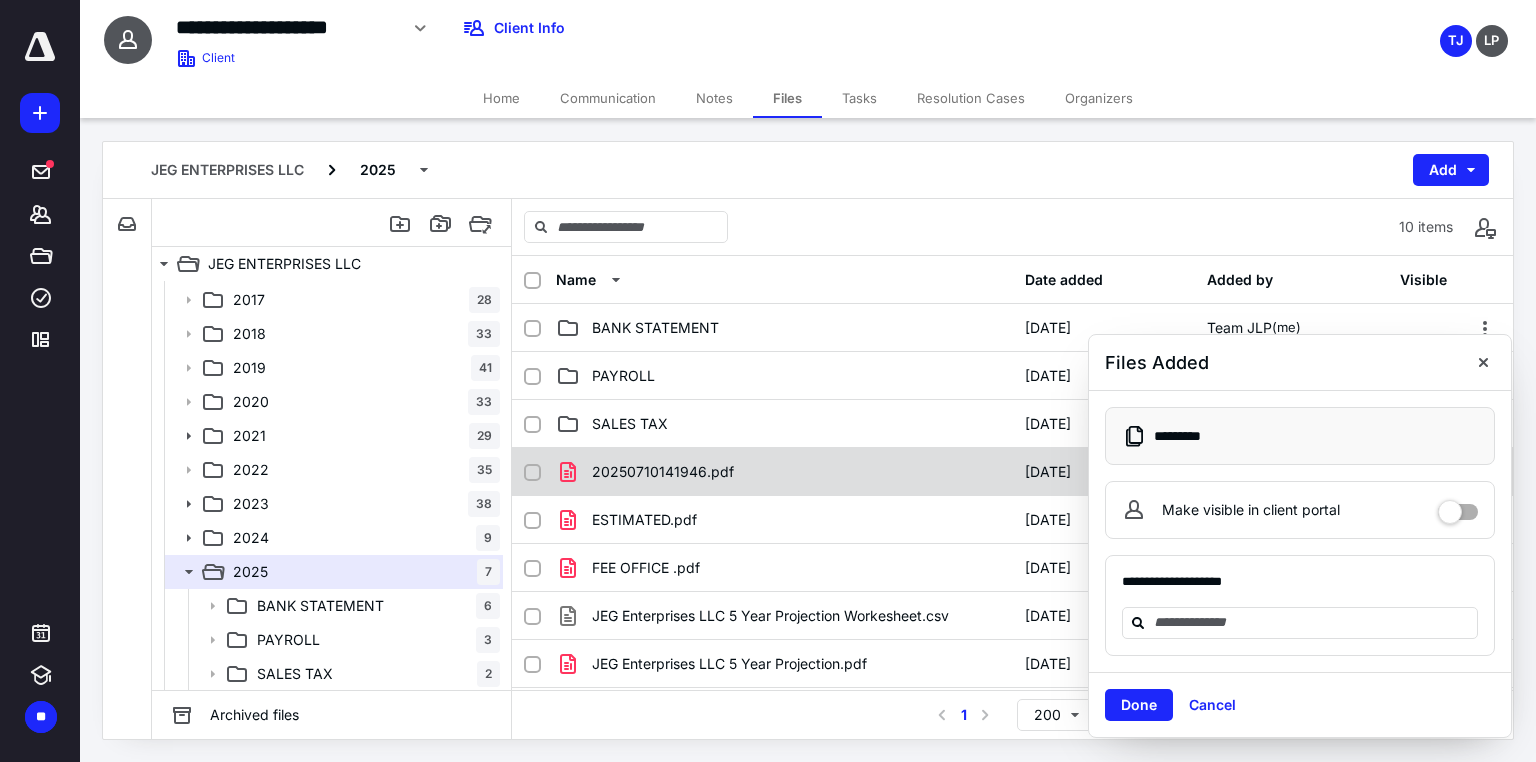 checkbox on "true" 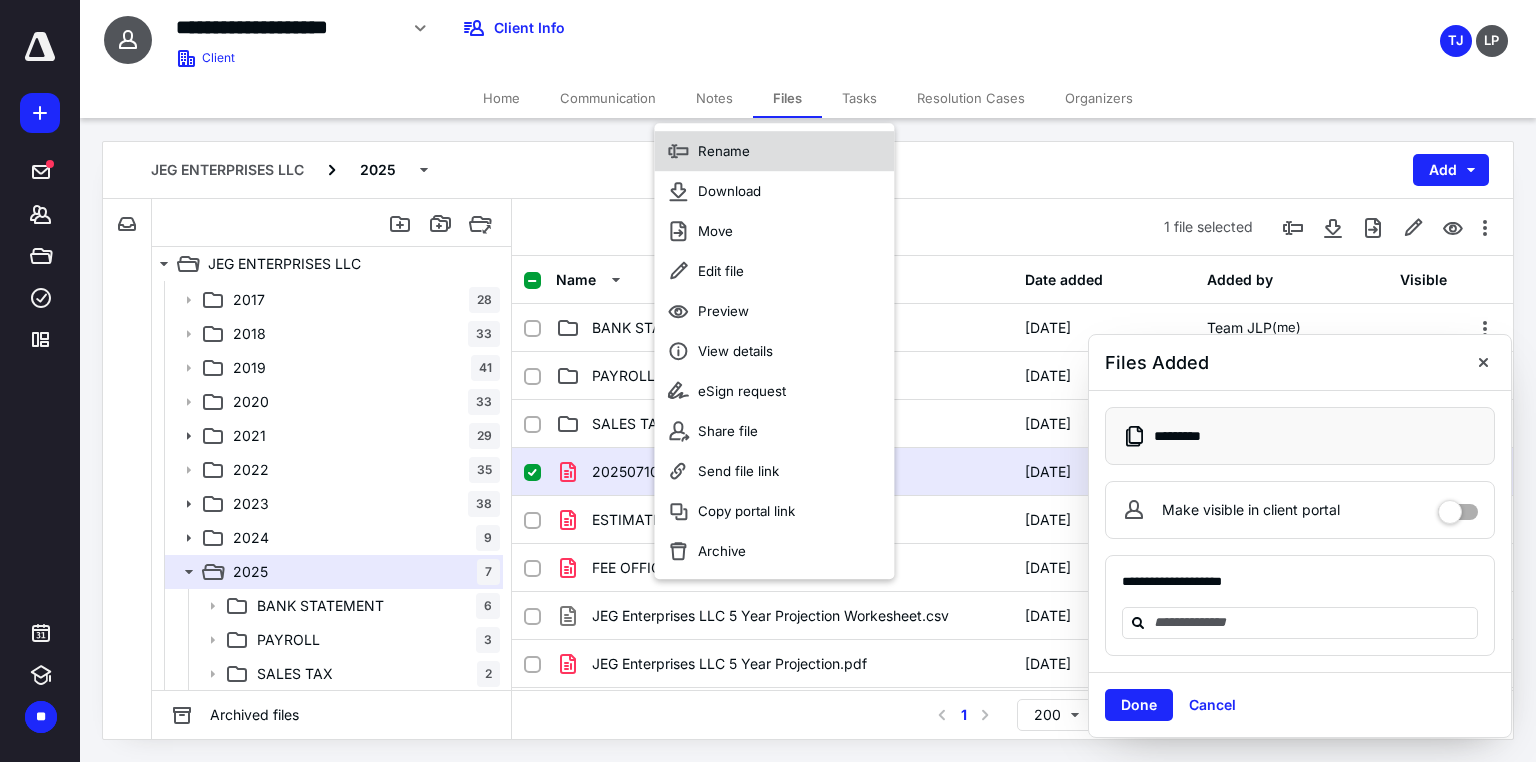 click on "Rename" at bounding box center [724, 151] 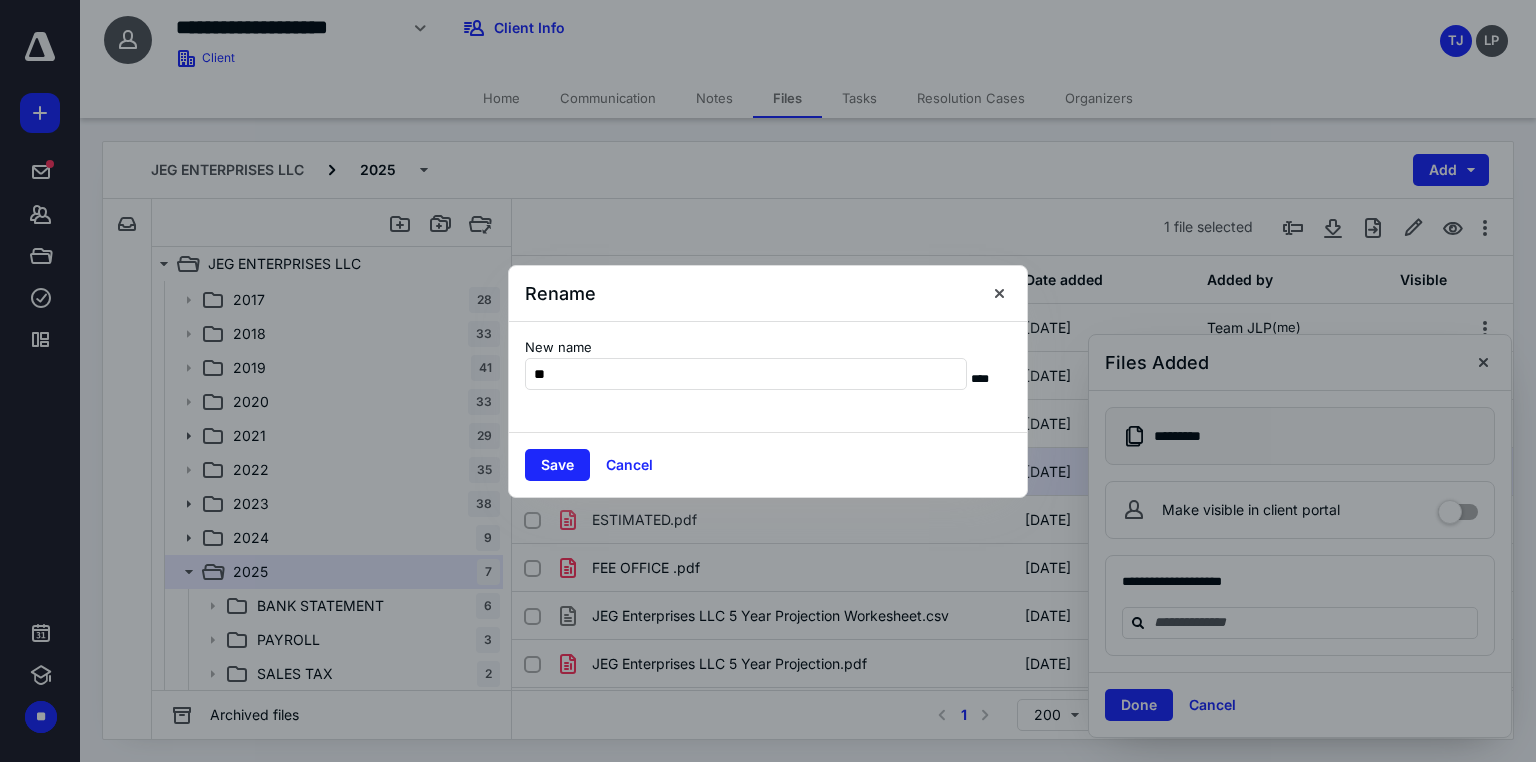type on "*" 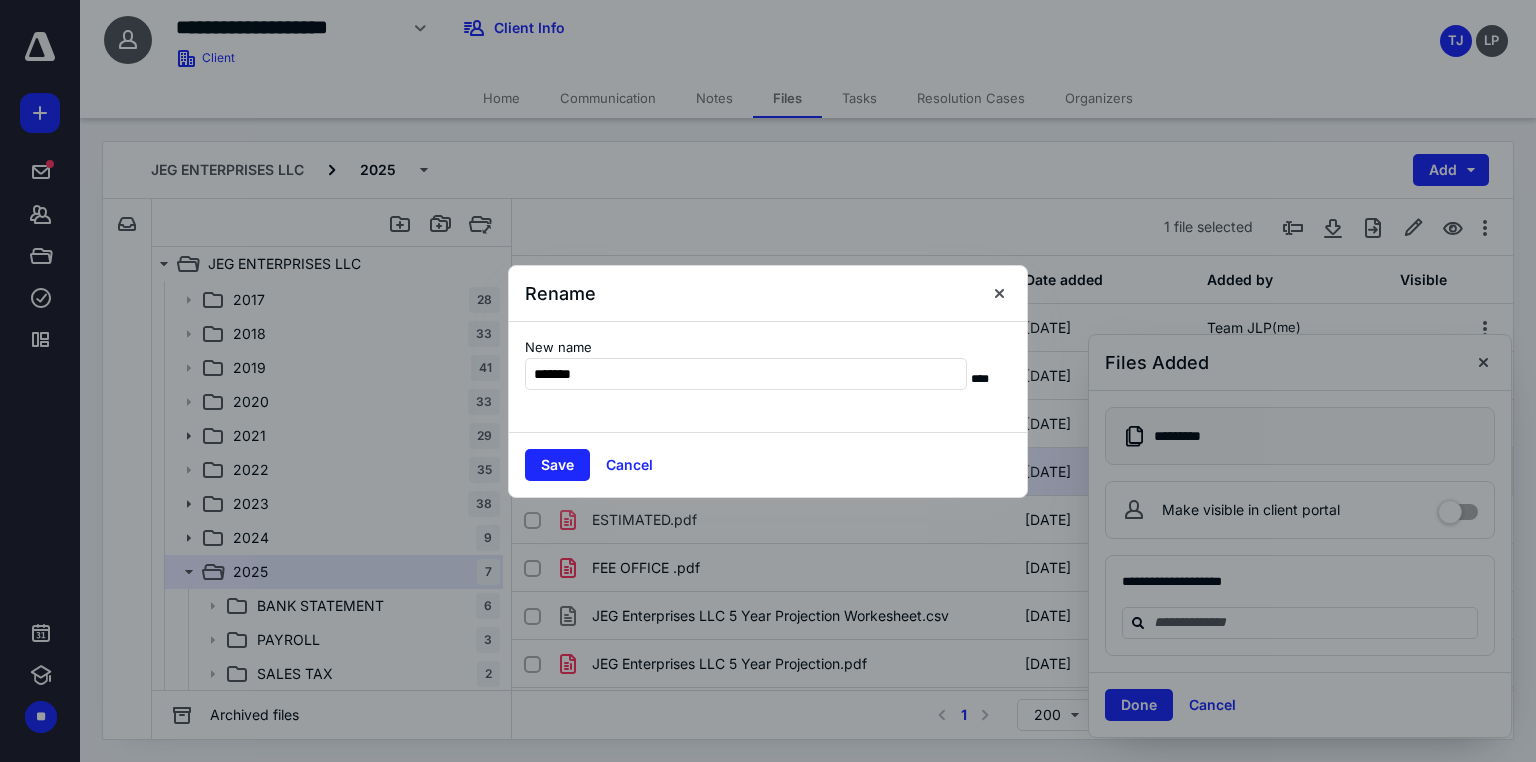 type on "******" 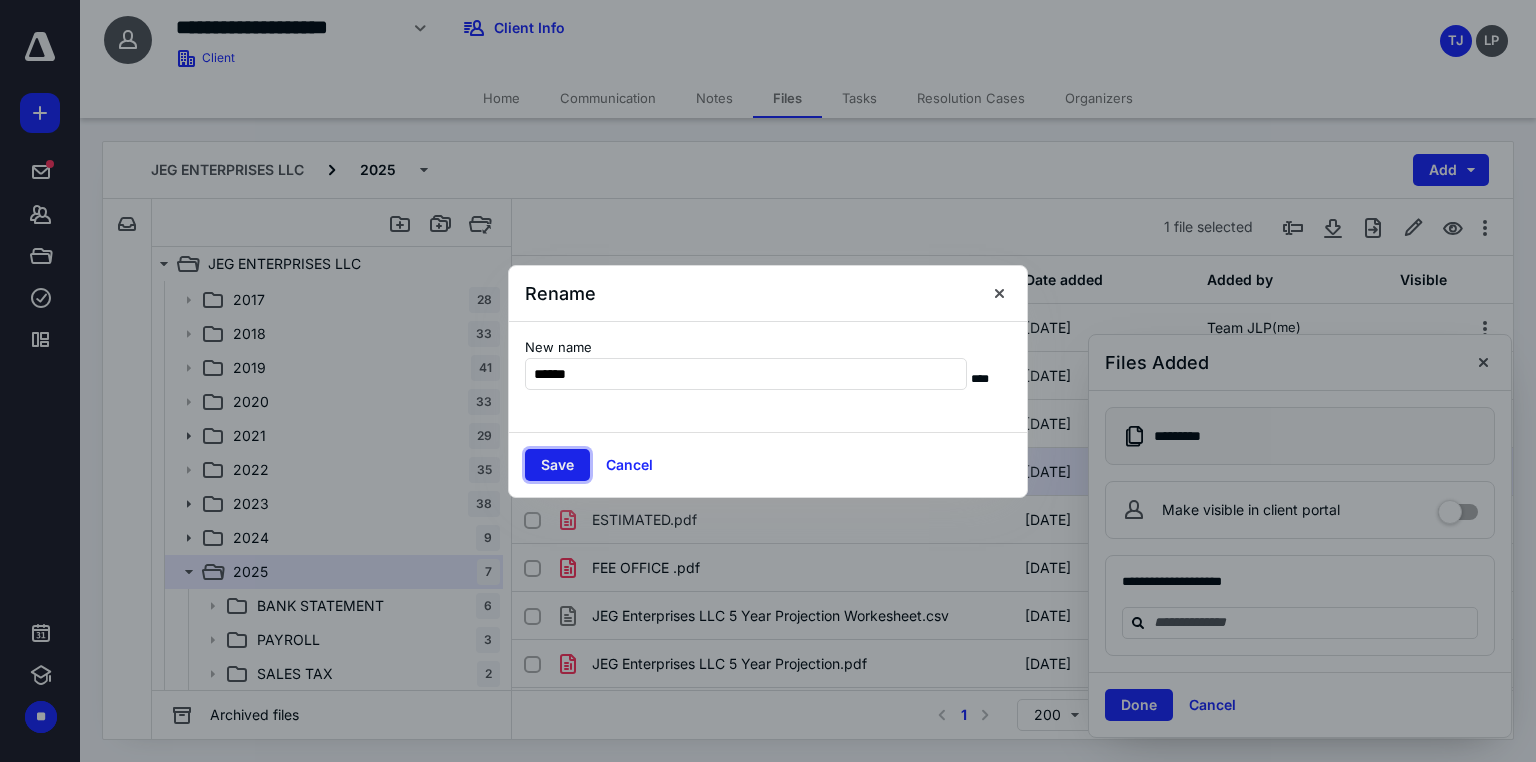 click on "Save" at bounding box center (557, 465) 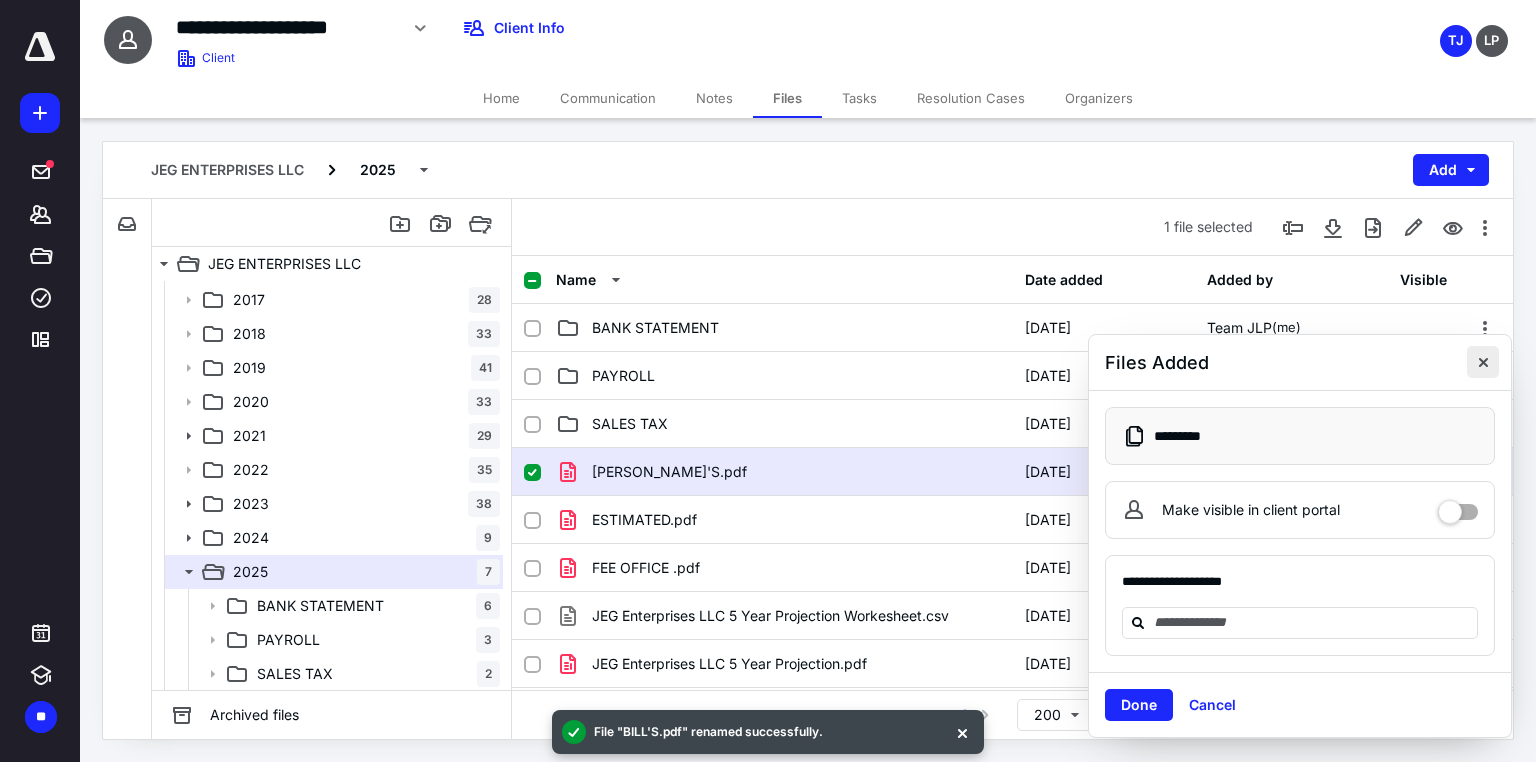 click at bounding box center (1483, 362) 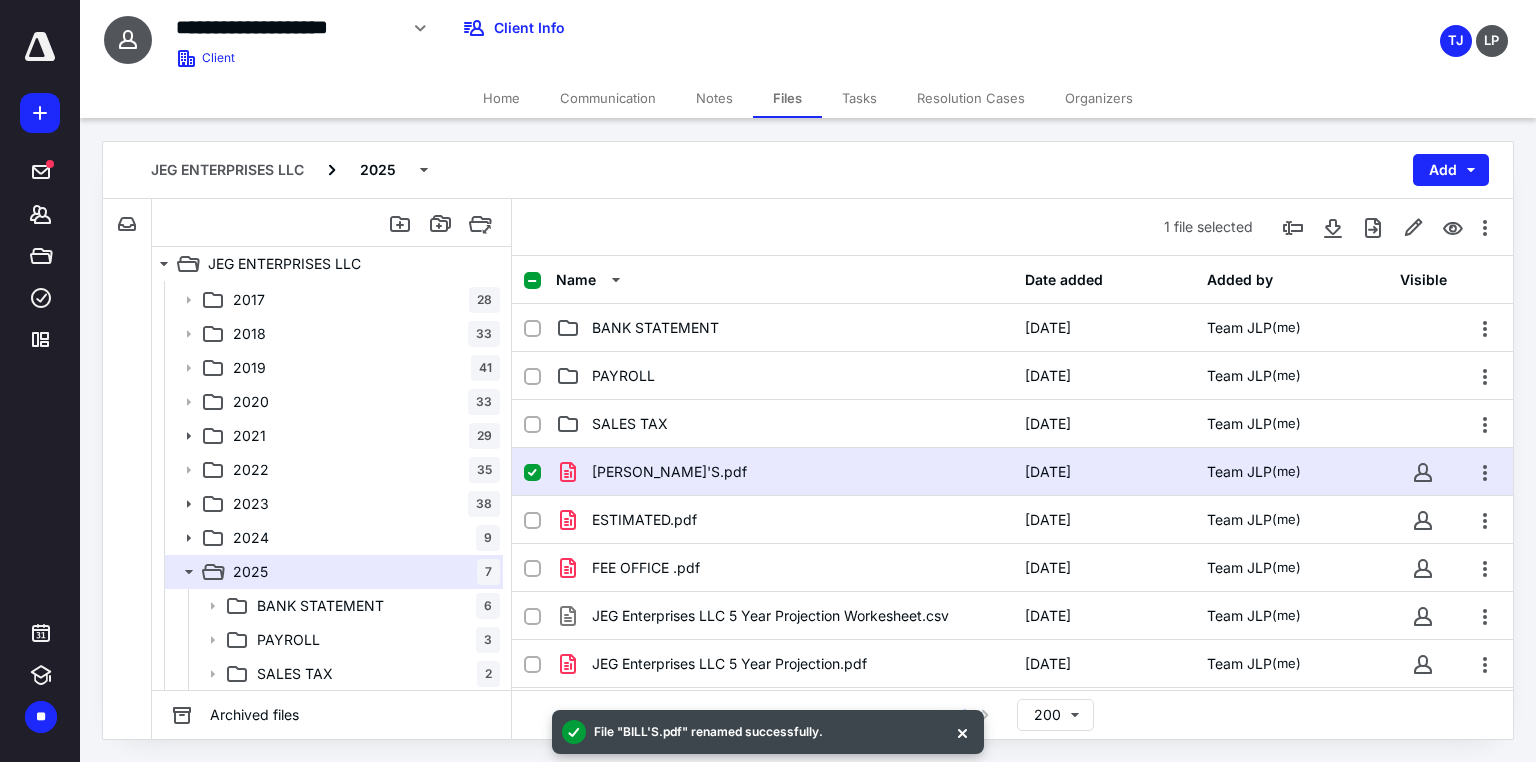 click on "[PERSON_NAME]'S.pdf" at bounding box center [669, 472] 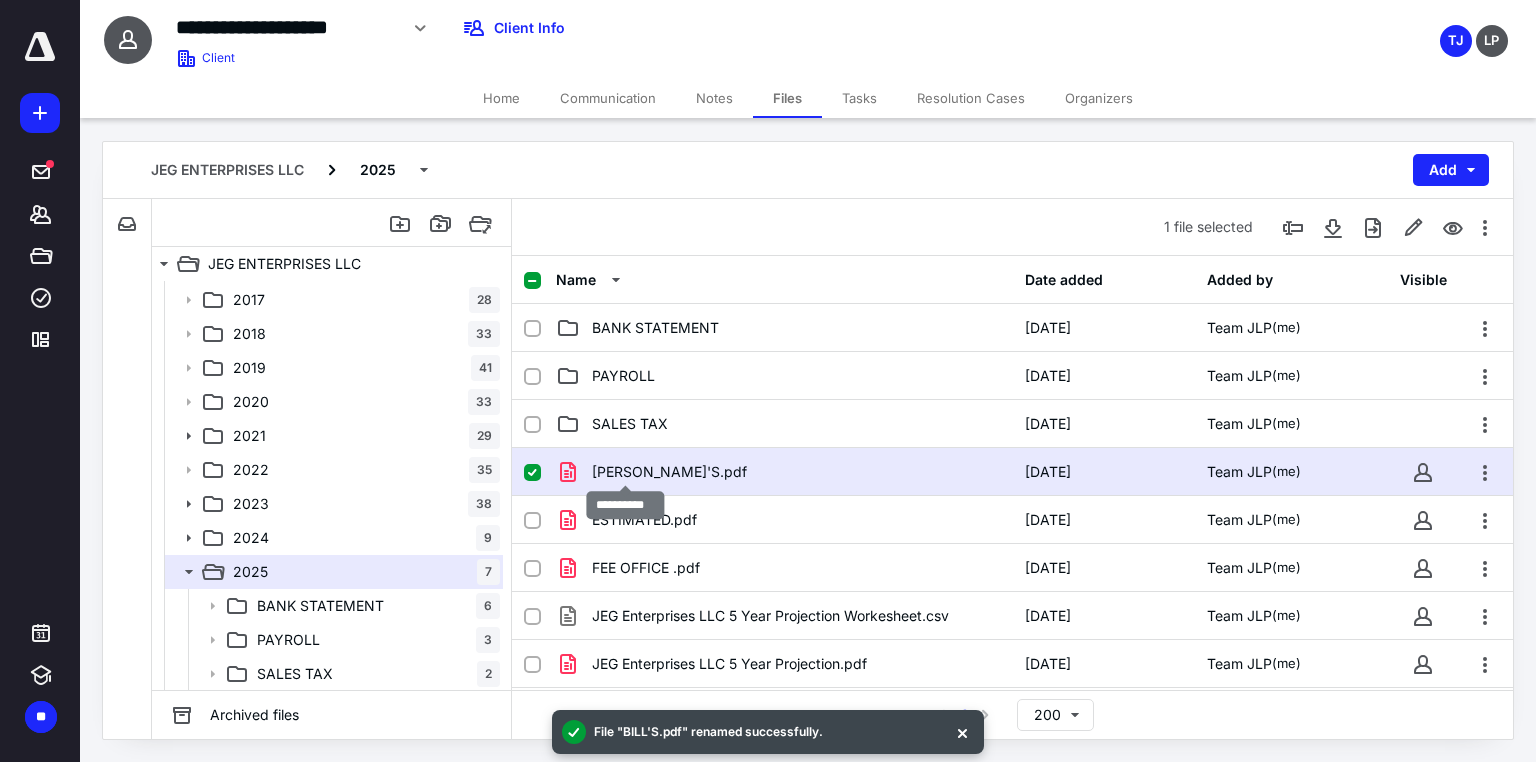 click on "[PERSON_NAME]'S.pdf" at bounding box center [669, 472] 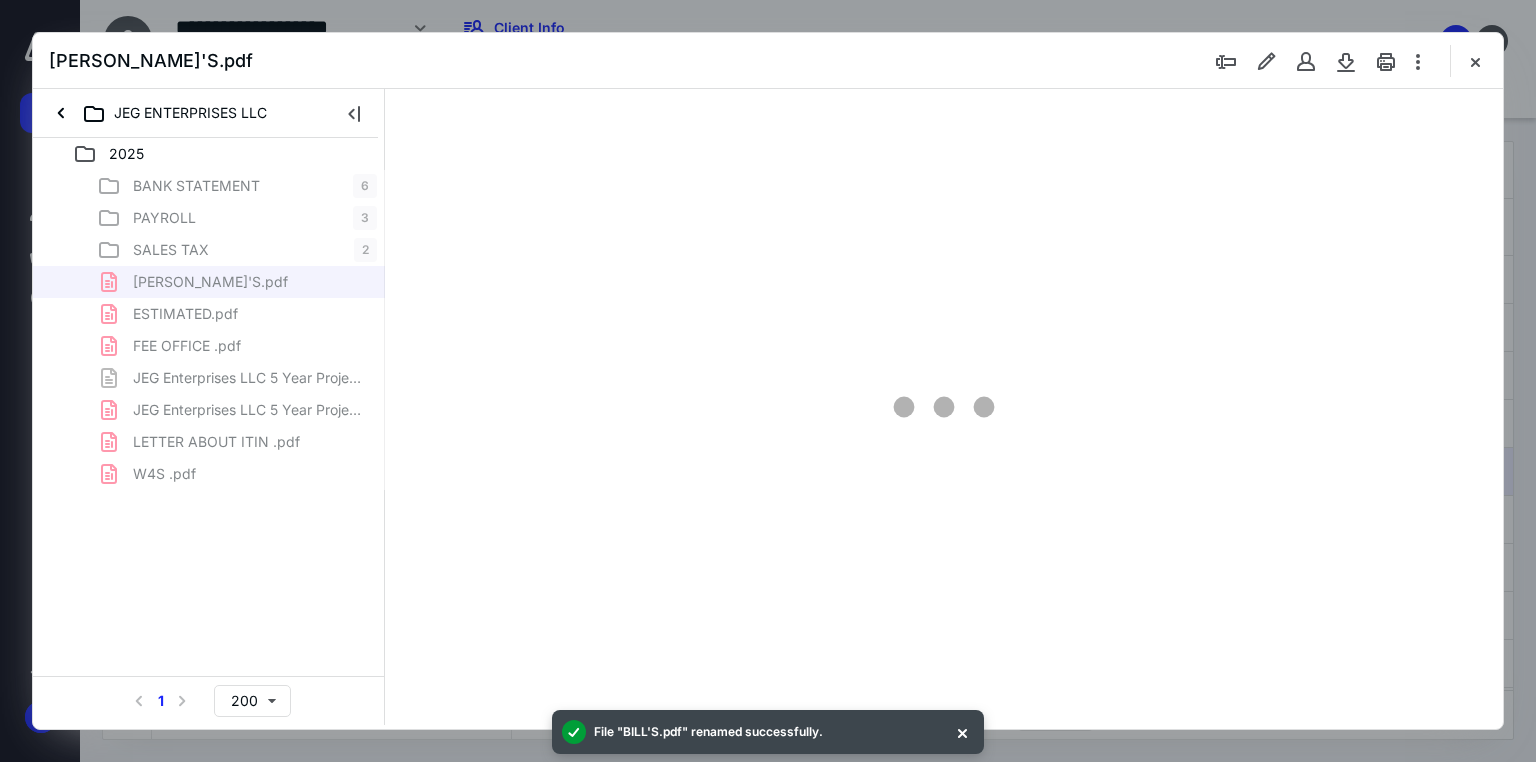 scroll, scrollTop: 0, scrollLeft: 0, axis: both 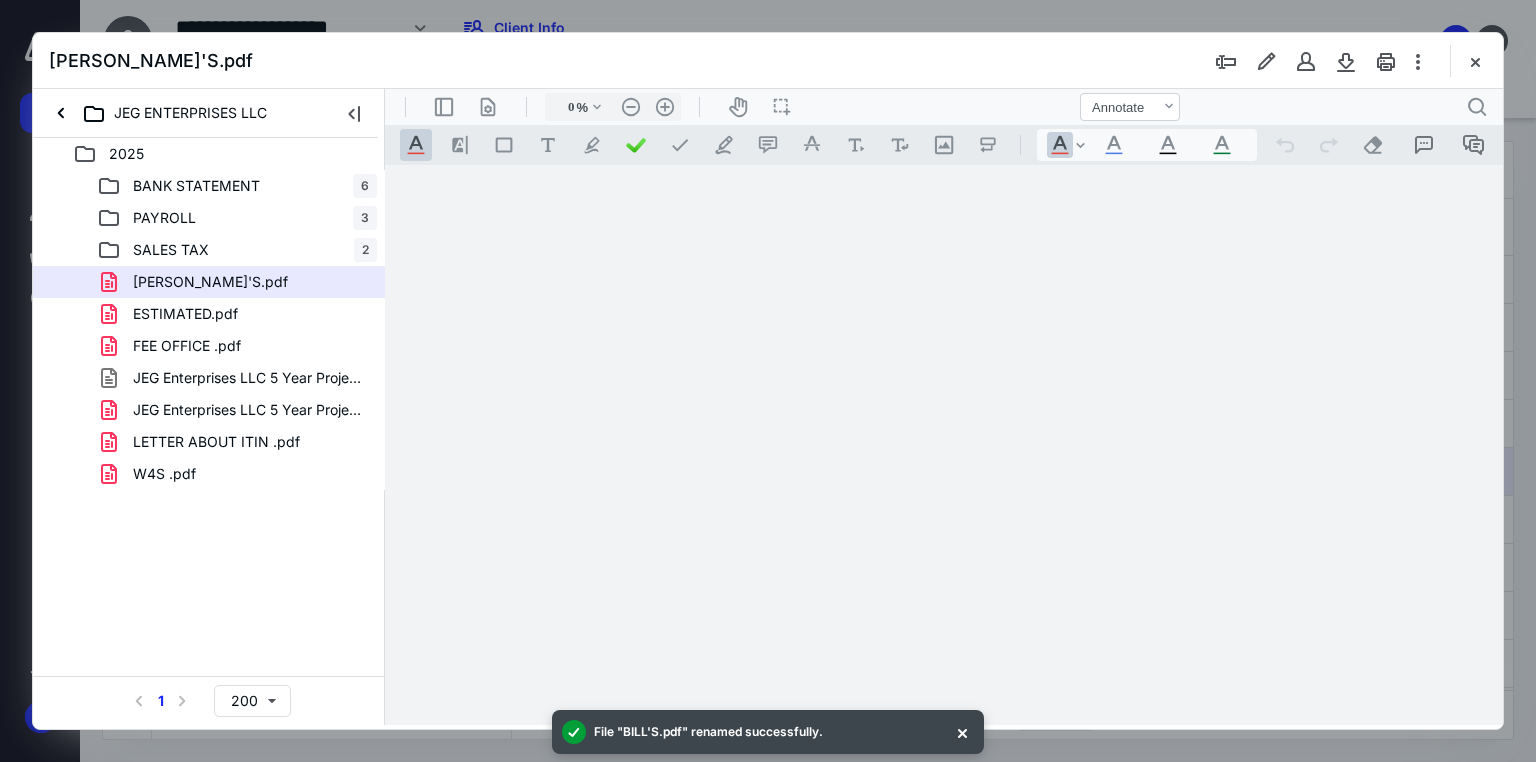 type on "71" 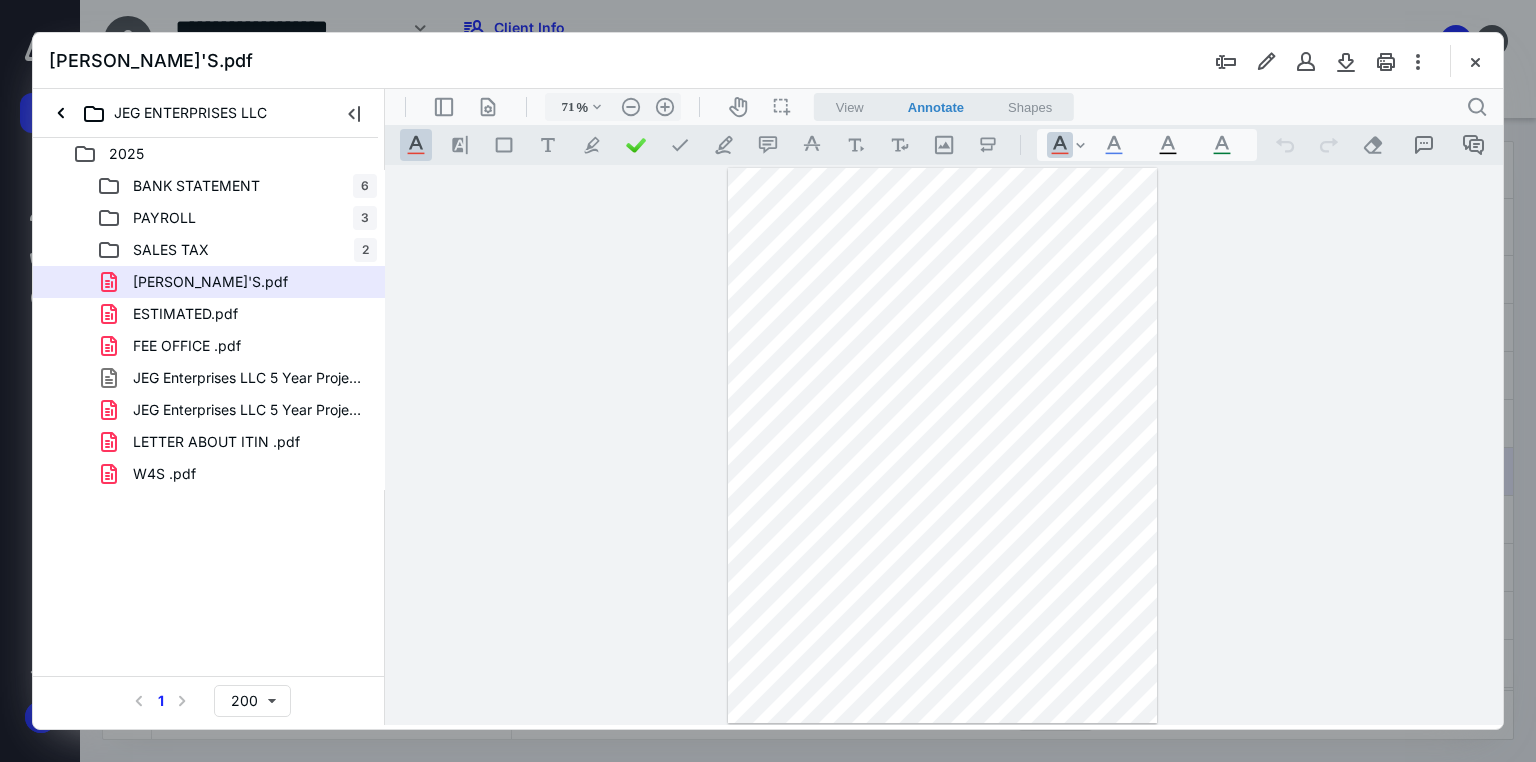 click at bounding box center (1475, 61) 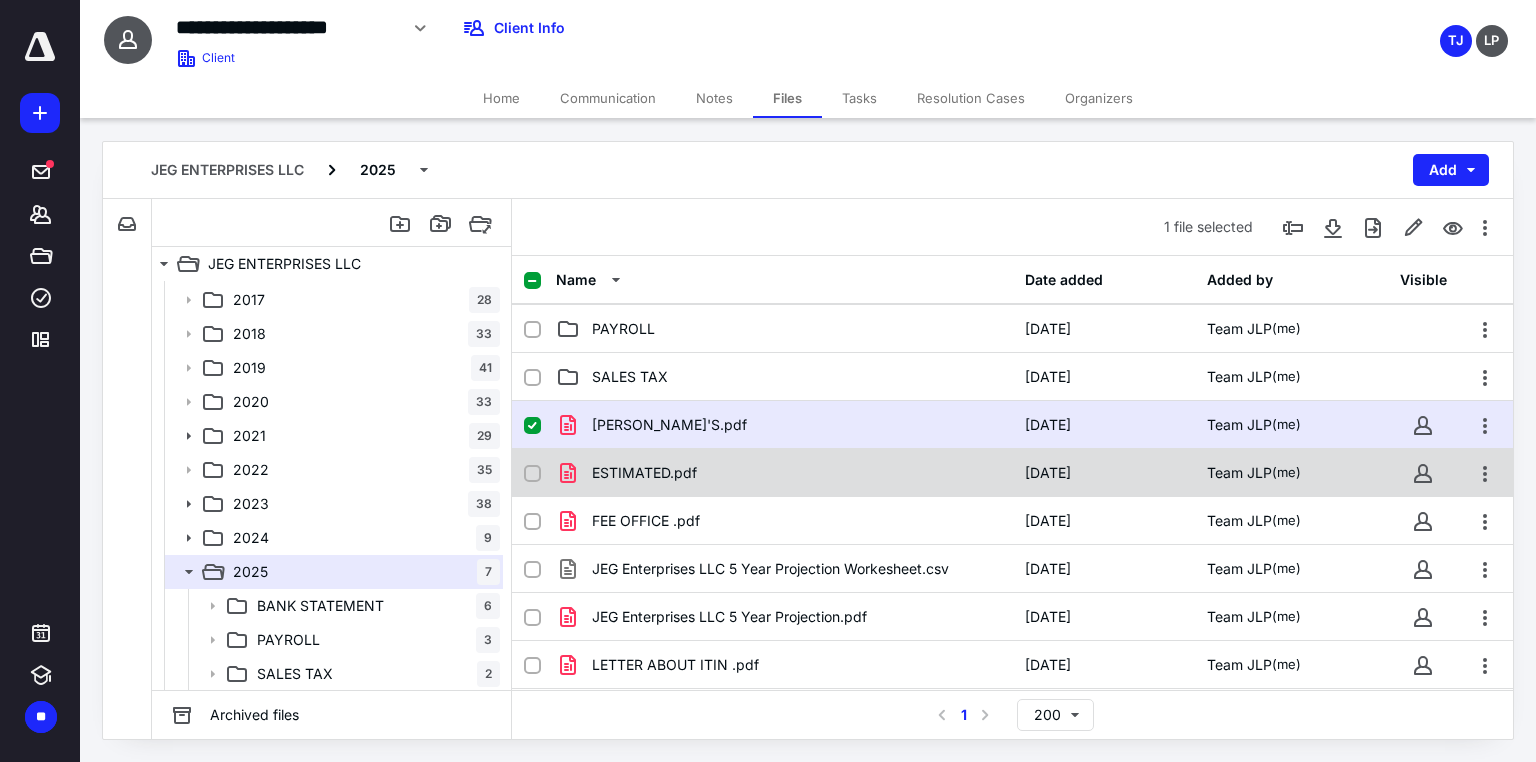 scroll, scrollTop: 91, scrollLeft: 0, axis: vertical 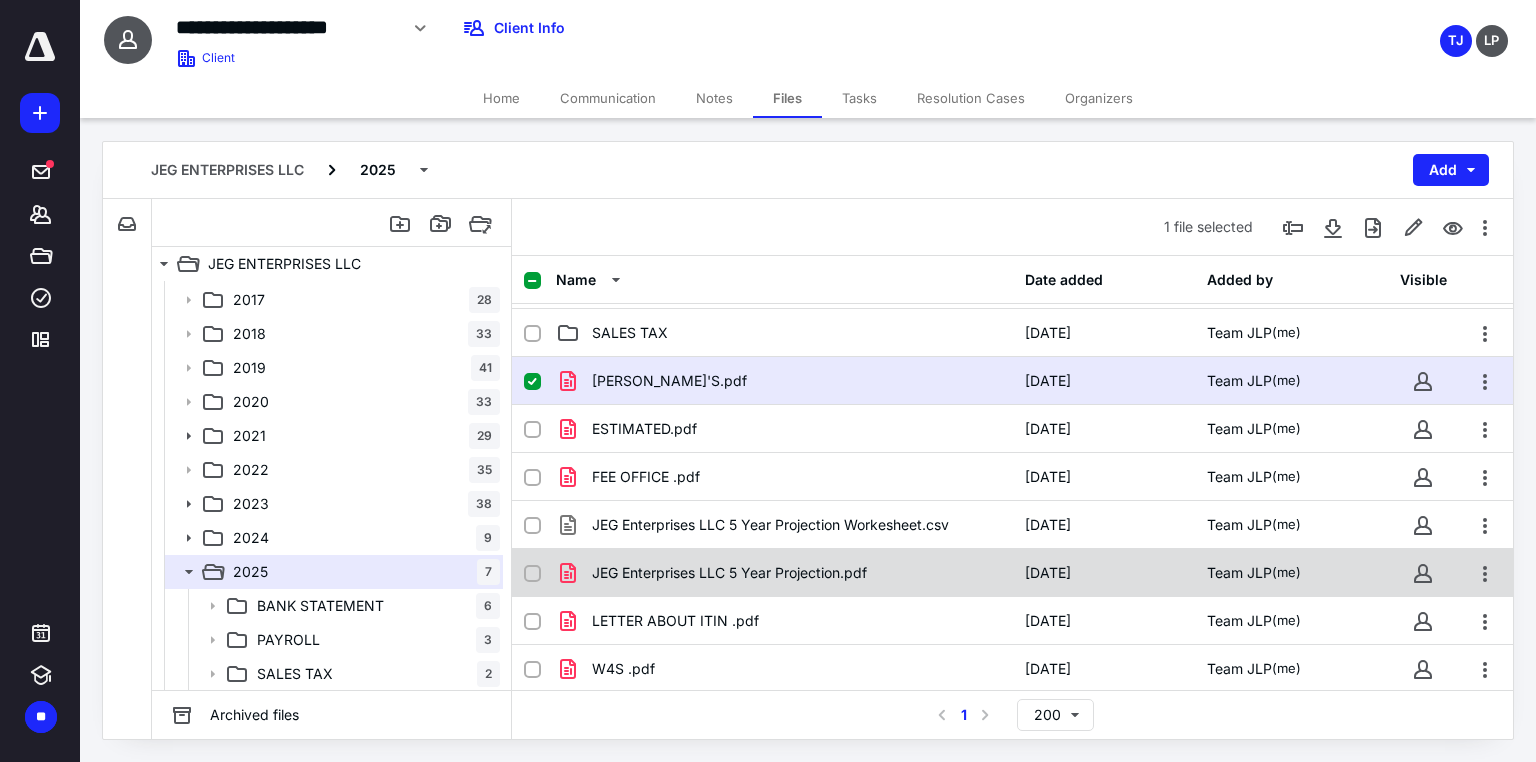 click on "JEG Enterprises LLC 5 Year Projection.pdf" at bounding box center [784, 573] 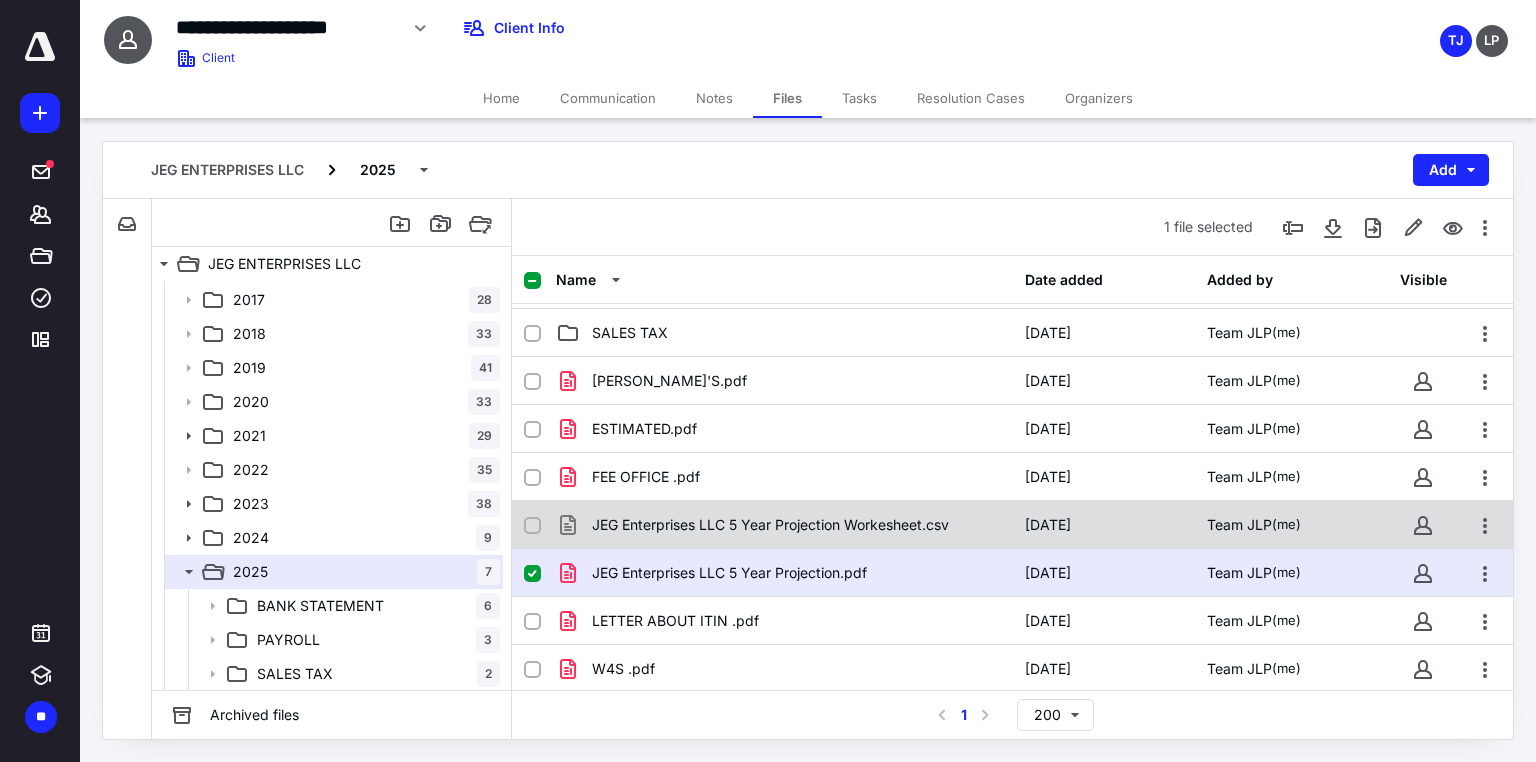 click on "JEG Enterprises LLC 5 Year Projection Workesheet.csv [DATE] Team JLP  (me)" at bounding box center [1012, 525] 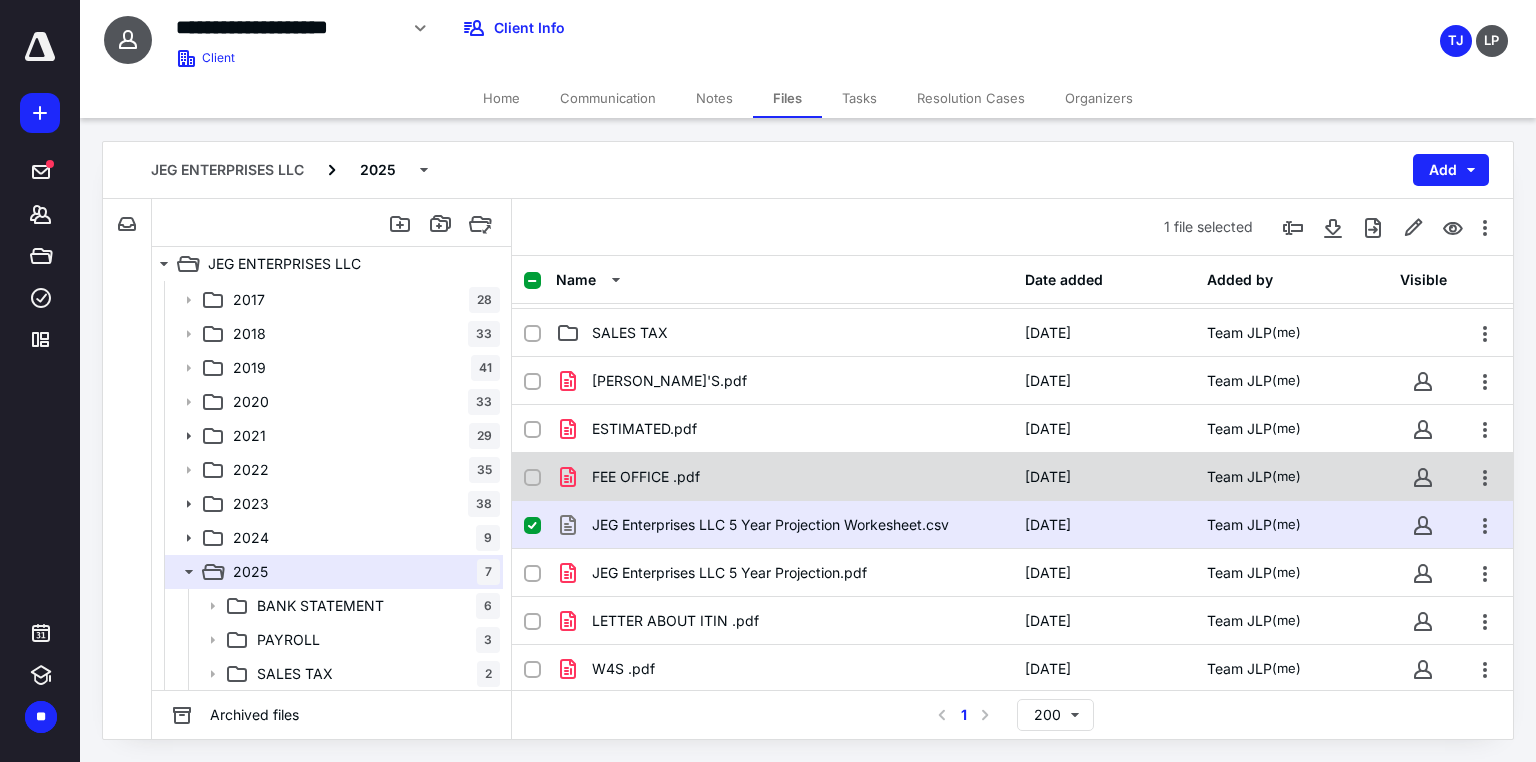 click on "FEE OFFICE .pdf [DATE] Team JLP  (me)" at bounding box center [1012, 477] 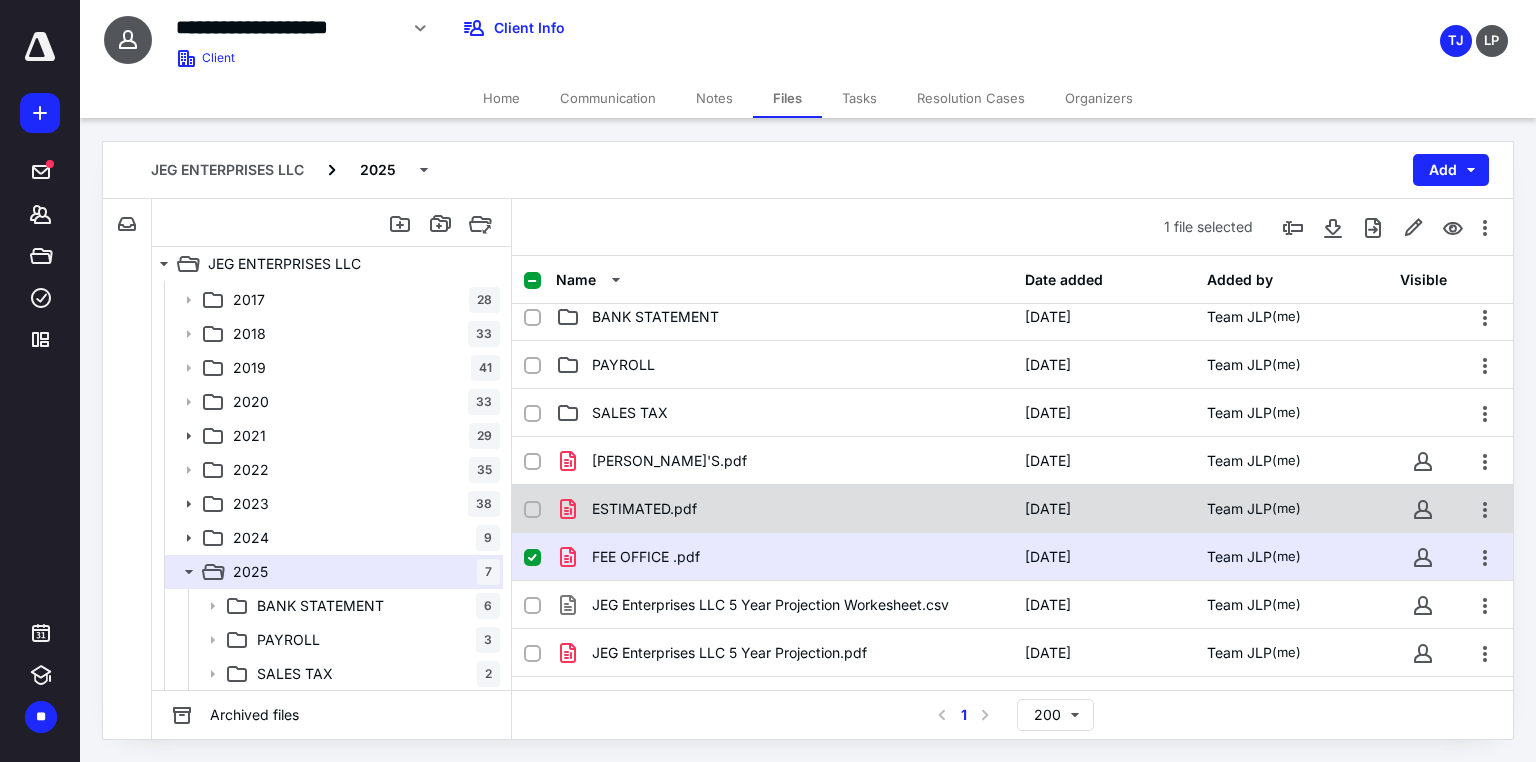scroll, scrollTop: 0, scrollLeft: 0, axis: both 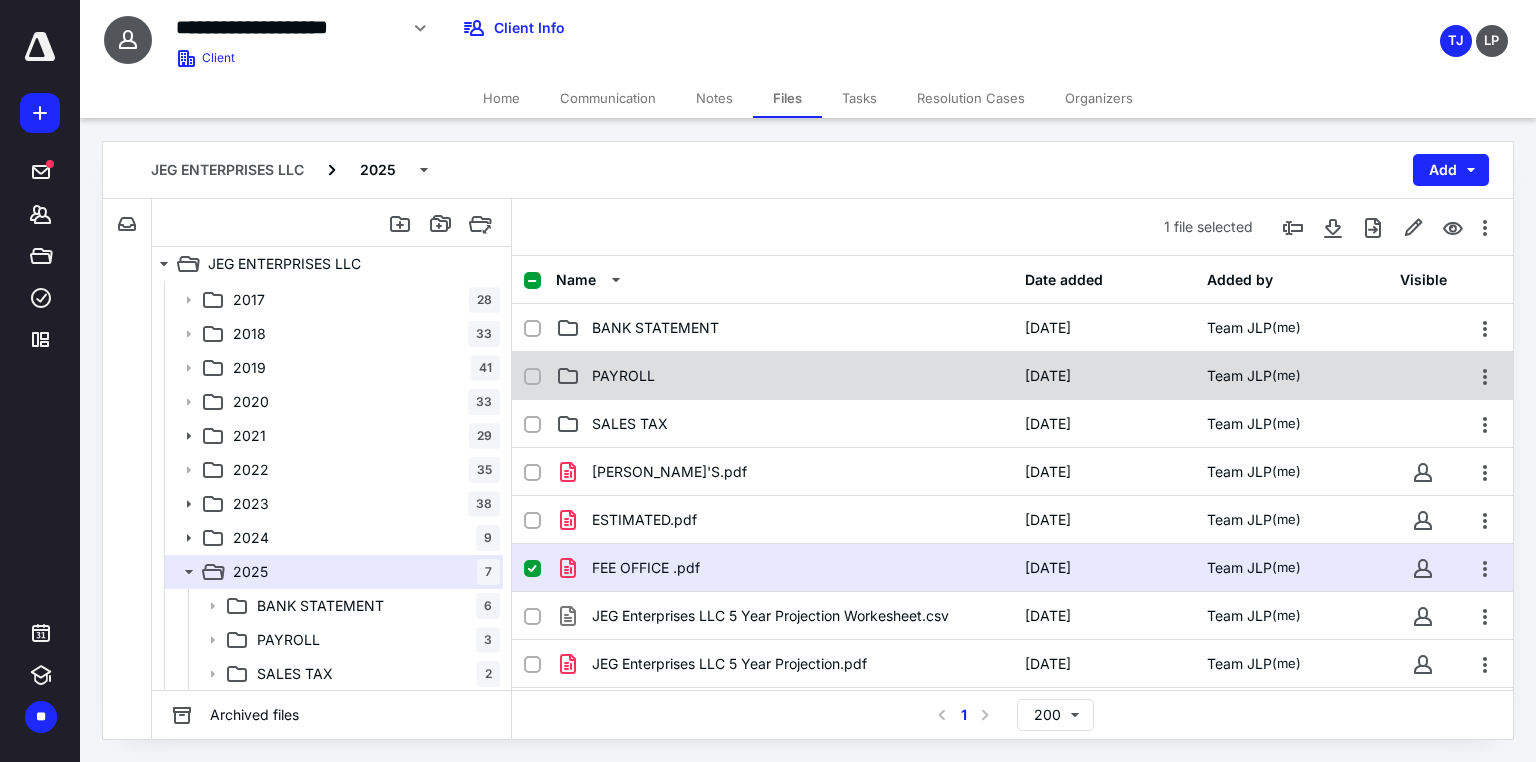 click on "PAYROLL" at bounding box center (784, 376) 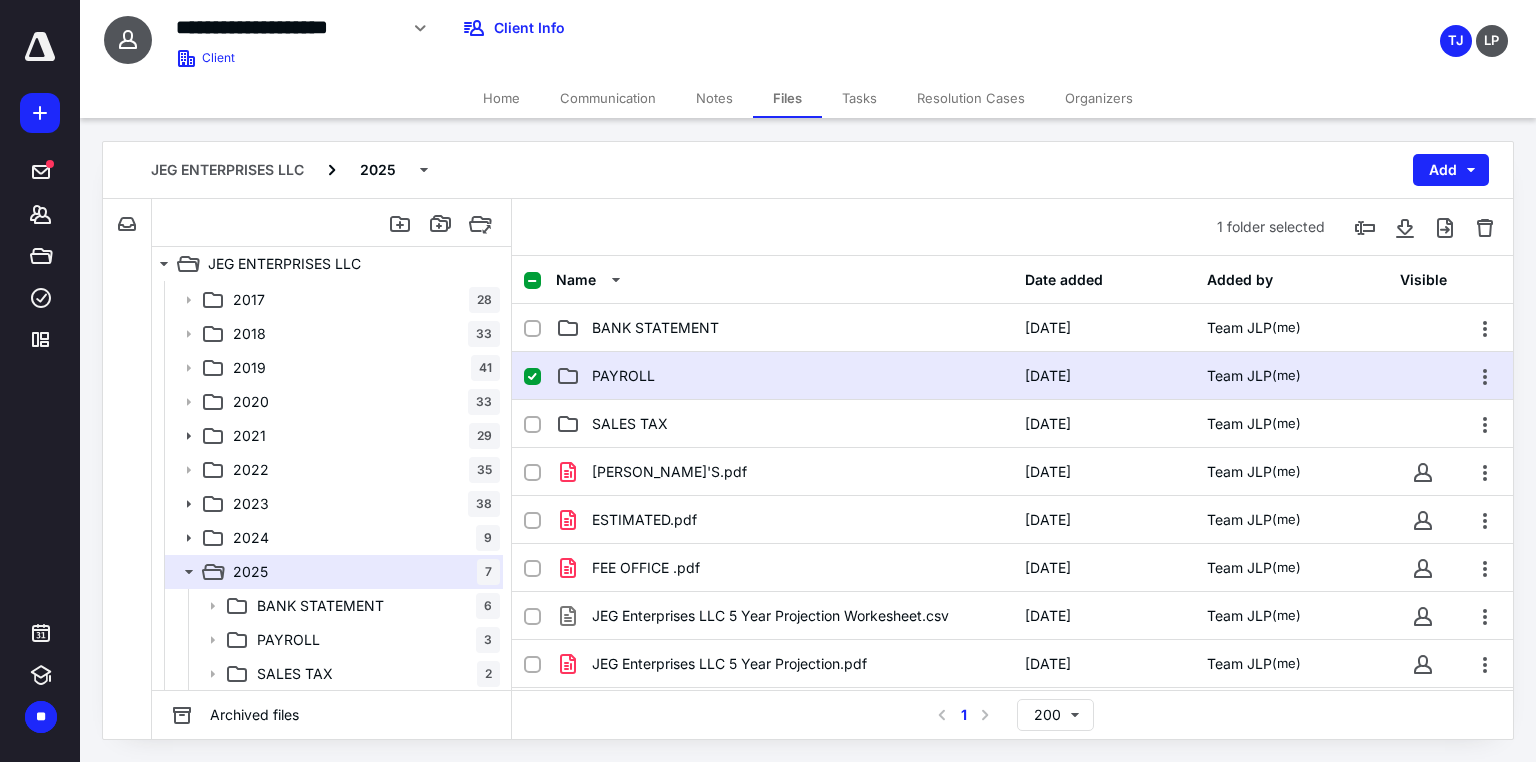 click on "PAYROLL" at bounding box center (784, 376) 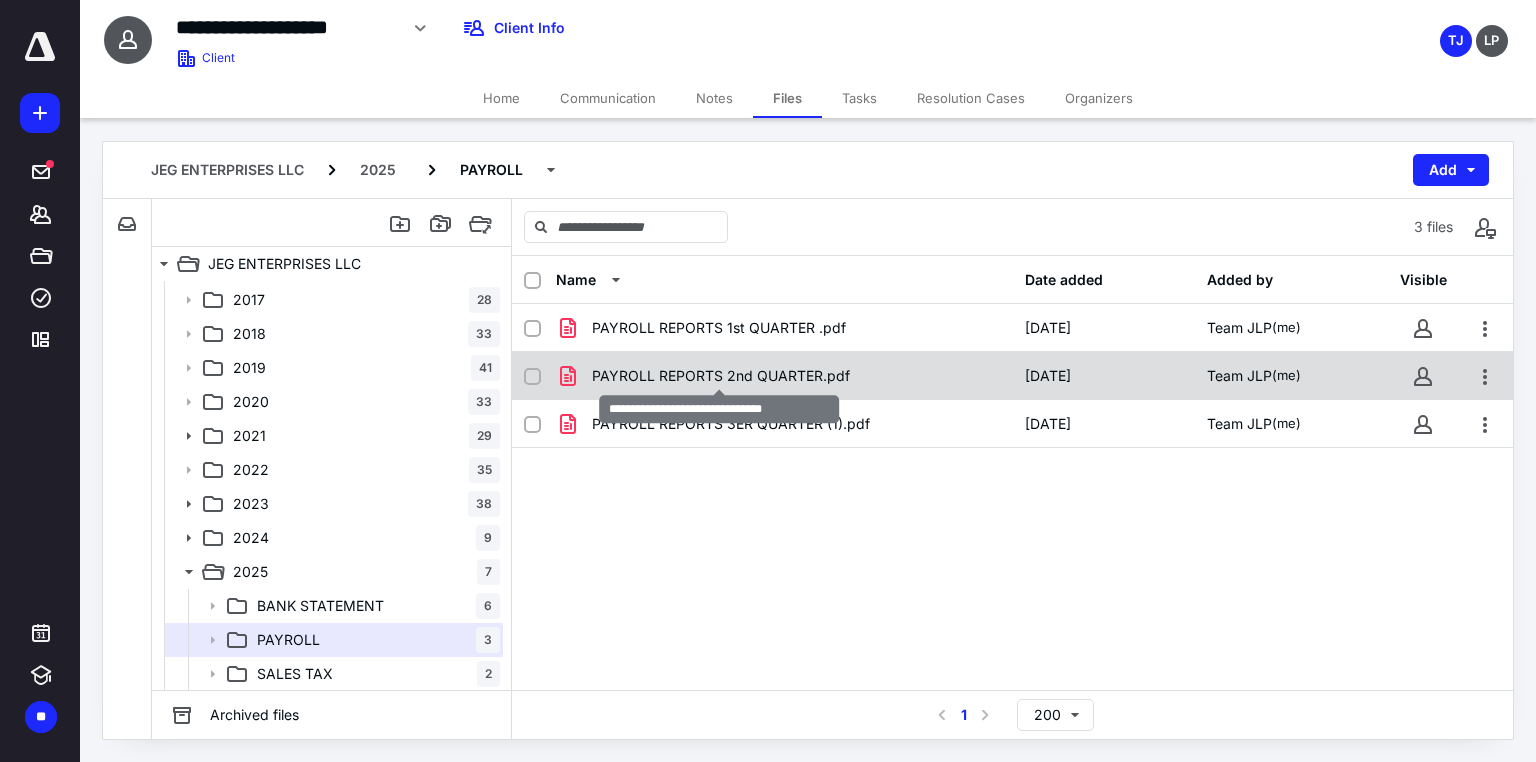 click on "PAYROLL REPORTS 2nd QUARTER.pdf" at bounding box center (721, 376) 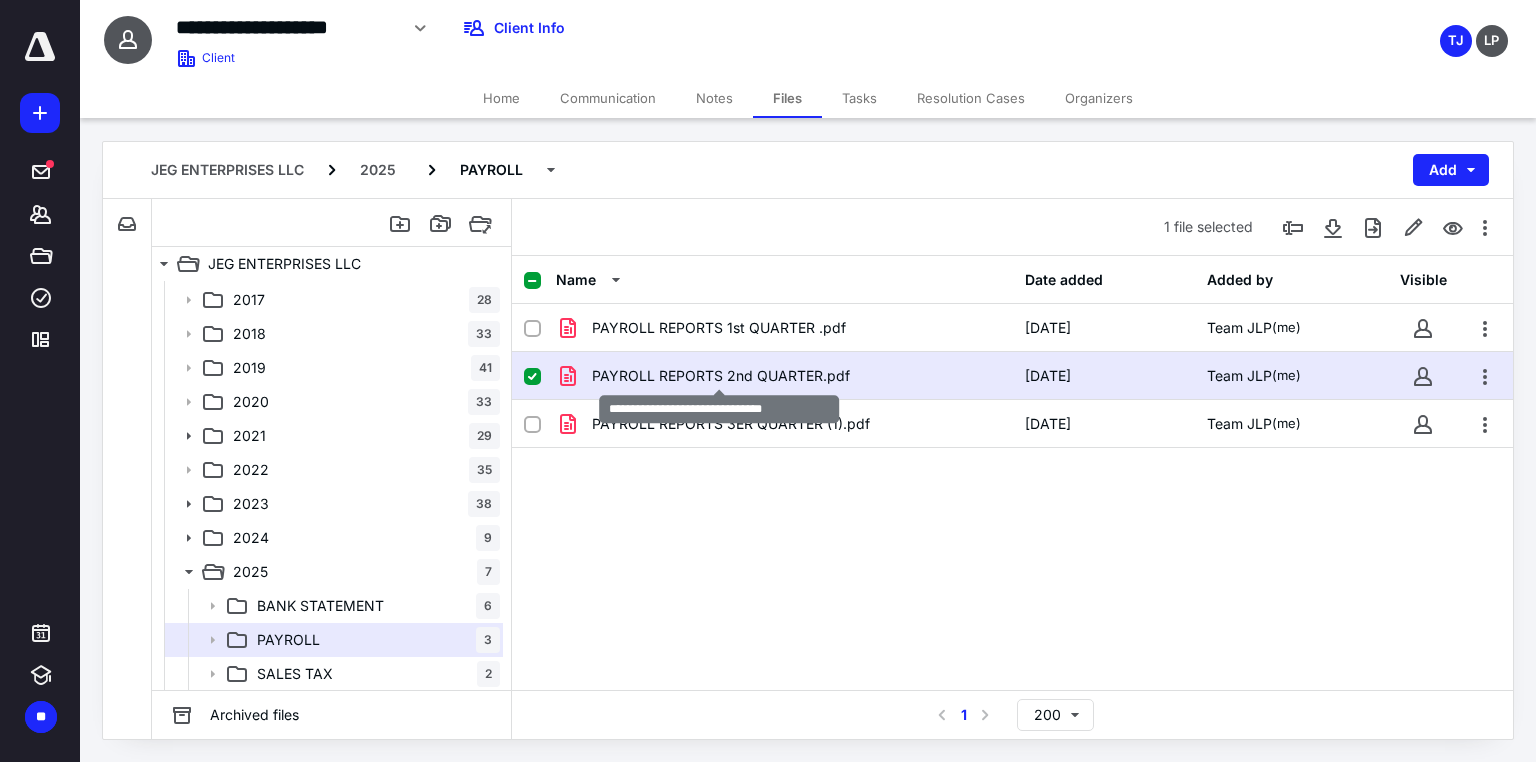 click on "PAYROLL REPORTS 2nd QUARTER.pdf" at bounding box center (721, 376) 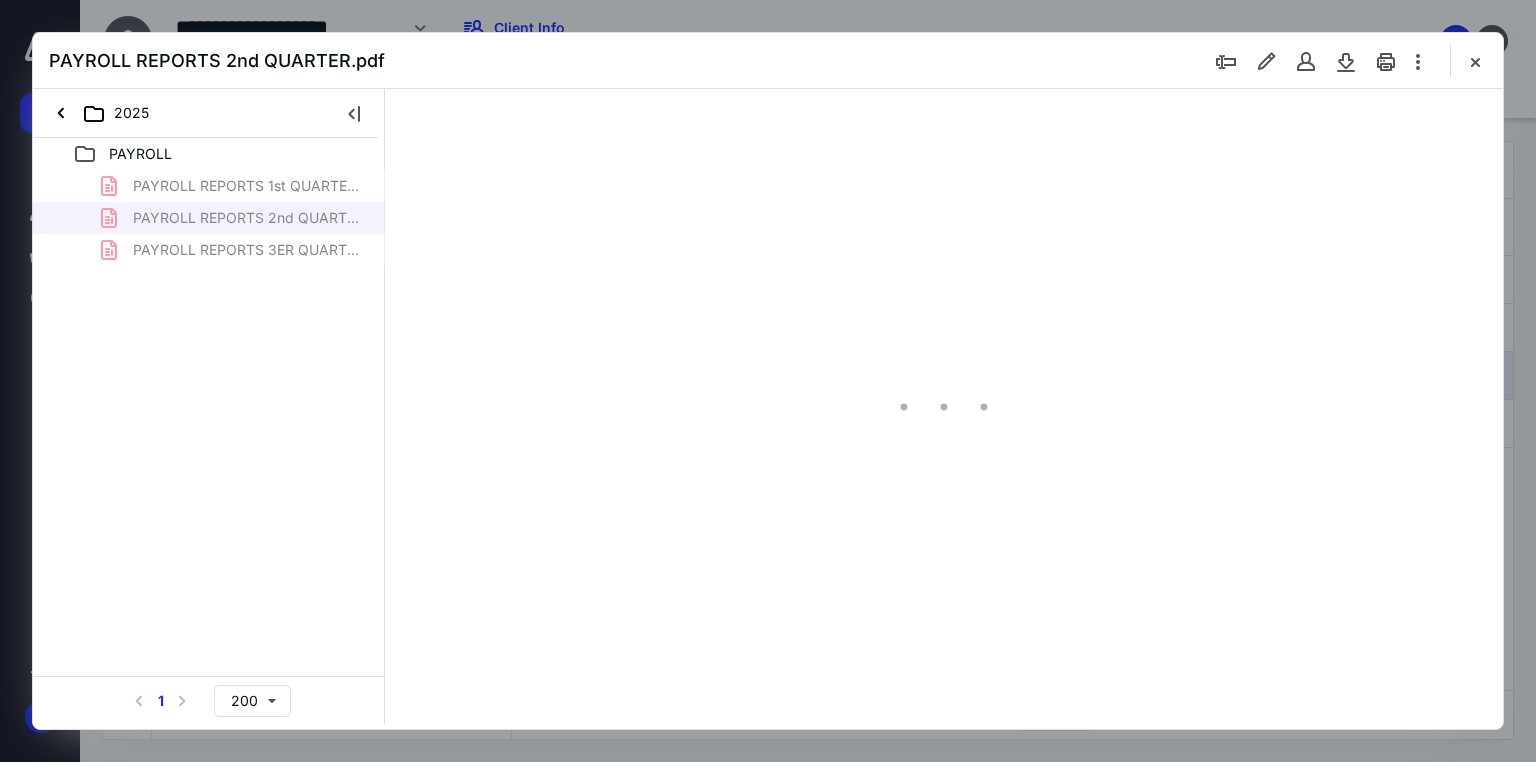 scroll, scrollTop: 0, scrollLeft: 0, axis: both 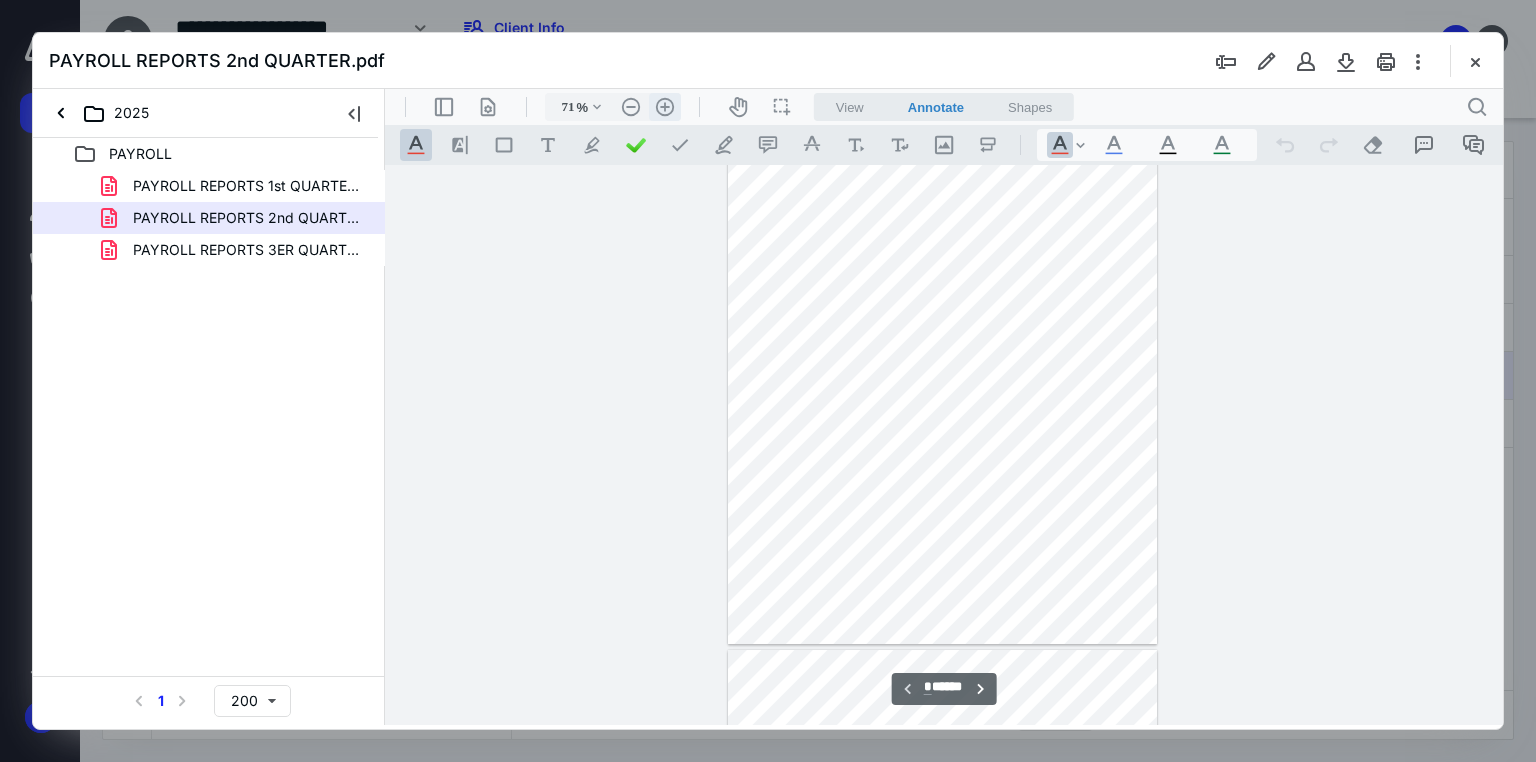 click on ".cls-1{fill:#abb0c4;} icon - header - zoom - in - line" at bounding box center [665, 107] 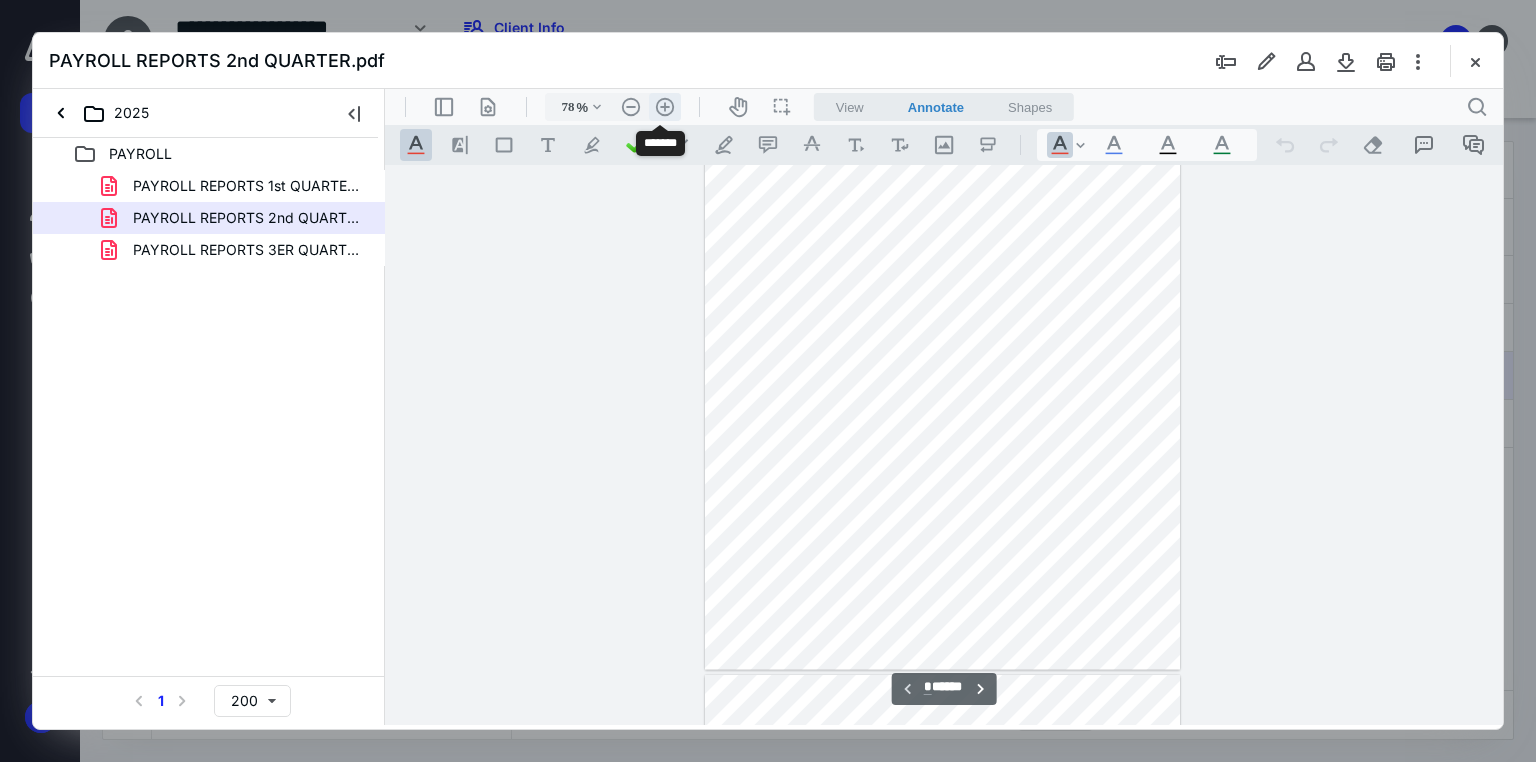 click on ".cls-1{fill:#abb0c4;} icon - header - zoom - in - line" at bounding box center [665, 107] 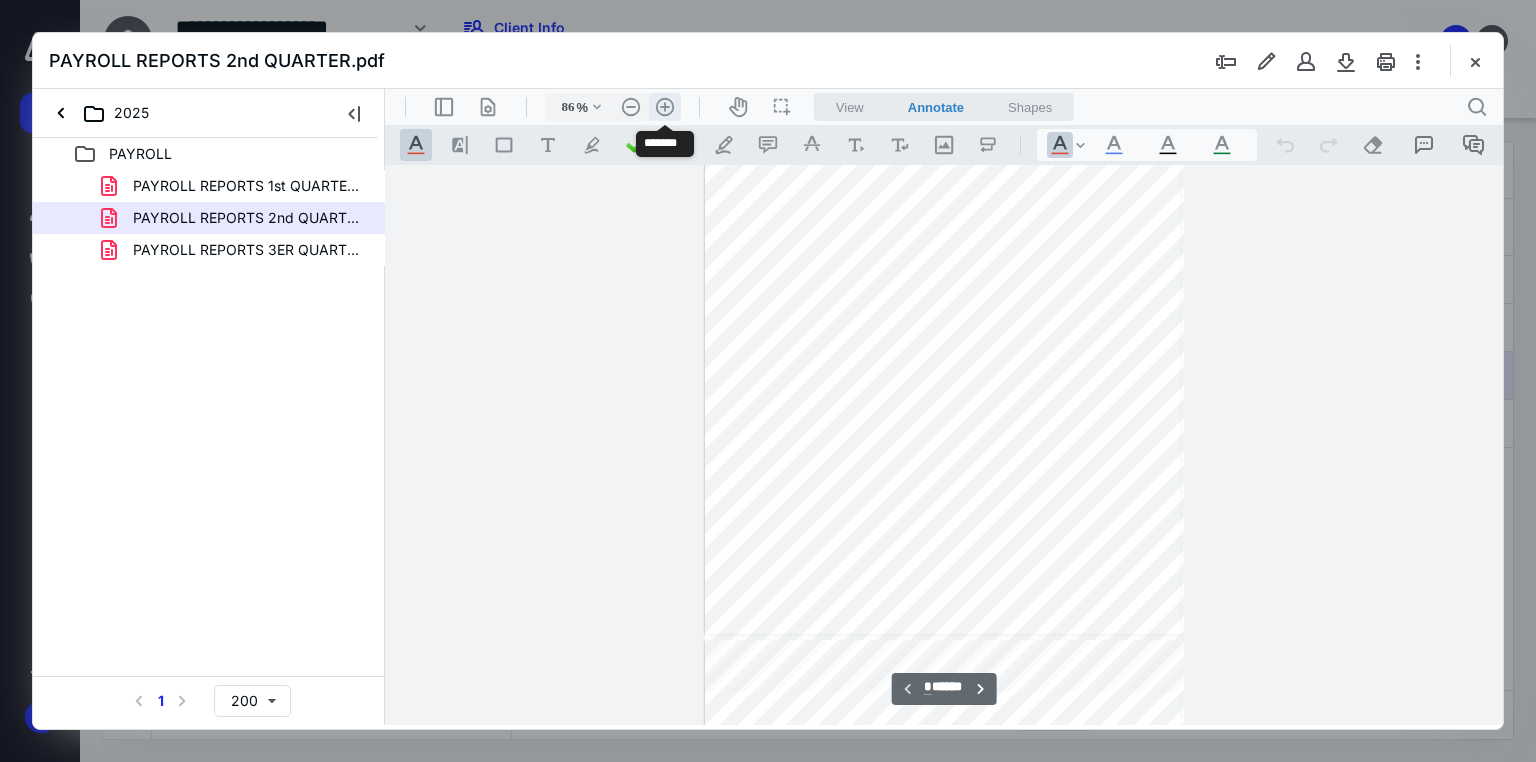 click on ".cls-1{fill:#abb0c4;} icon - header - zoom - in - line" at bounding box center (665, 107) 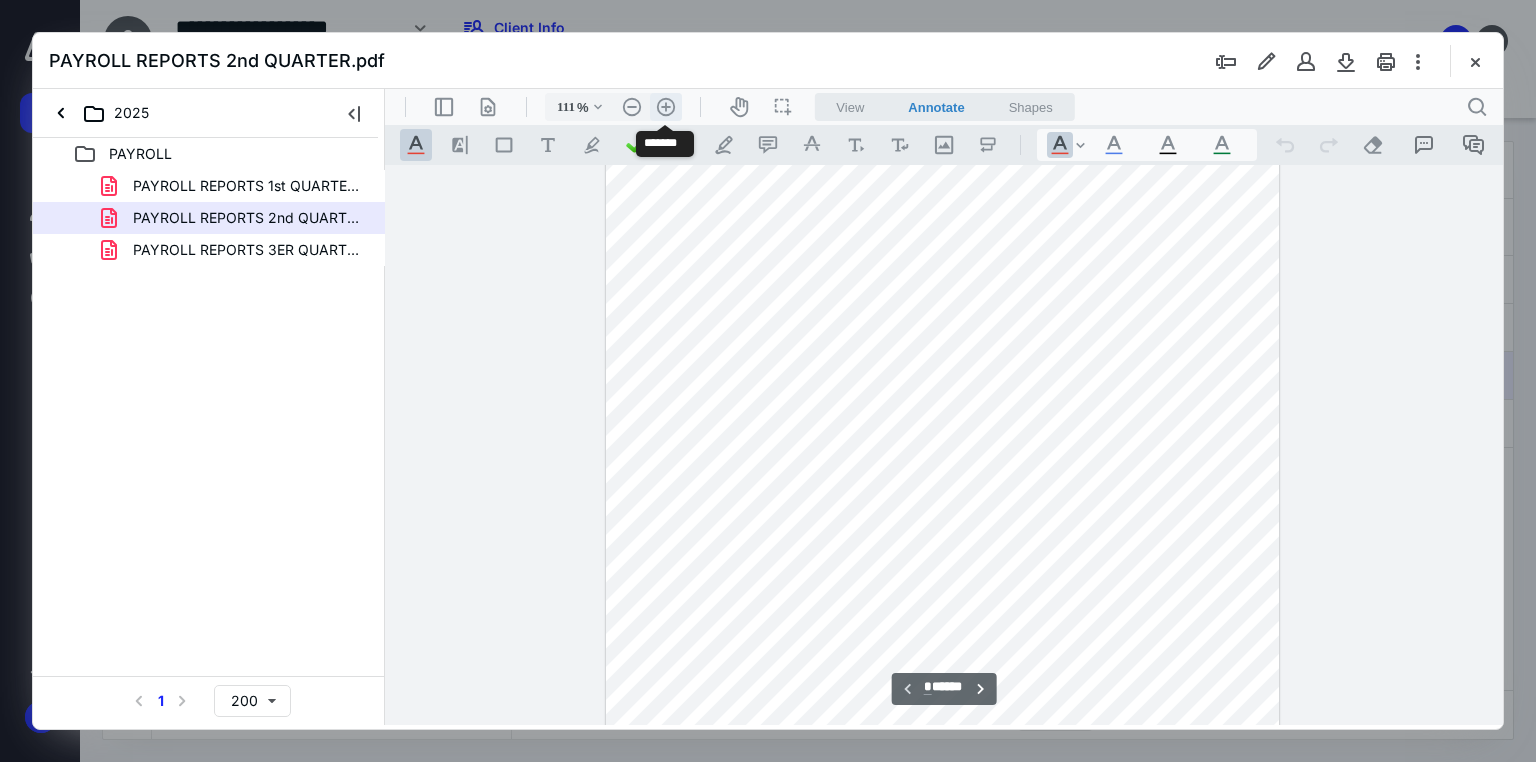 click on ".cls-1{fill:#abb0c4;} icon - header - zoom - in - line" at bounding box center (666, 107) 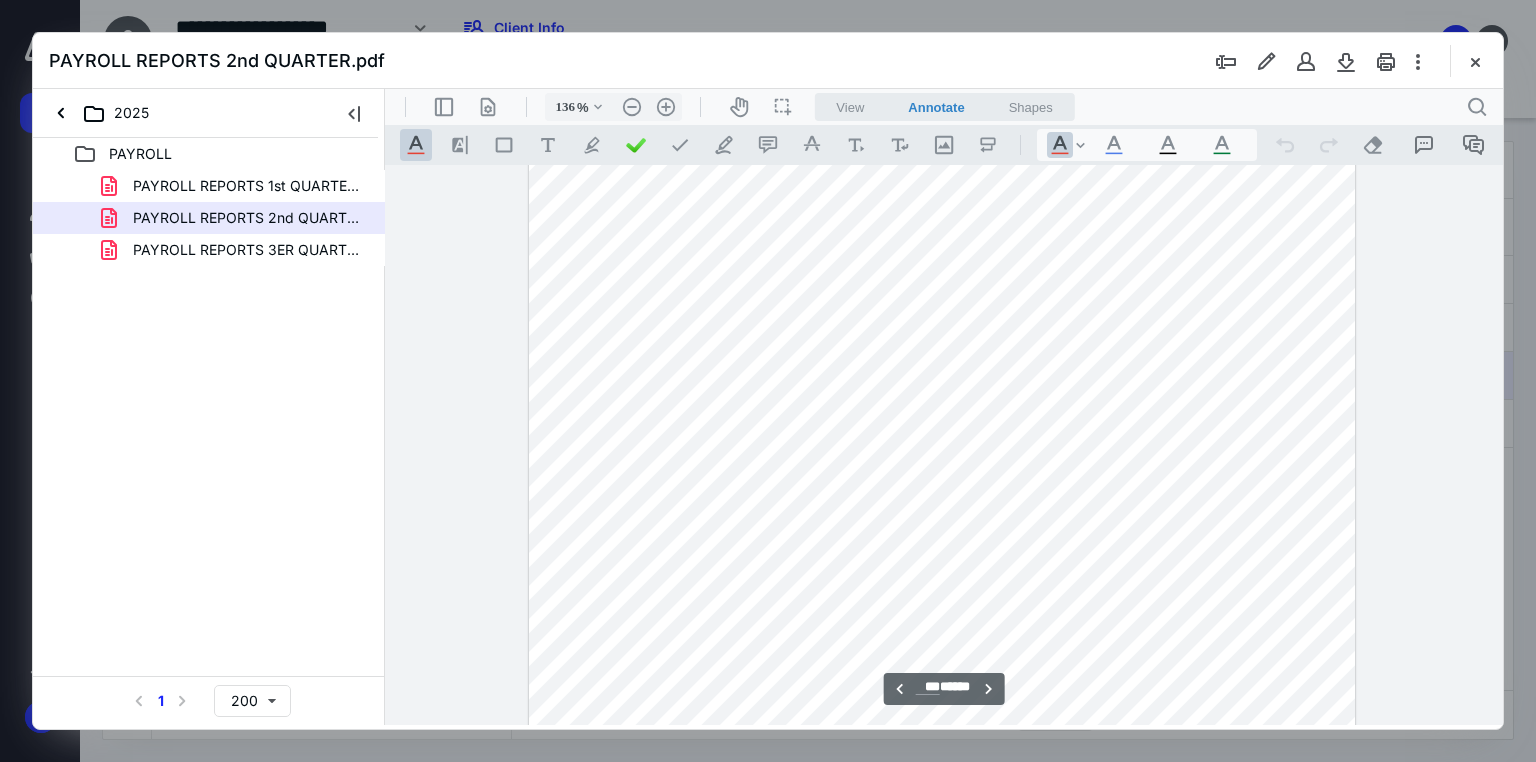 scroll, scrollTop: 149039, scrollLeft: 0, axis: vertical 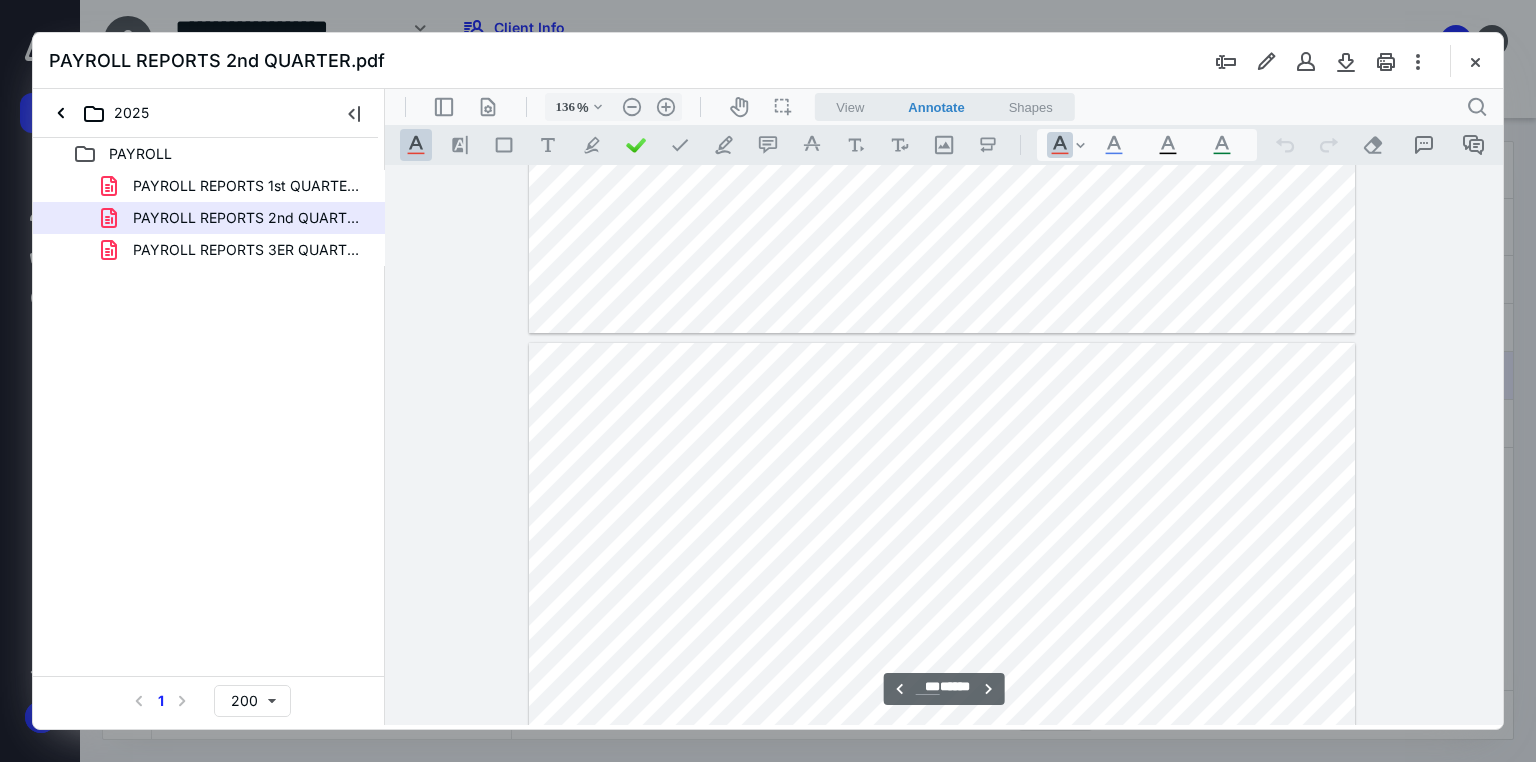 type on "***" 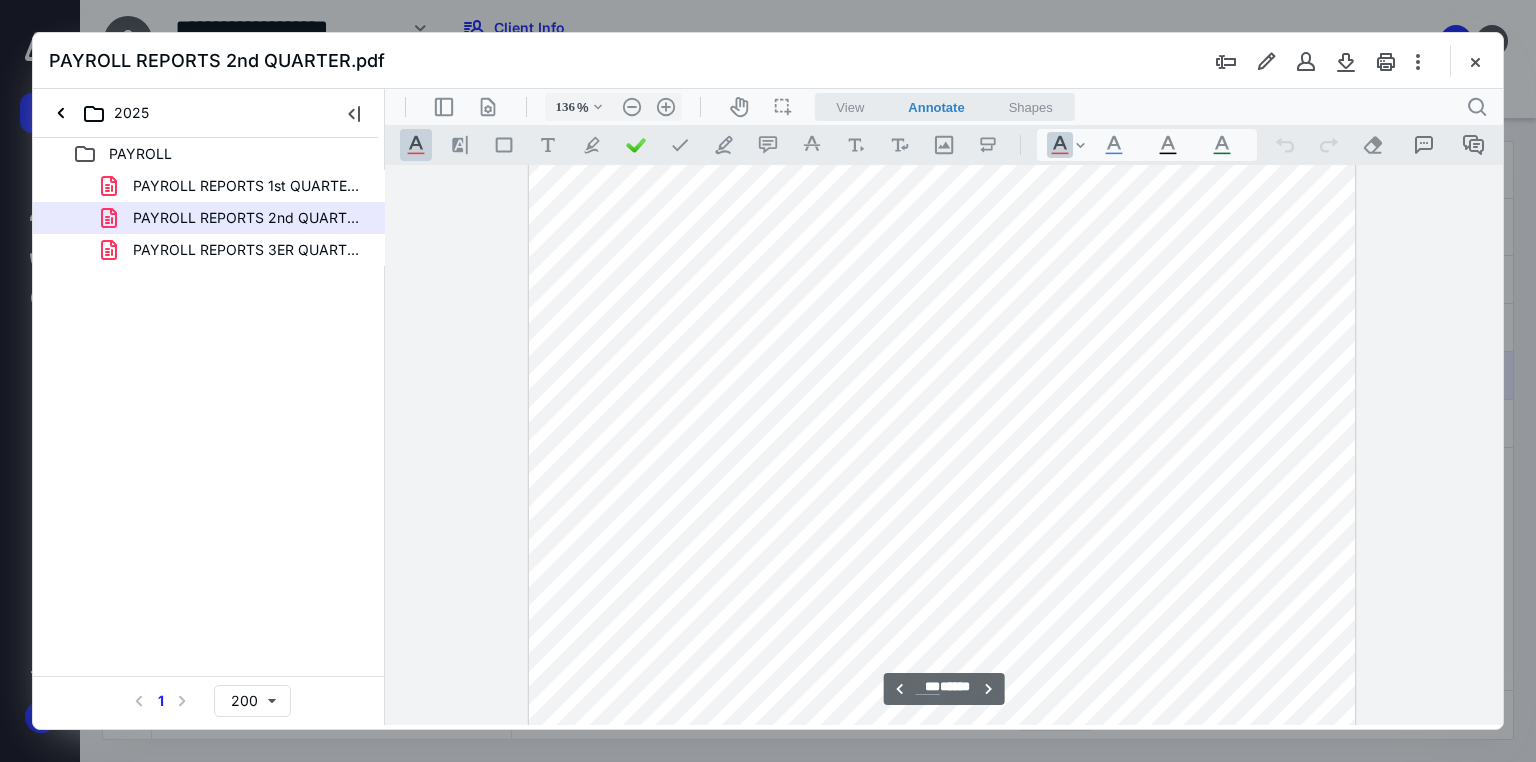 scroll, scrollTop: 150159, scrollLeft: 0, axis: vertical 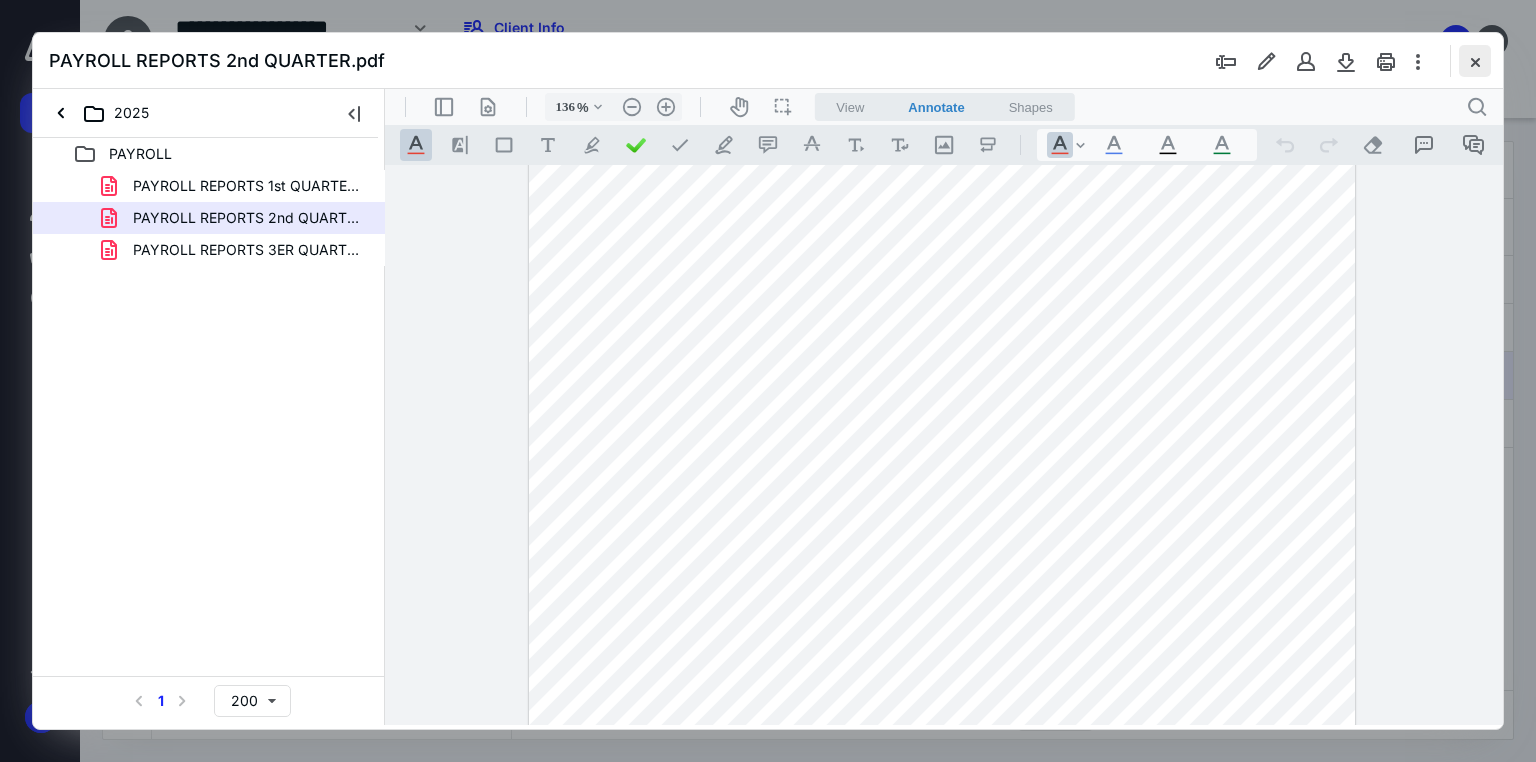 click at bounding box center [1475, 61] 